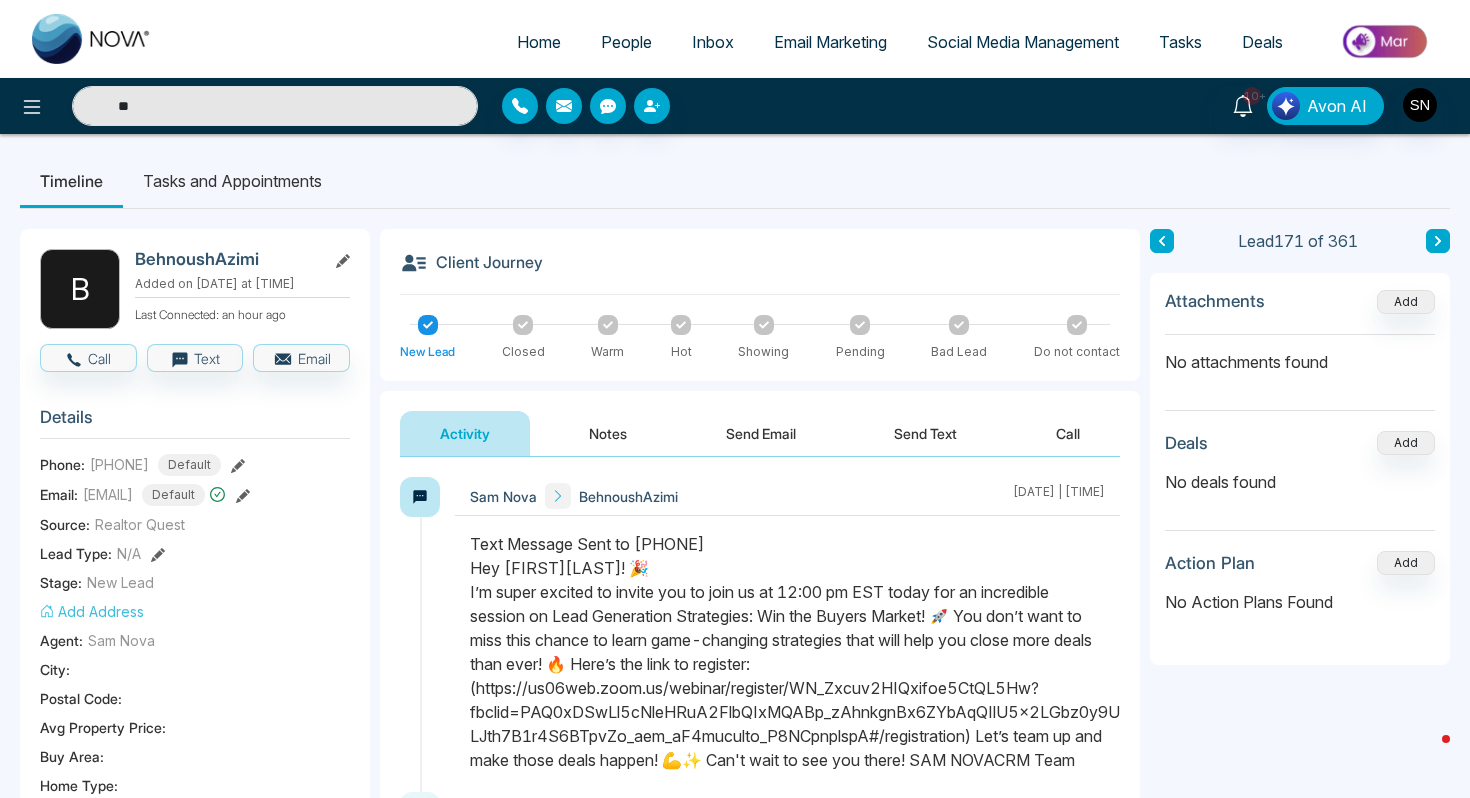 scroll, scrollTop: 0, scrollLeft: 0, axis: both 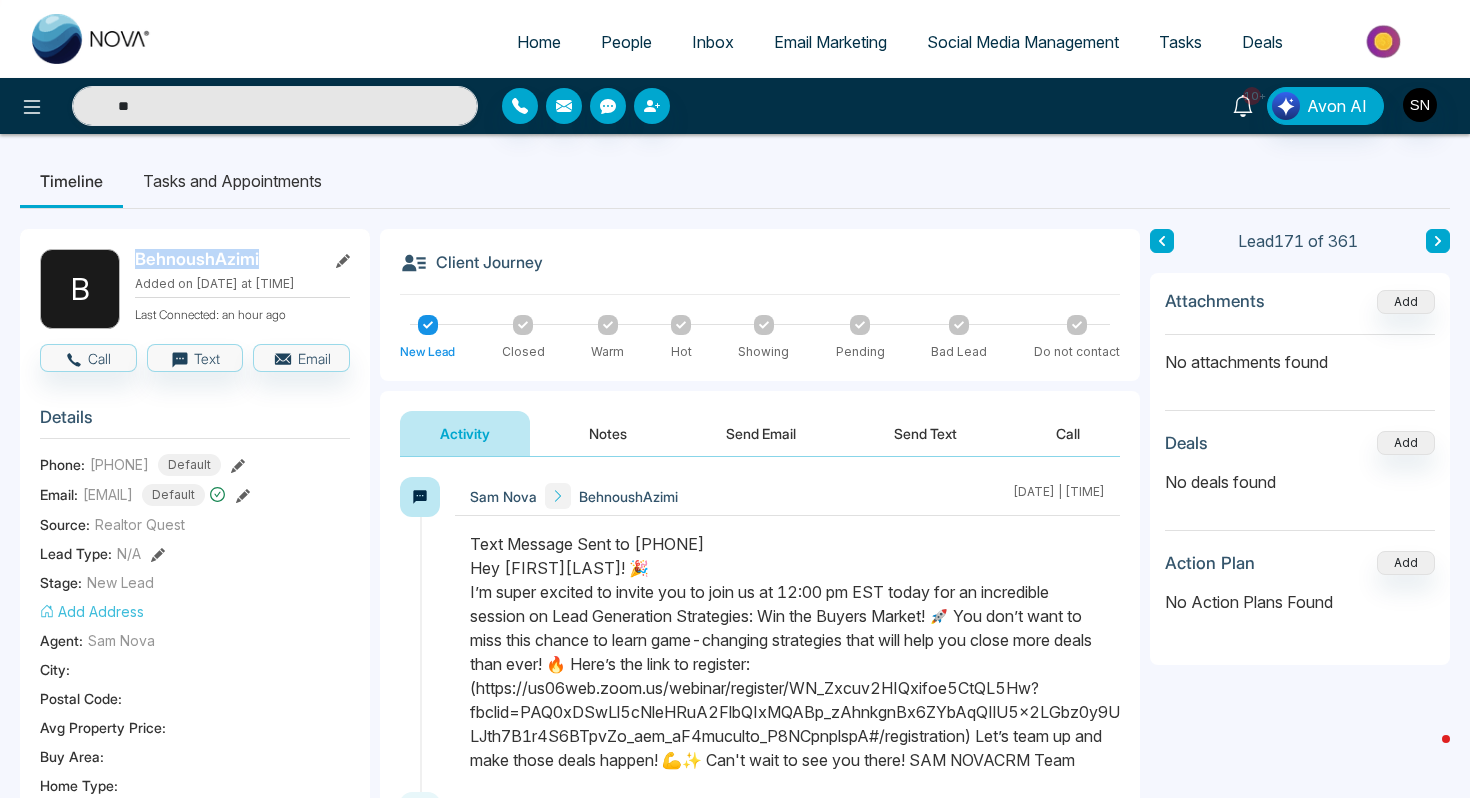 click on "10+" at bounding box center [1243, 104] 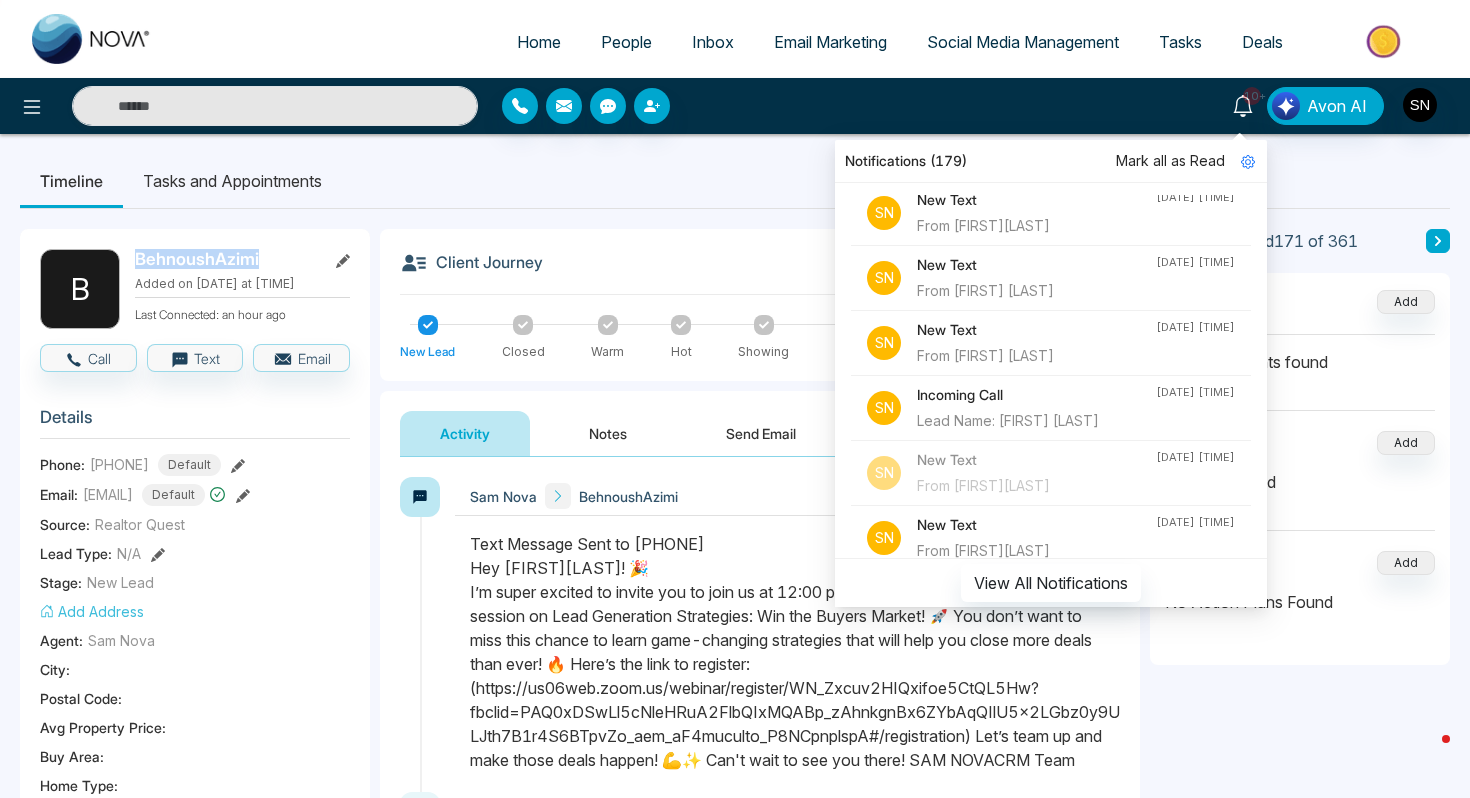 scroll, scrollTop: 211, scrollLeft: 0, axis: vertical 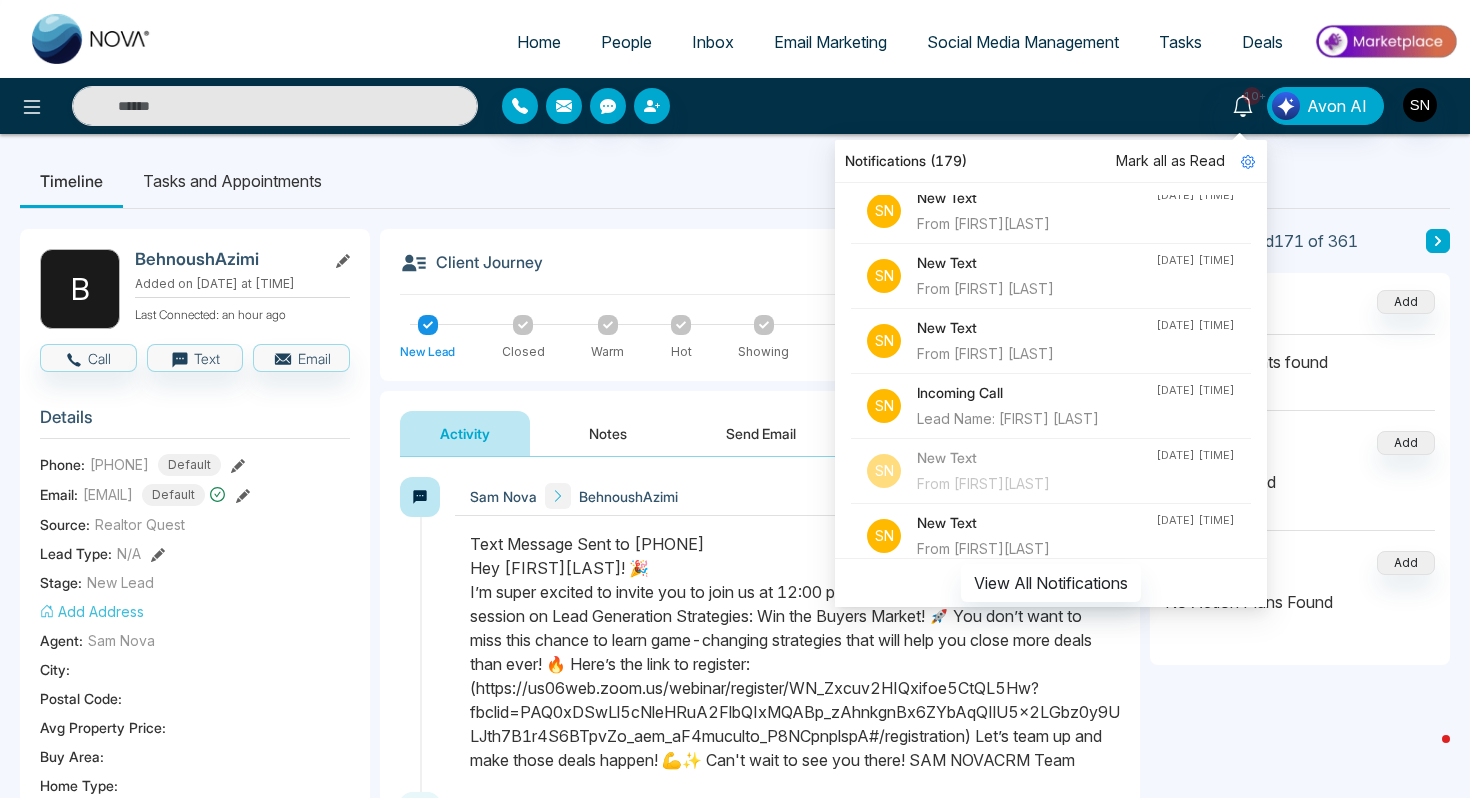 click on "From [FIRST] [LAST]" at bounding box center (1036, 354) 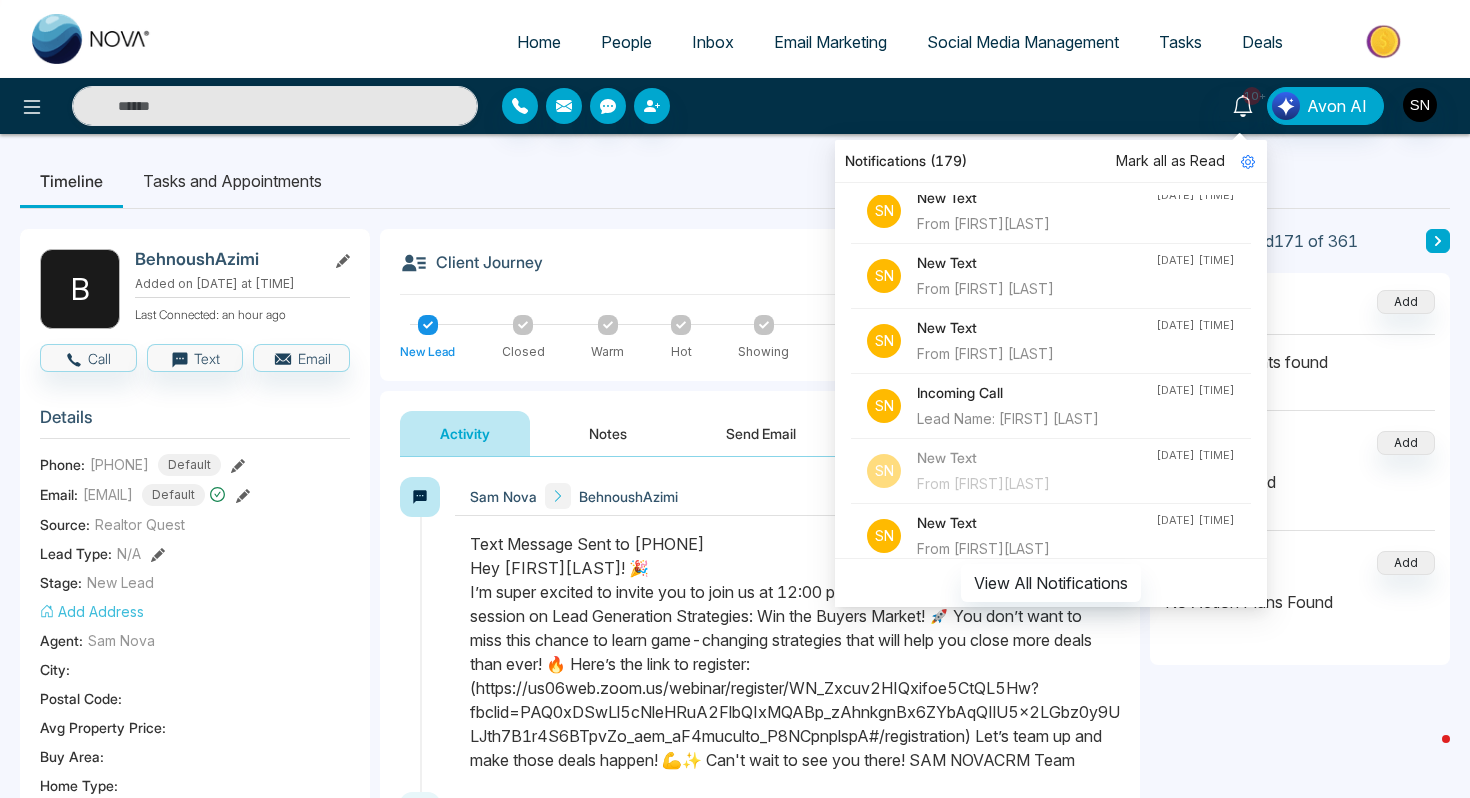 type on "**" 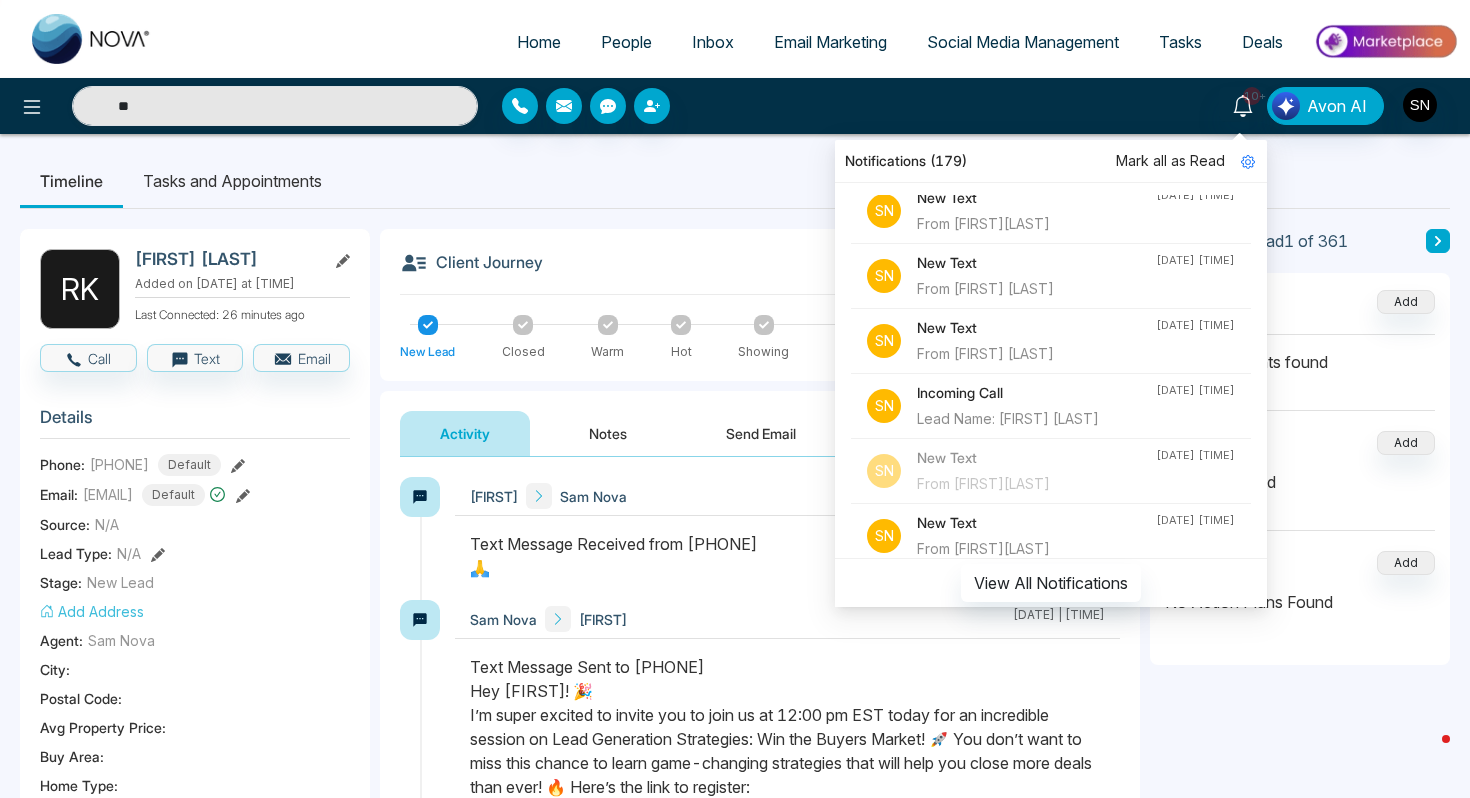 click on "From [FIRST] [LAST]" at bounding box center (1036, 289) 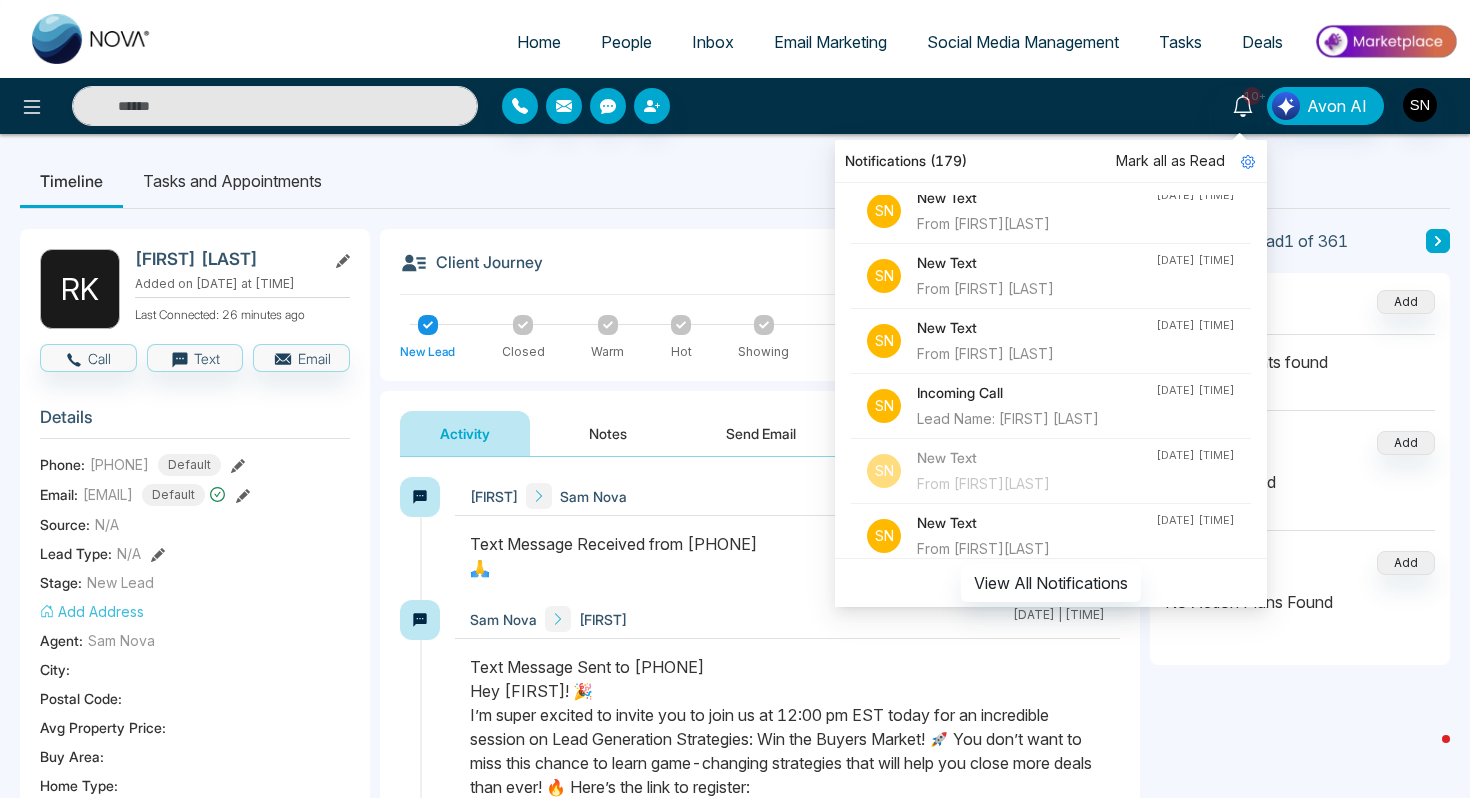 type on "**" 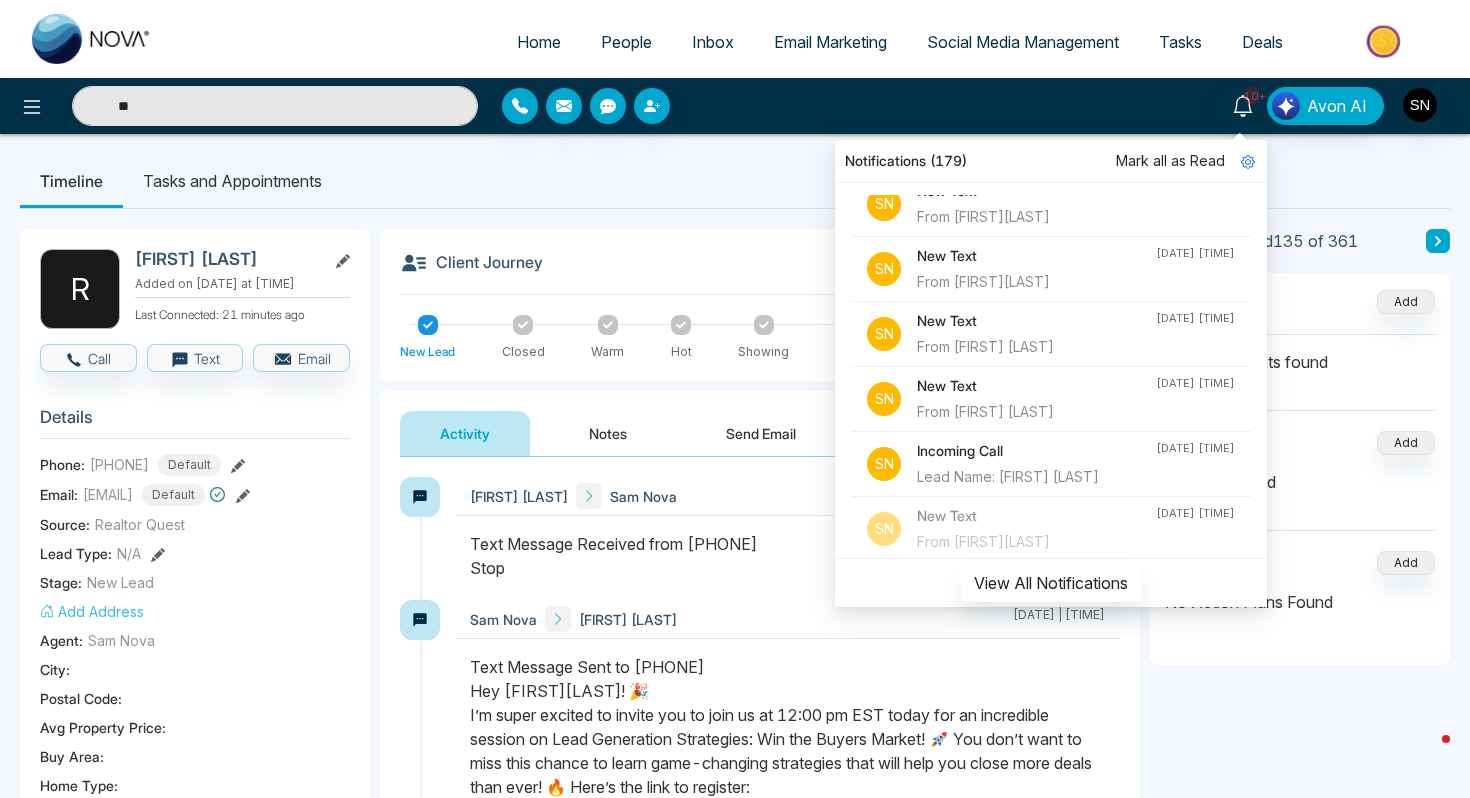scroll, scrollTop: 151, scrollLeft: 0, axis: vertical 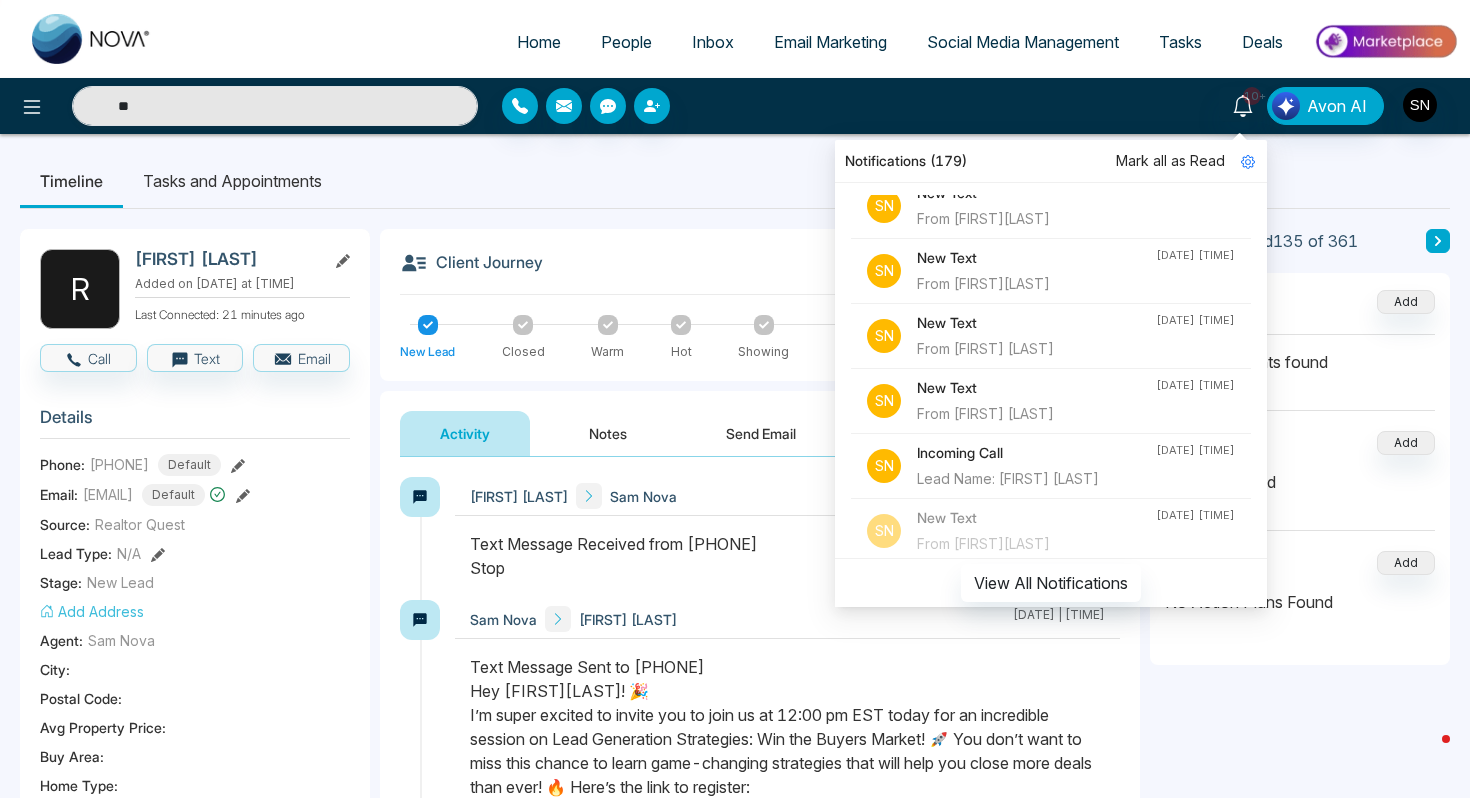 click on "From [FIRST][LAST]" at bounding box center (1036, 284) 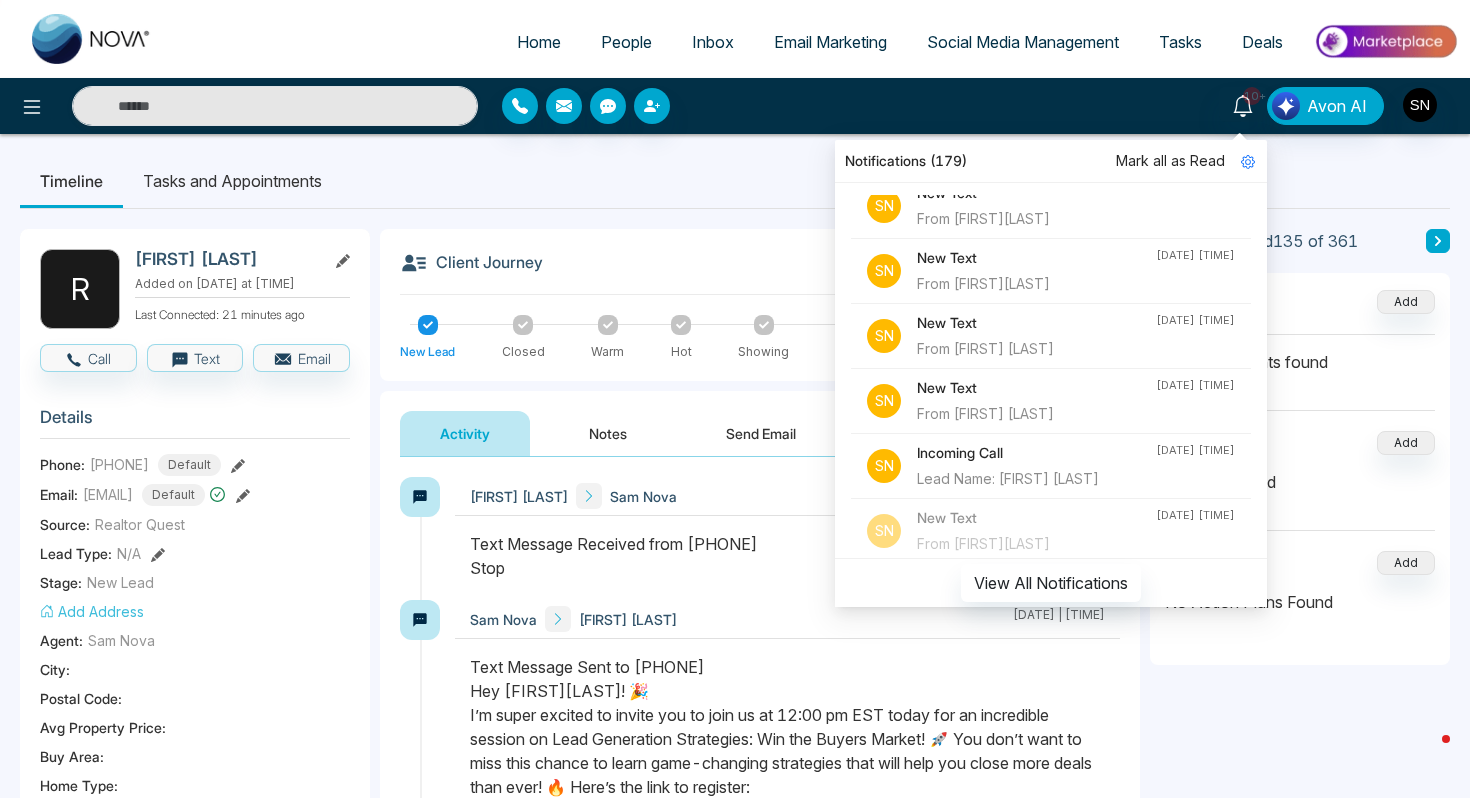 type on "**" 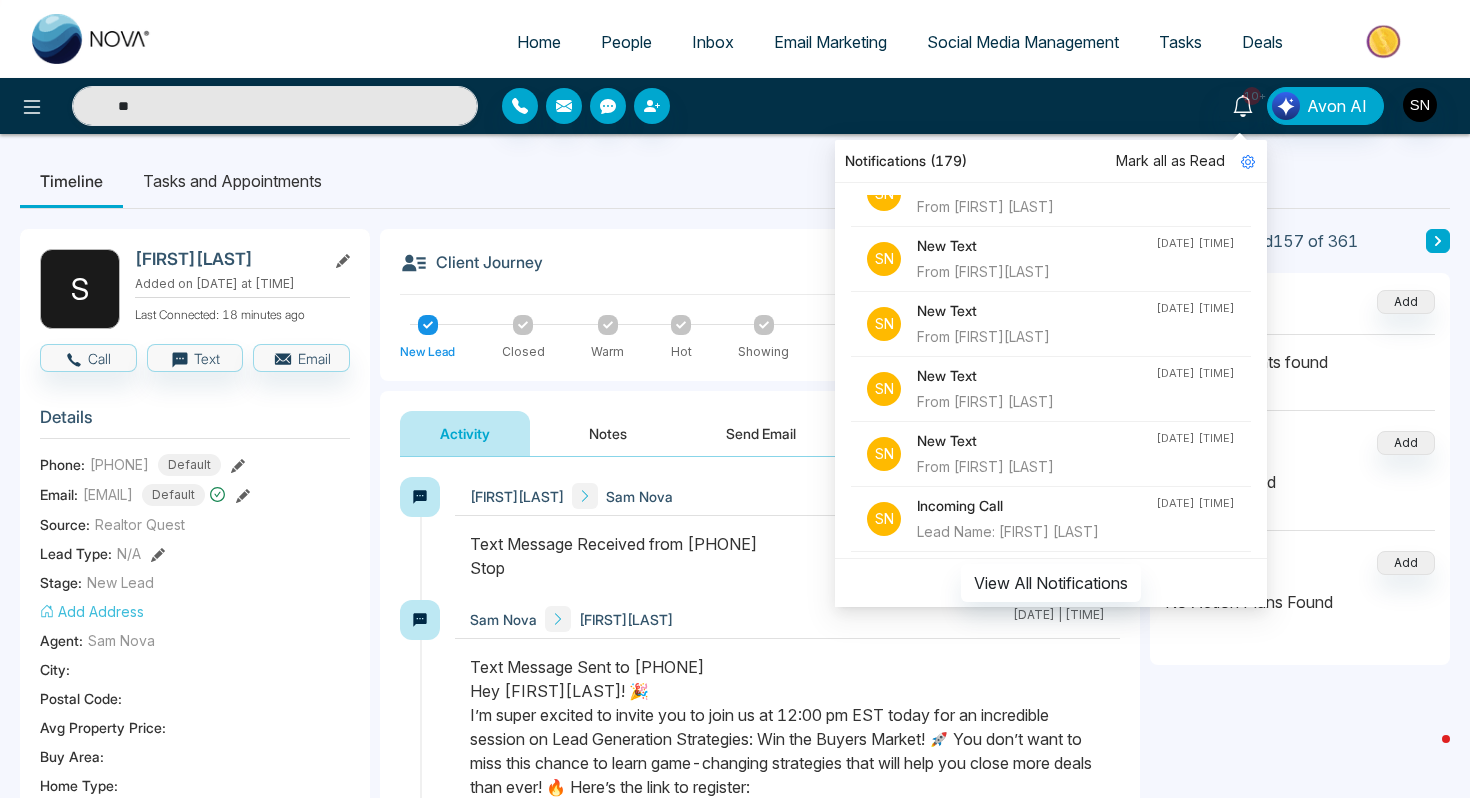 scroll, scrollTop: 90, scrollLeft: 0, axis: vertical 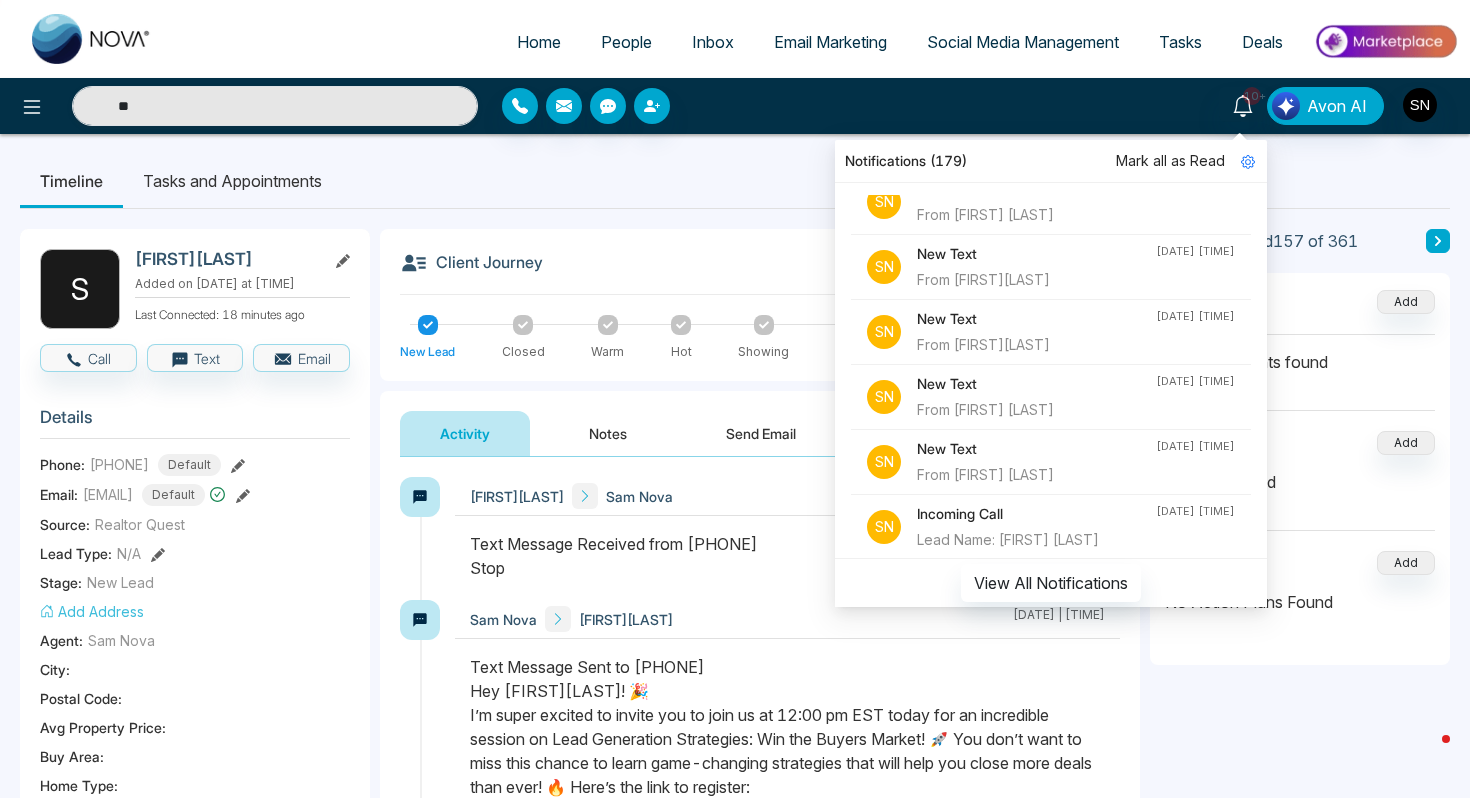 click on "From [FIRST][LAST]" at bounding box center (1036, 280) 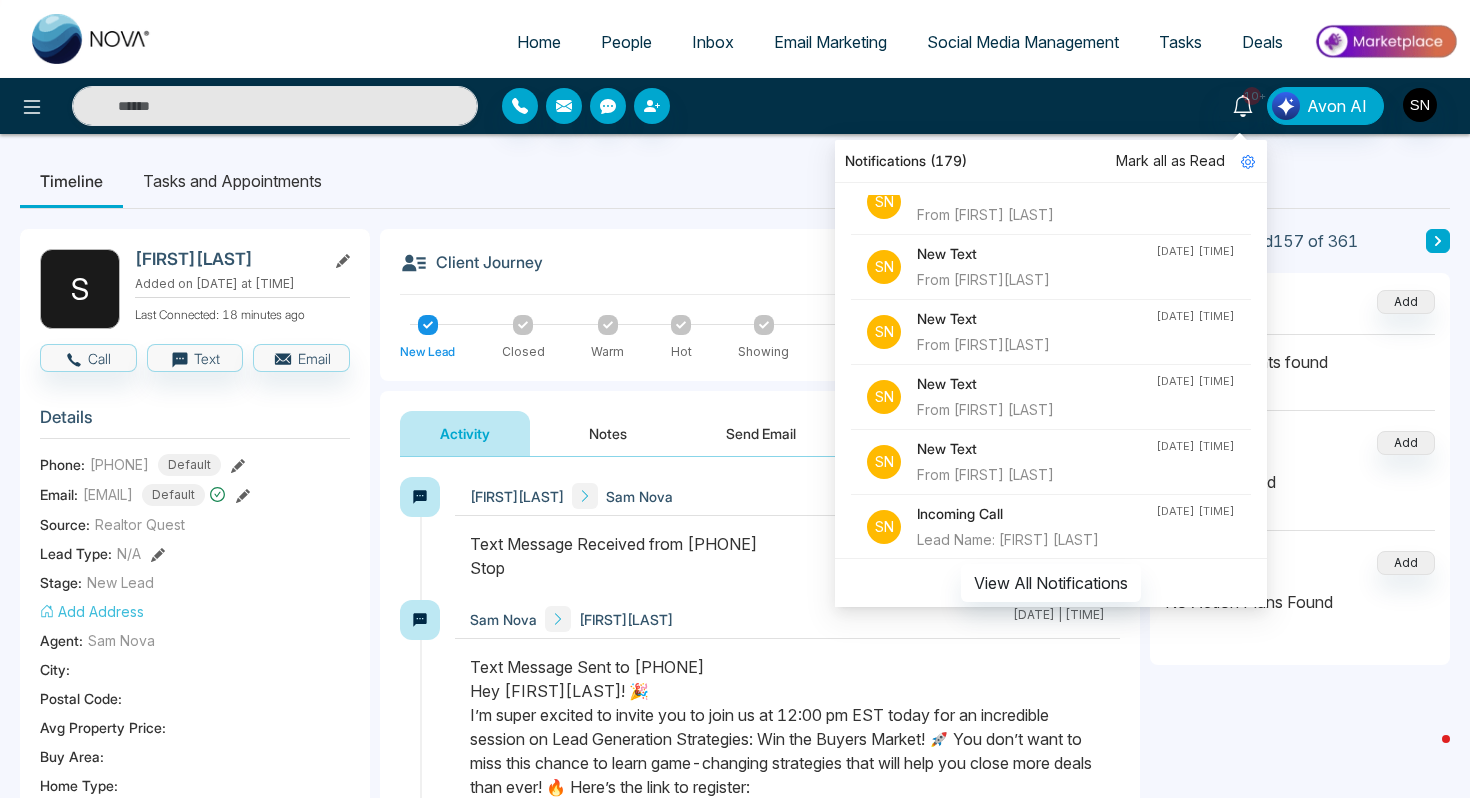 type on "**" 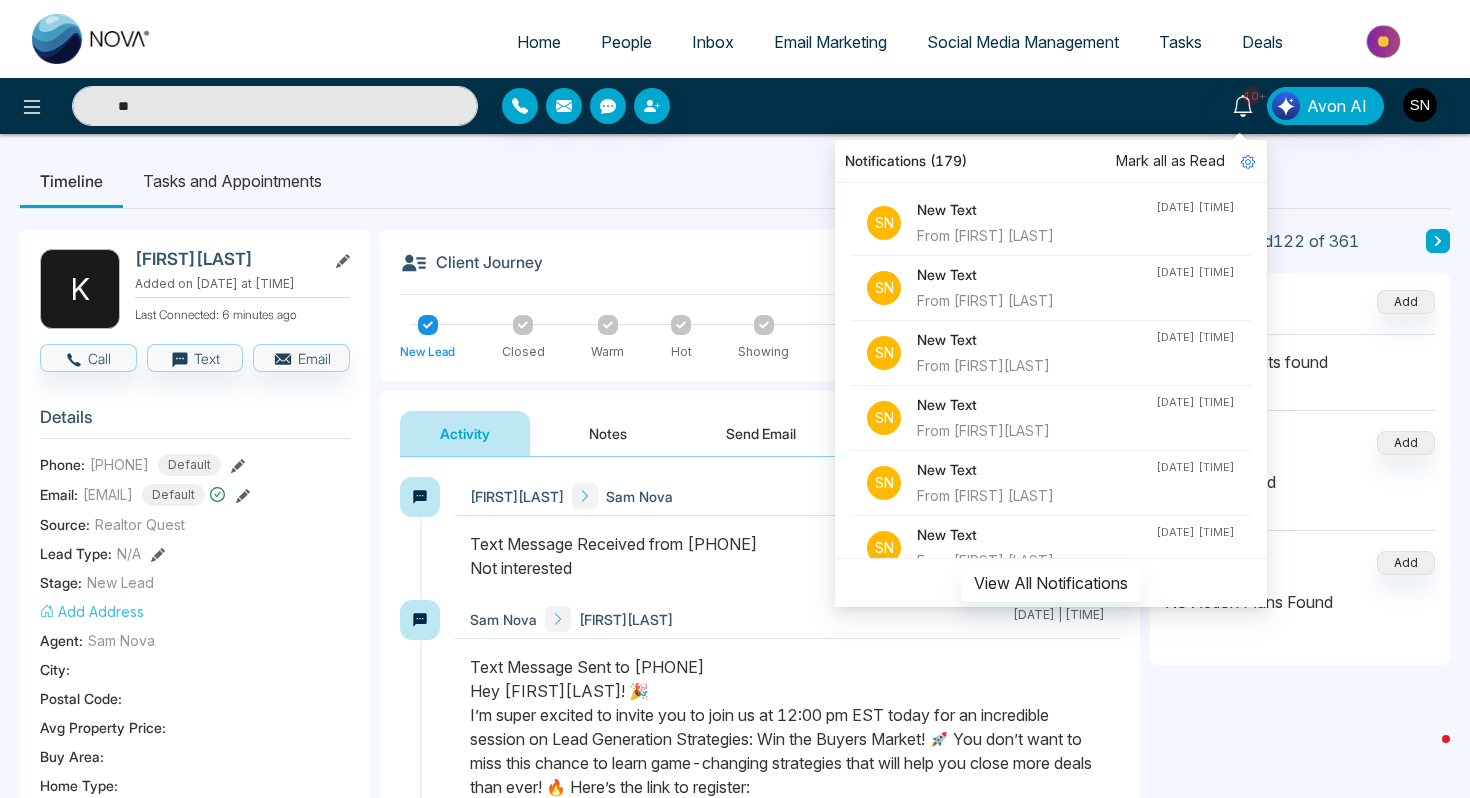 scroll, scrollTop: 1, scrollLeft: 0, axis: vertical 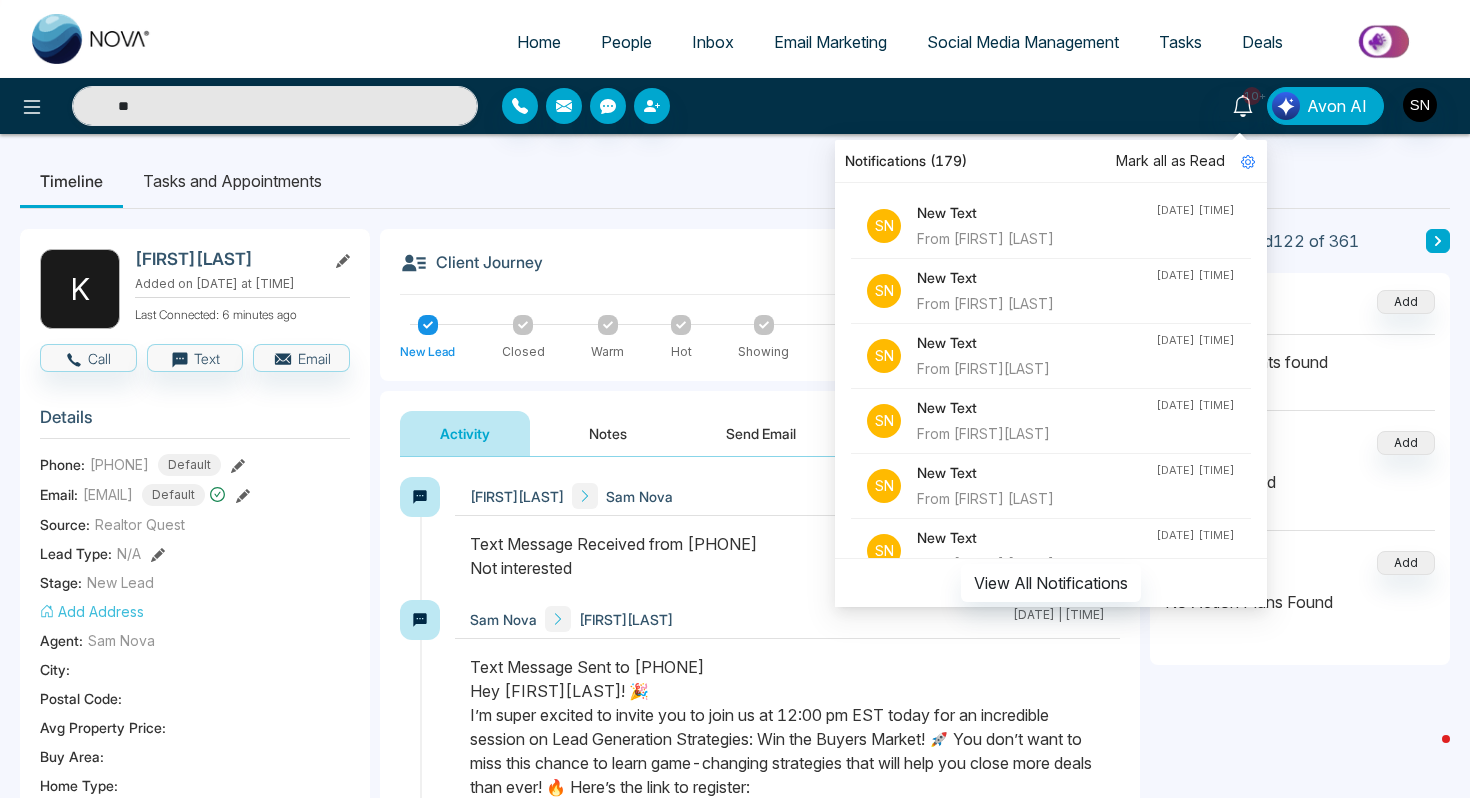 click on "New Text" at bounding box center (1036, 278) 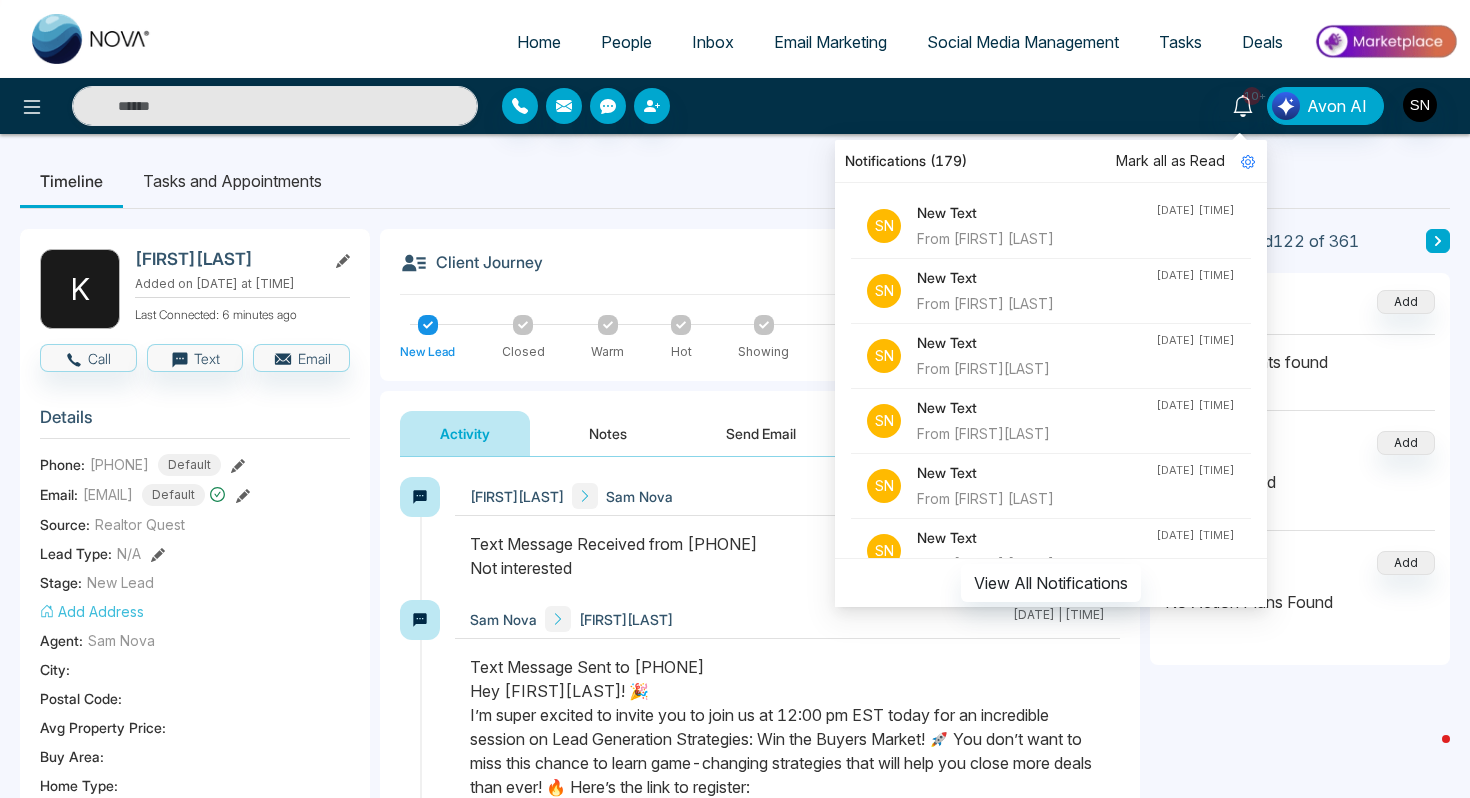 type on "**" 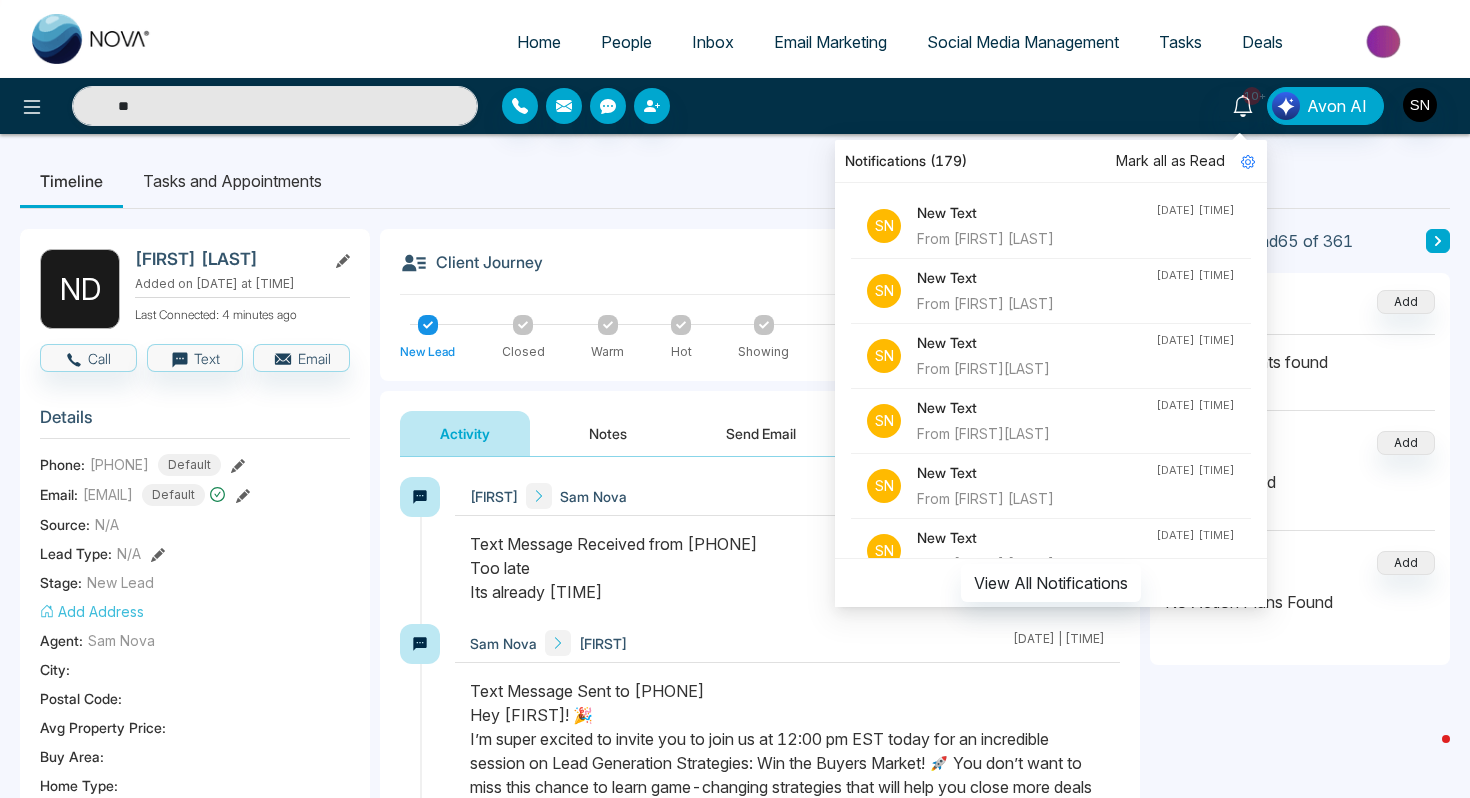 scroll, scrollTop: 0, scrollLeft: 0, axis: both 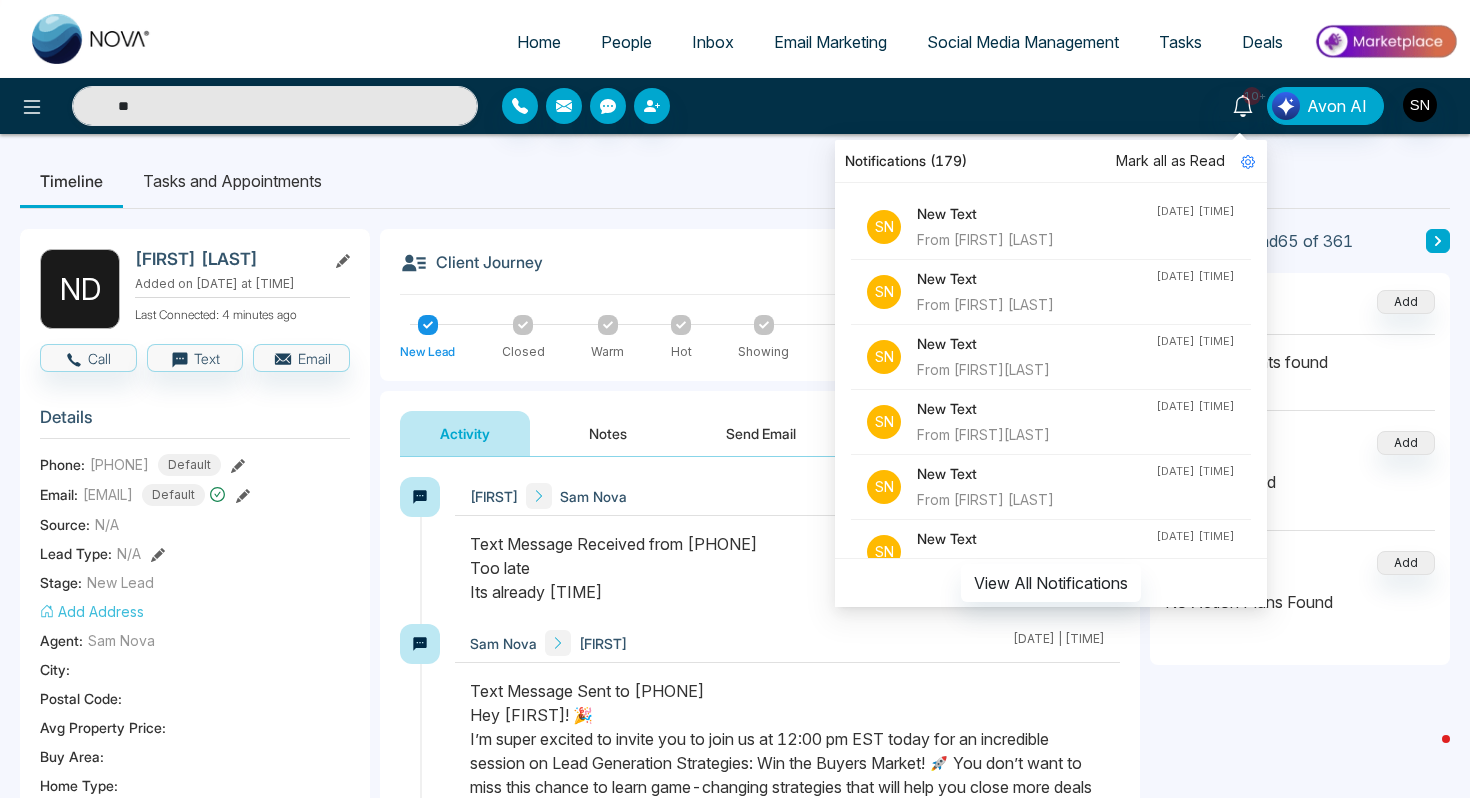 click on "New Text" at bounding box center (1036, 214) 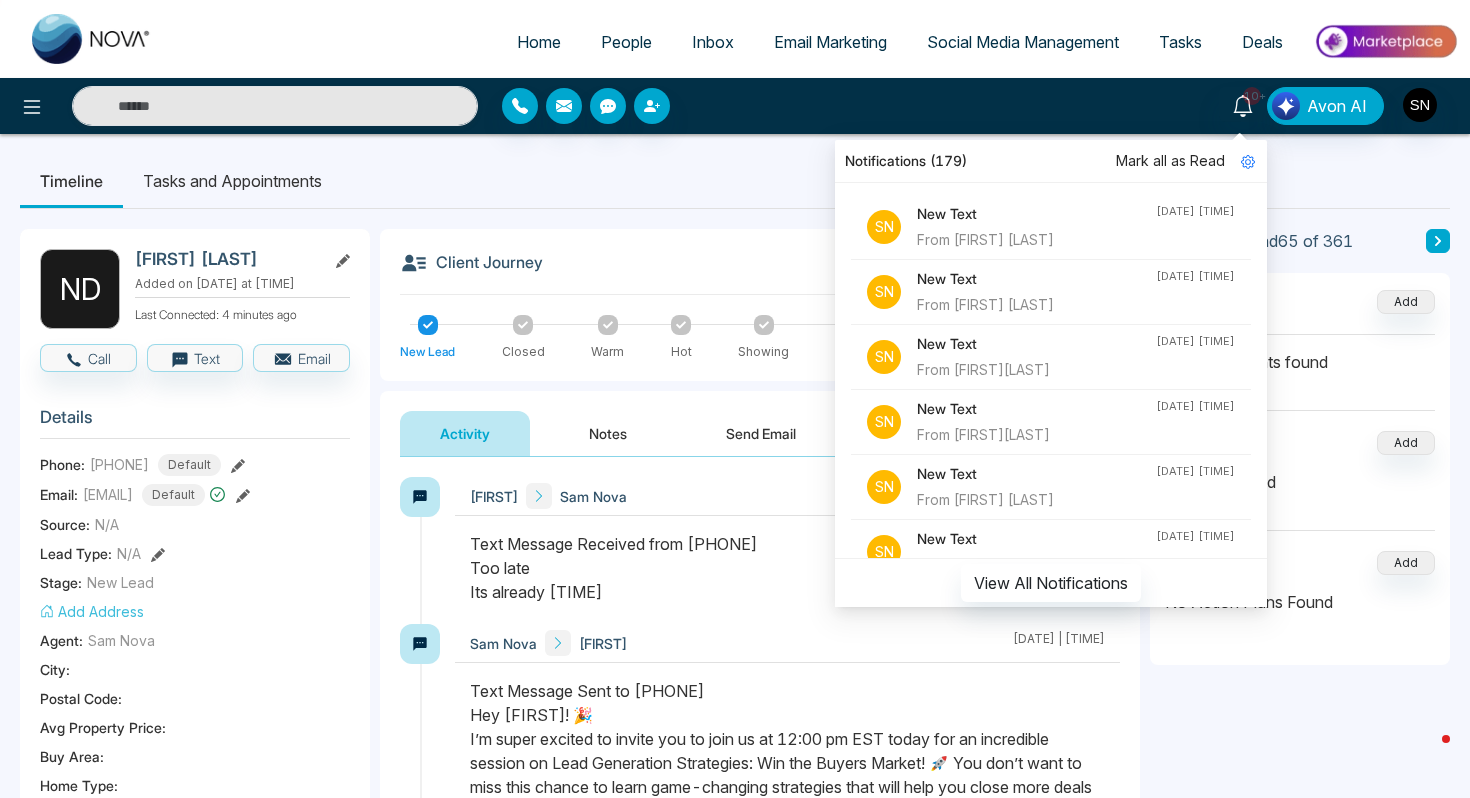 type on "**" 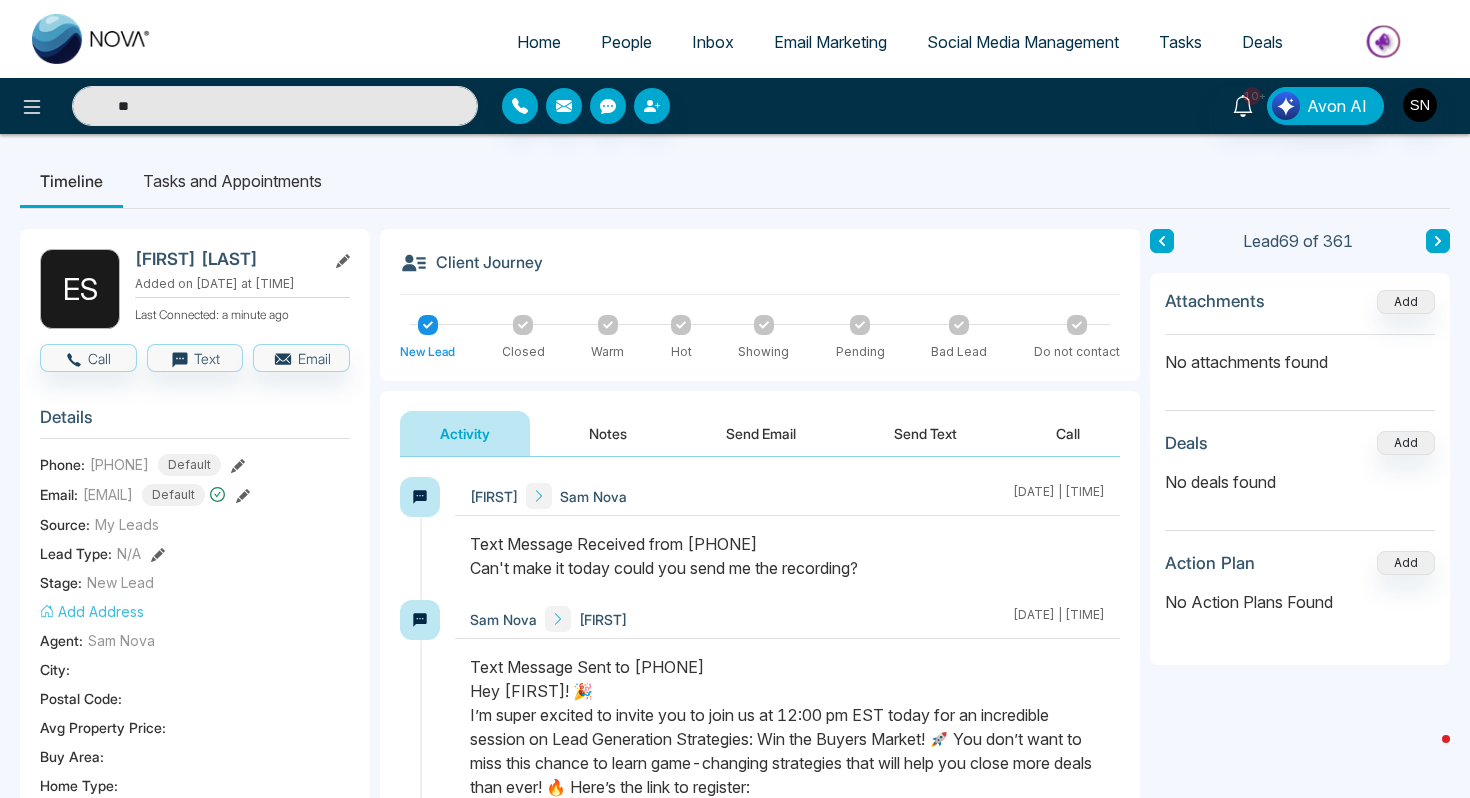click on "[FIRST] [LAST] [DATE] | [TIME]" at bounding box center [787, 619] 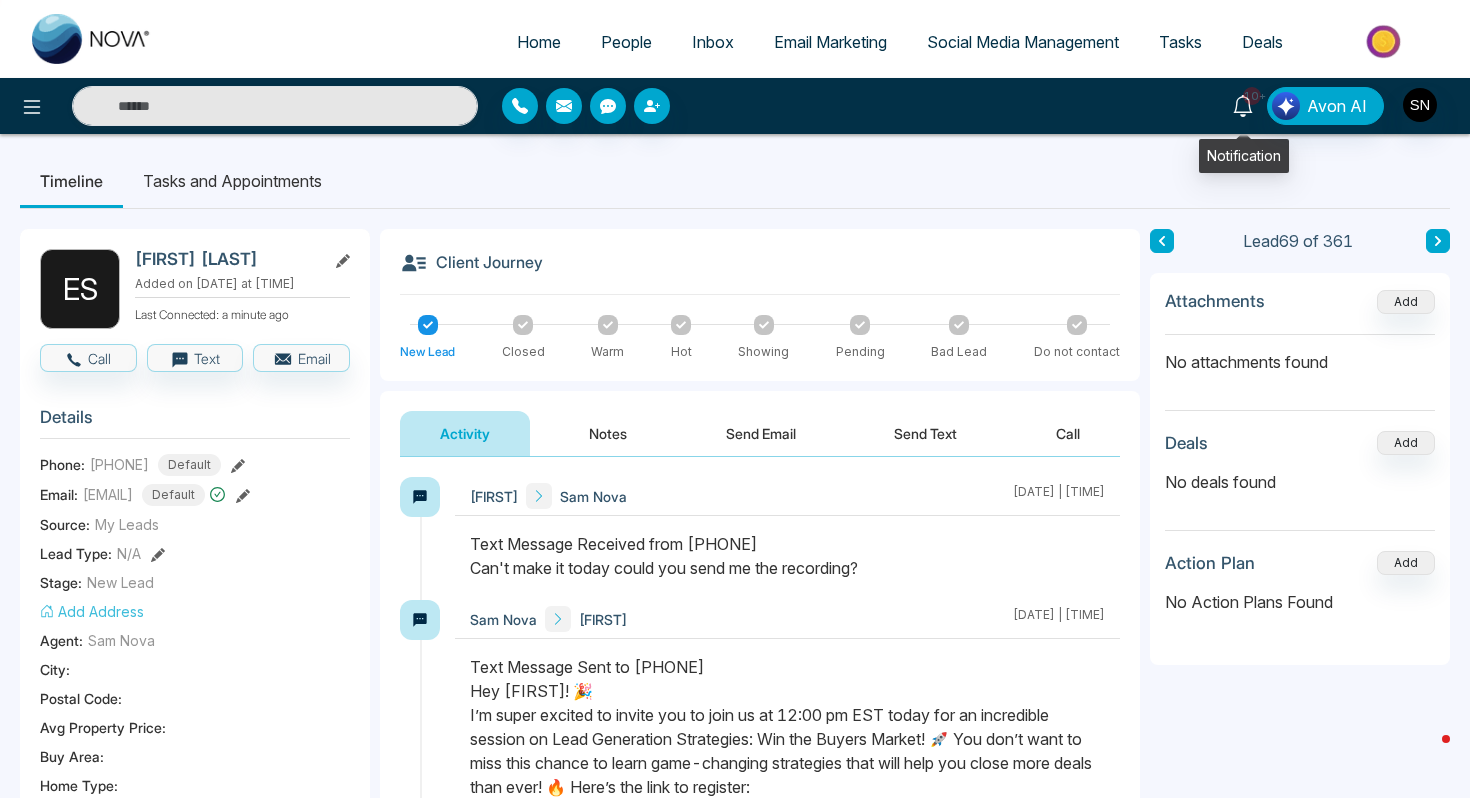 click on "10+" at bounding box center (1252, 96) 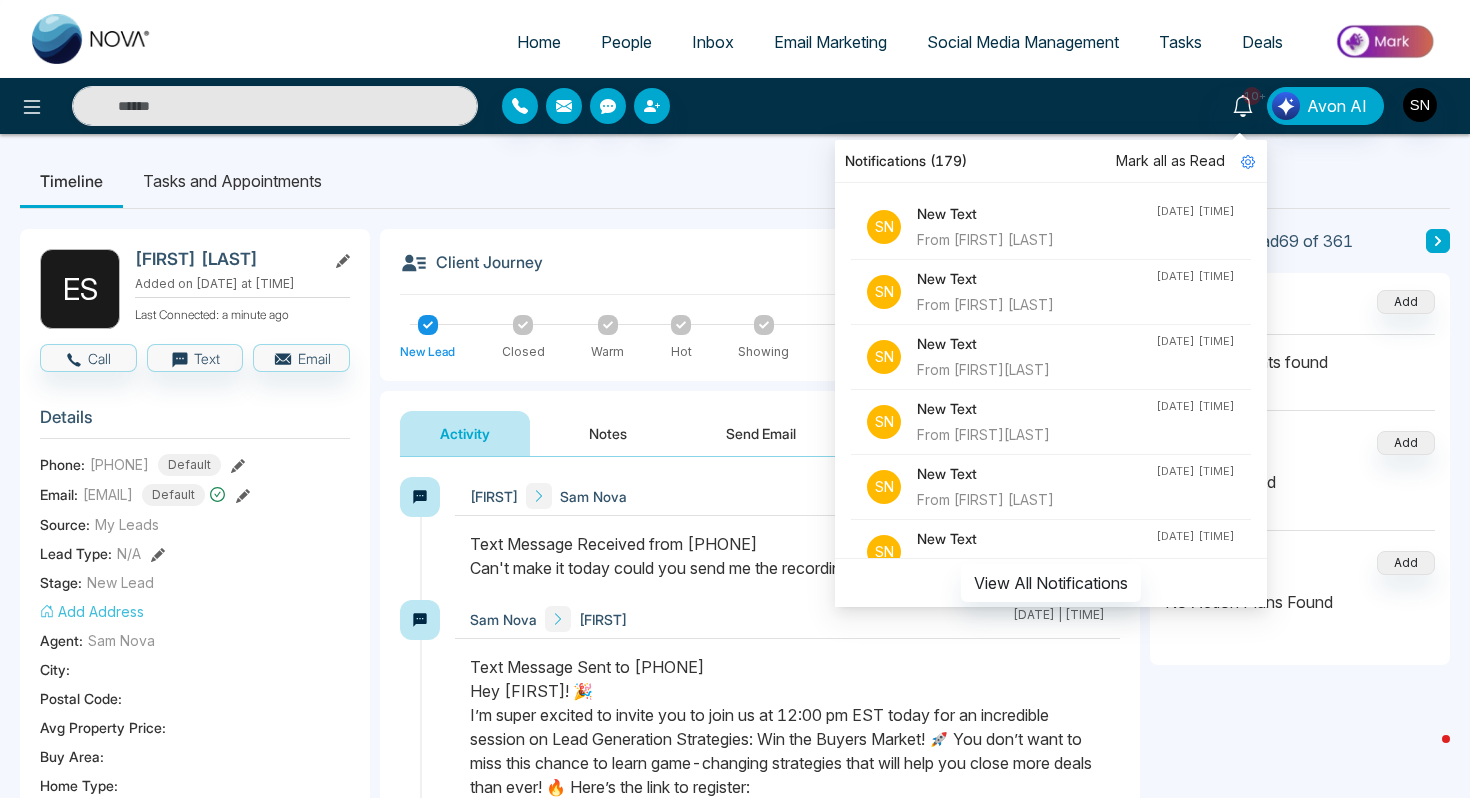 click on "From [FIRST][LAST]" at bounding box center (1036, 370) 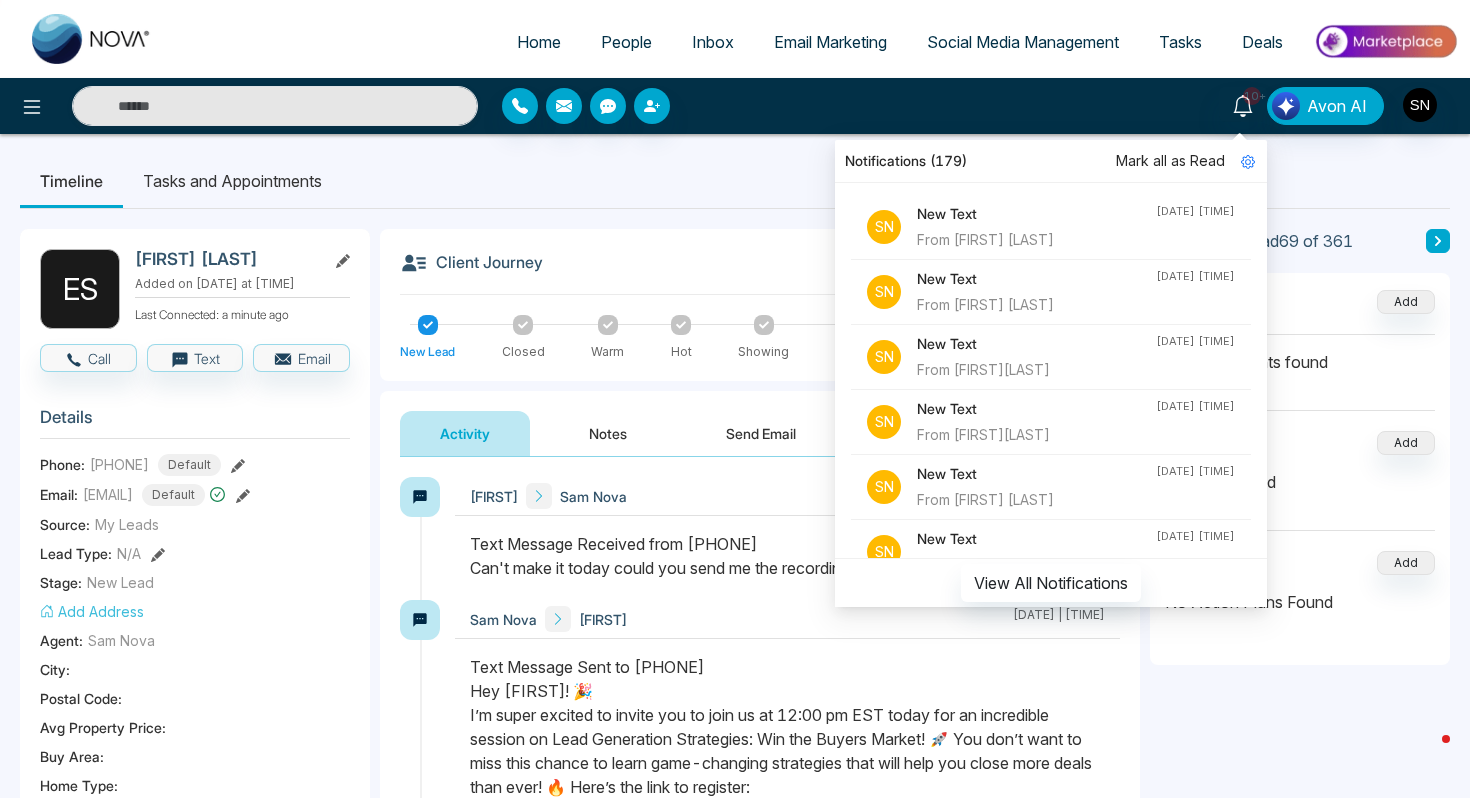 type on "**" 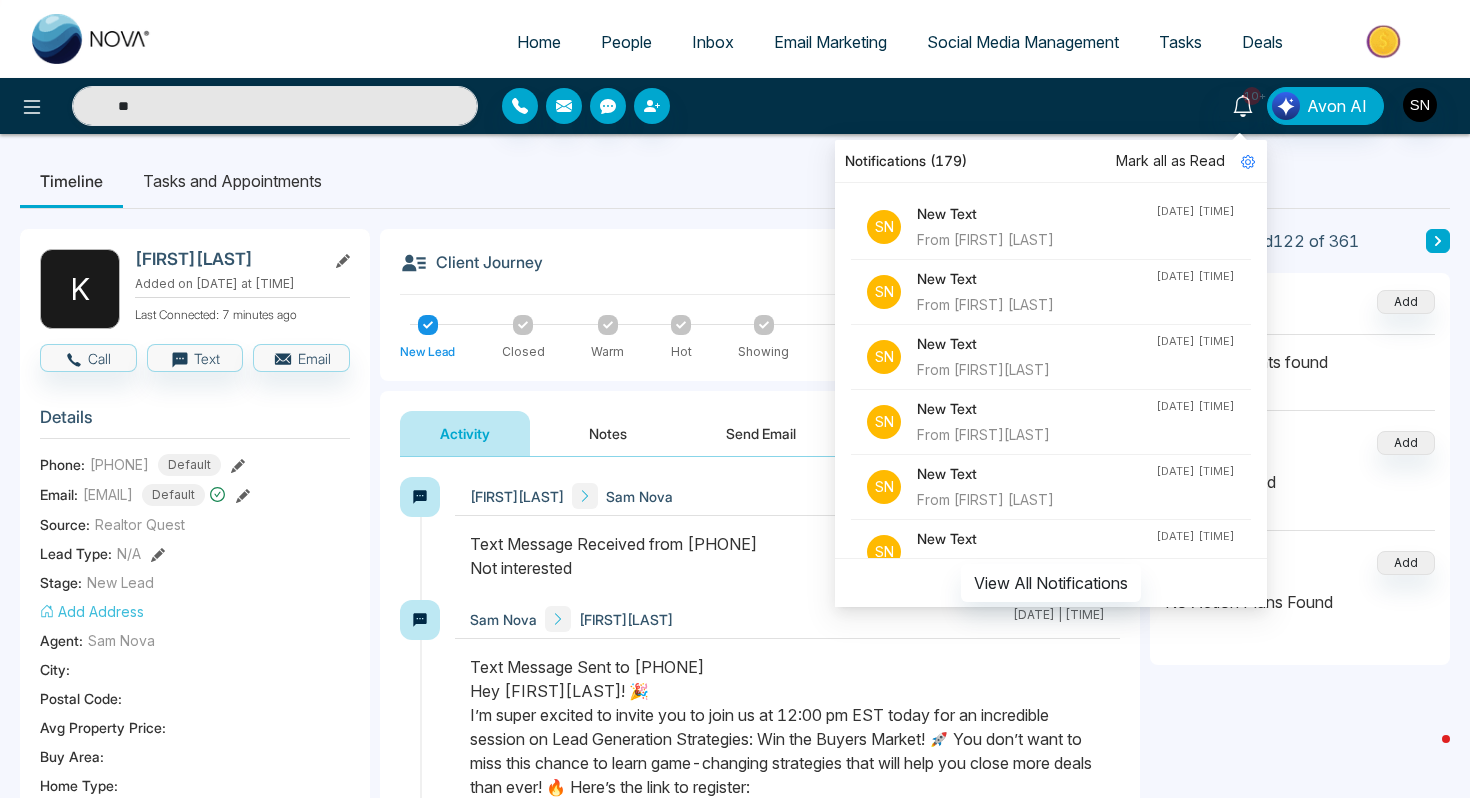 scroll, scrollTop: 327, scrollLeft: 0, axis: vertical 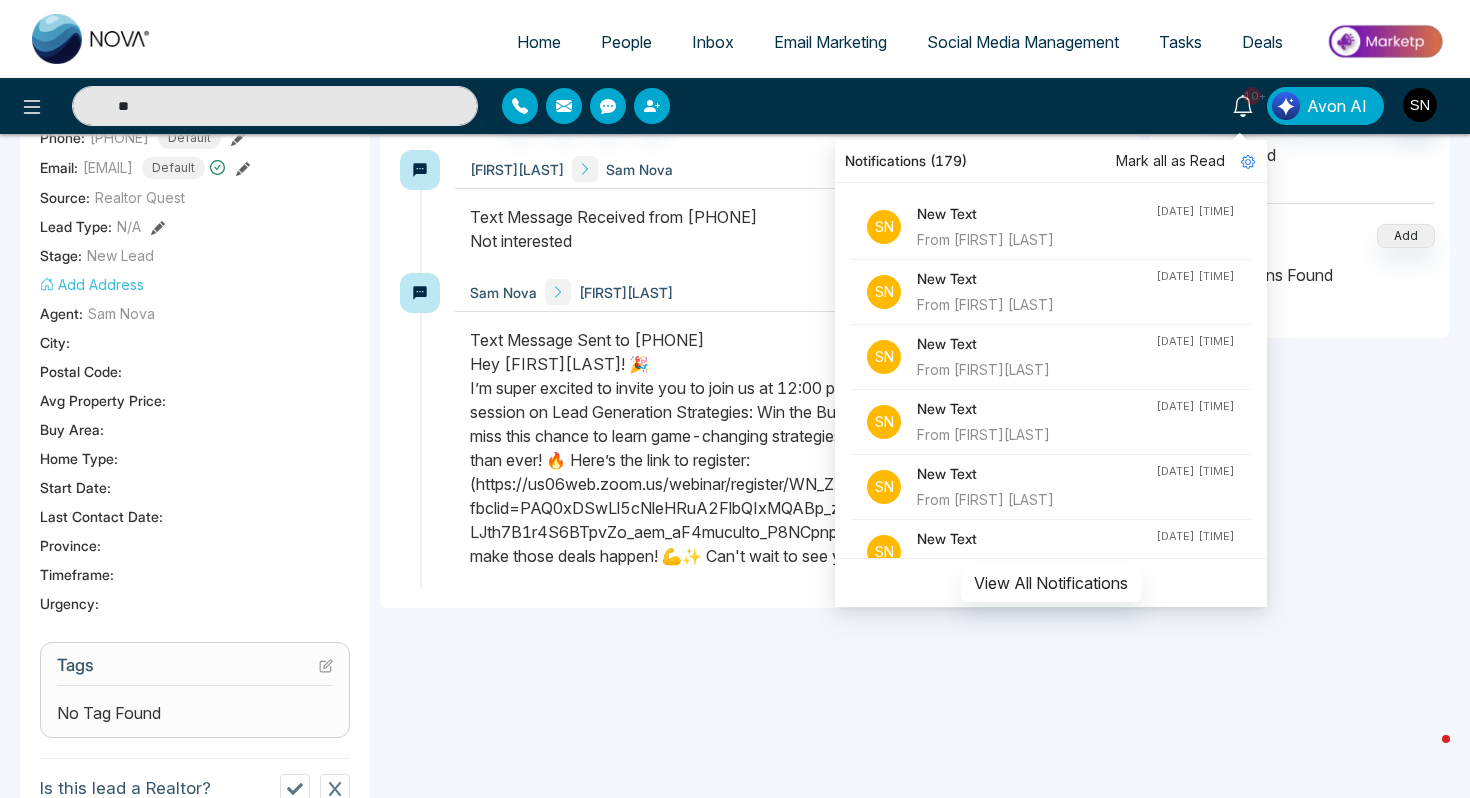 click on "Tags" at bounding box center (195, 670) 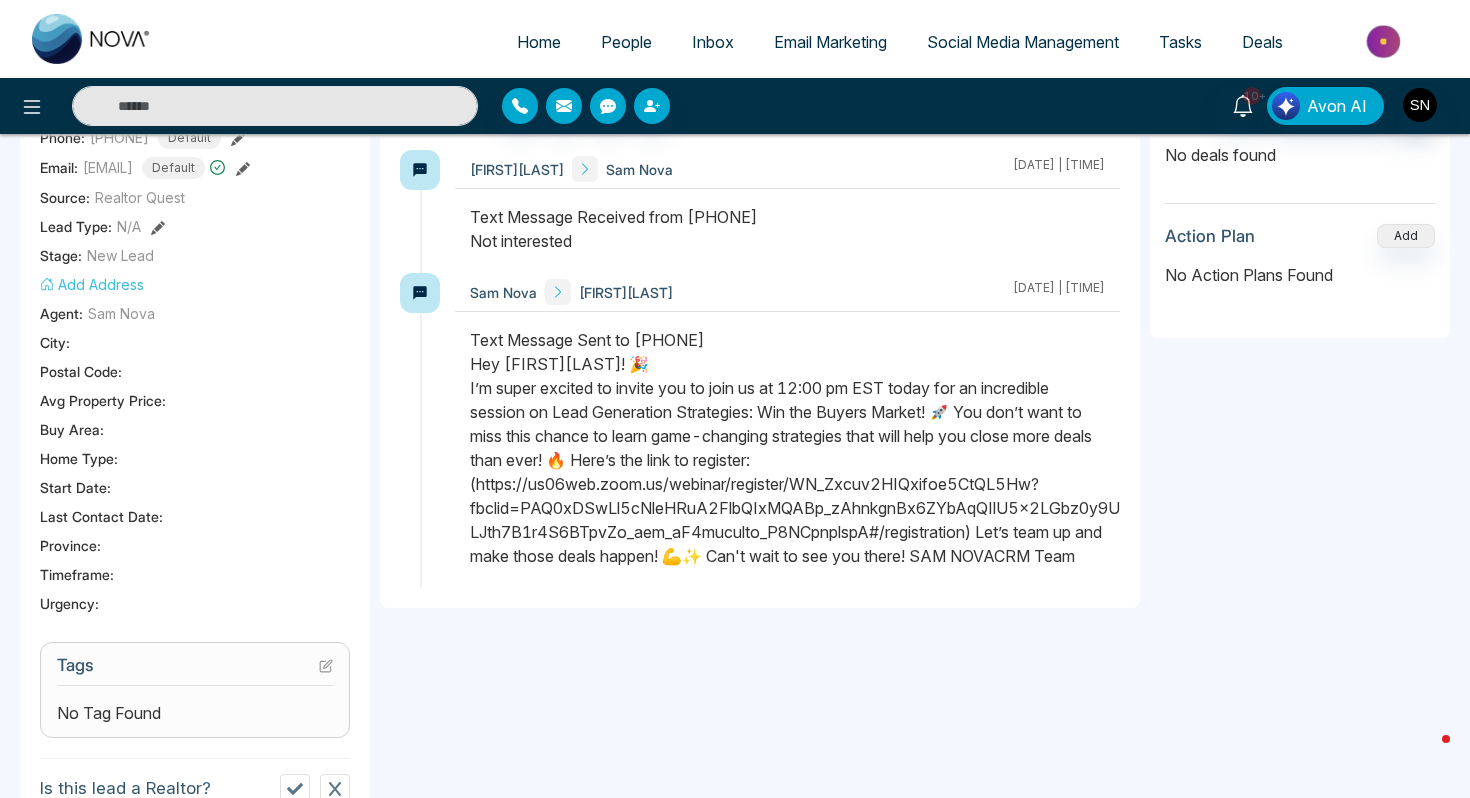 click 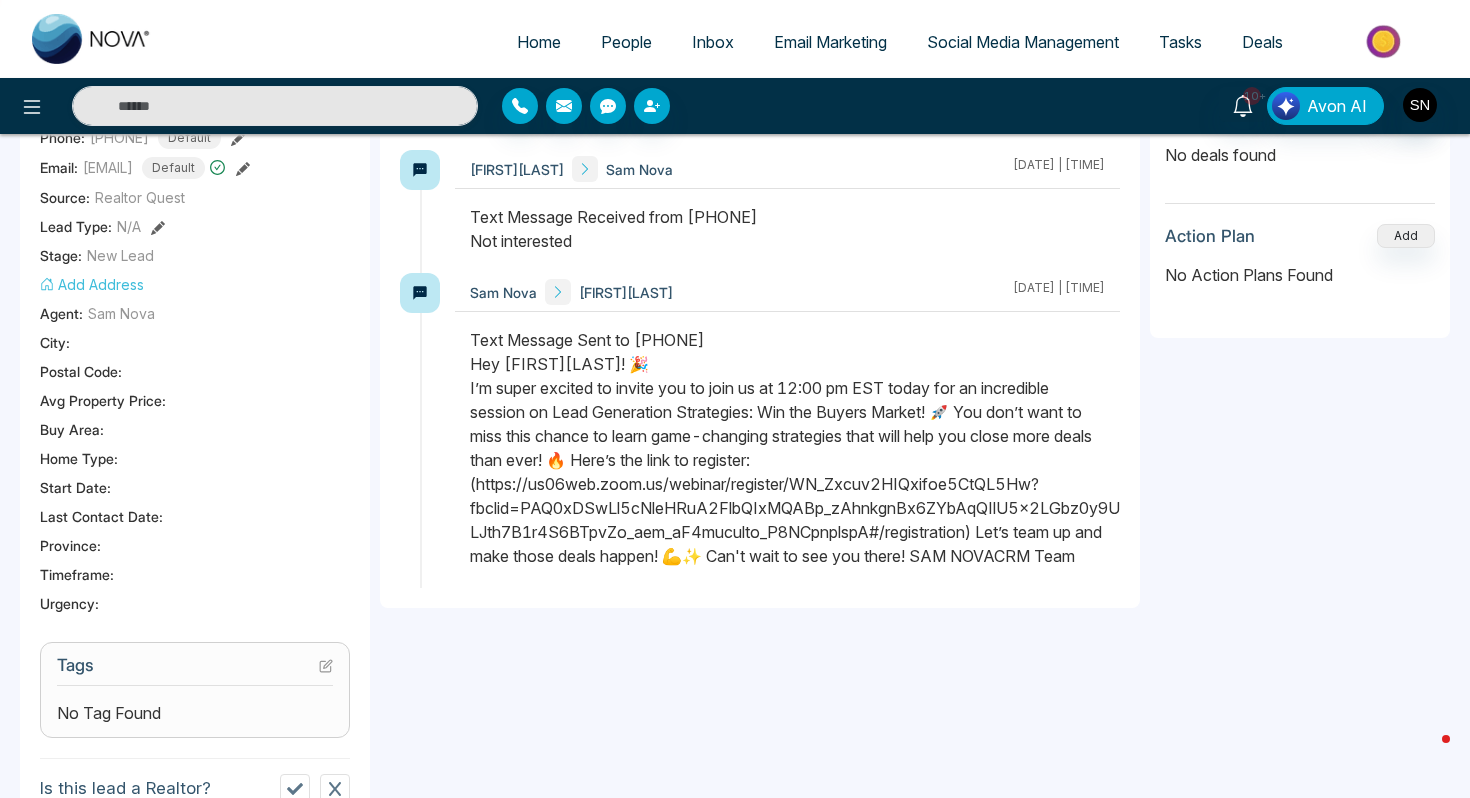 type on "**" 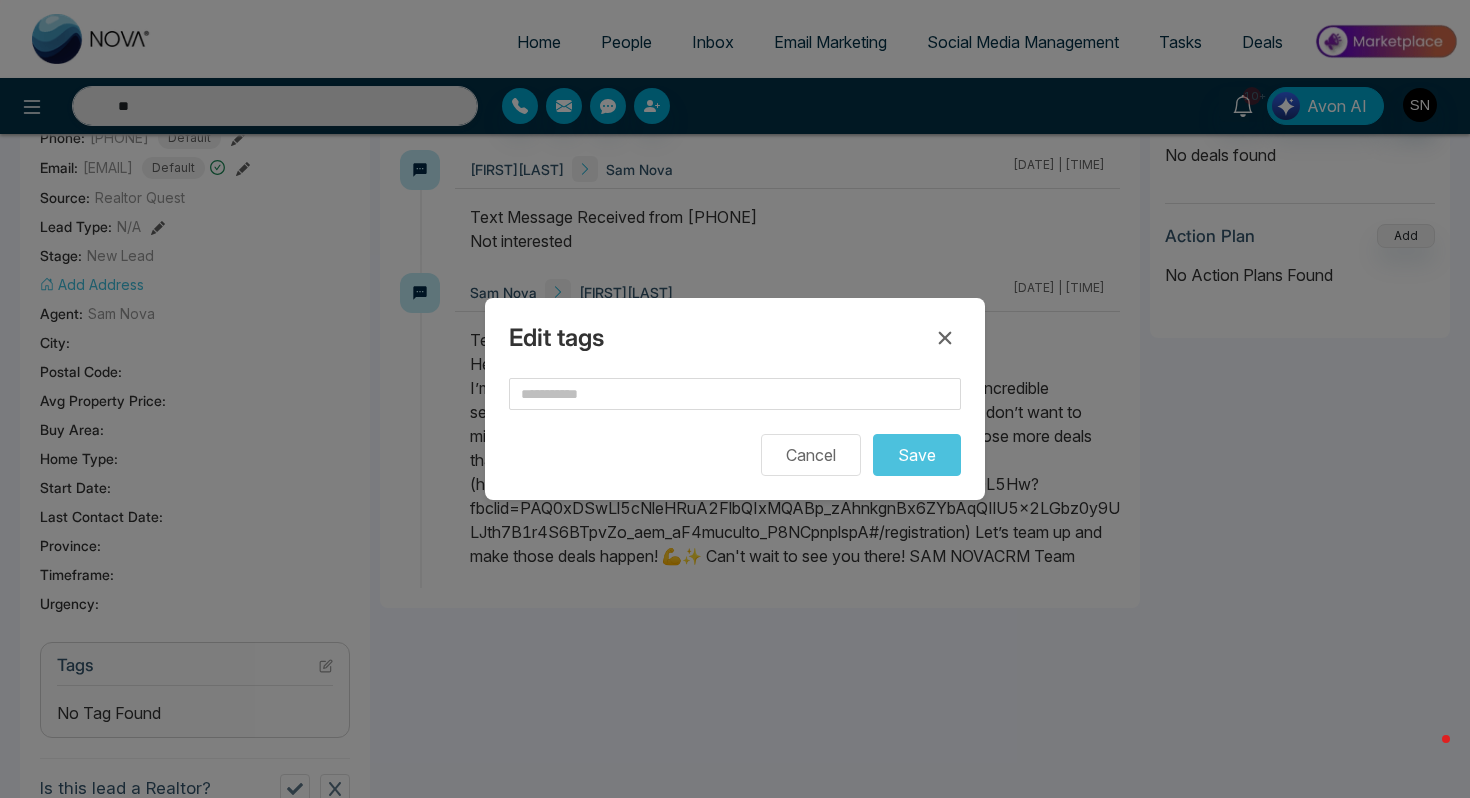 click on "Cancel Save" at bounding box center [735, 427] 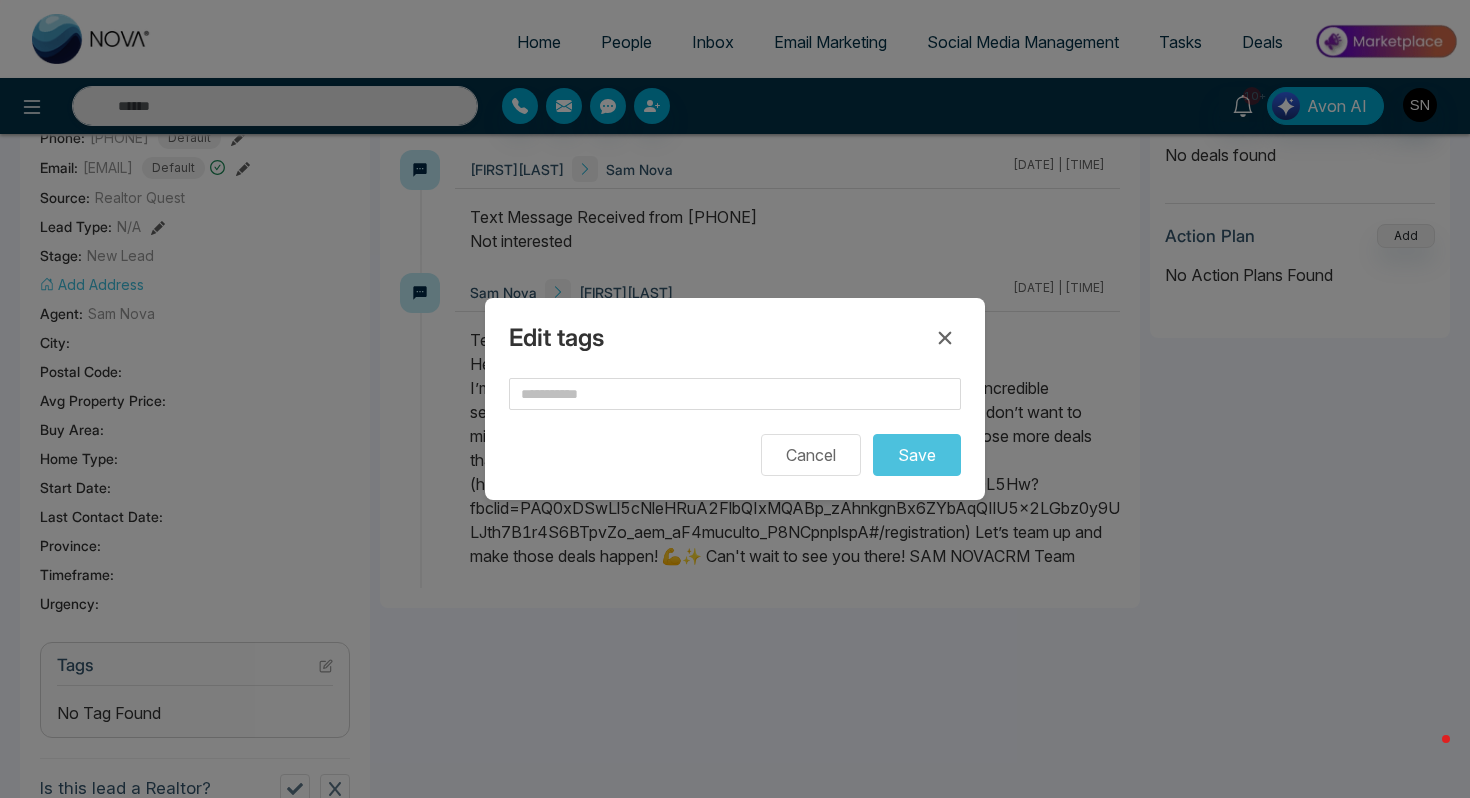 type on "**" 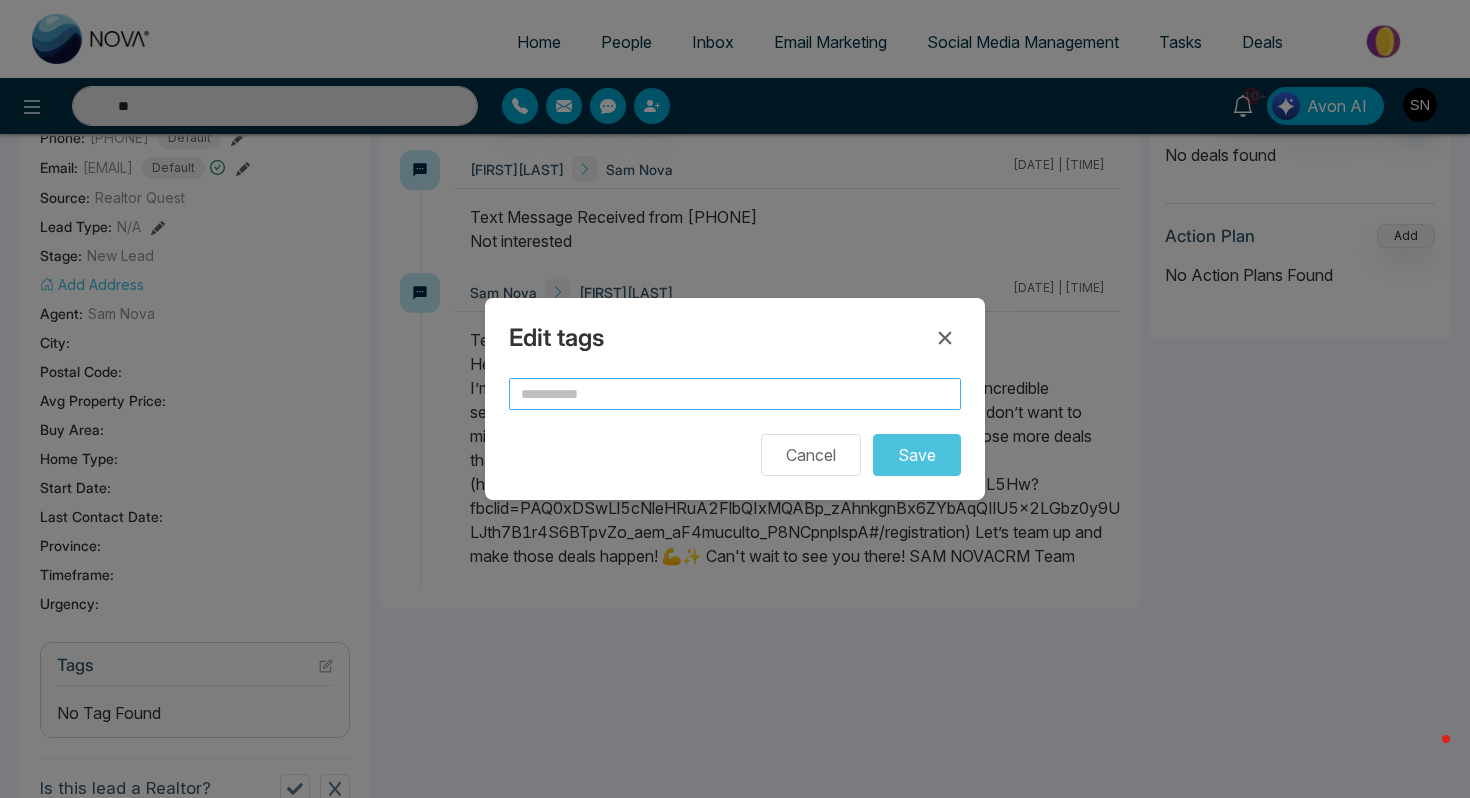 click at bounding box center [735, 394] 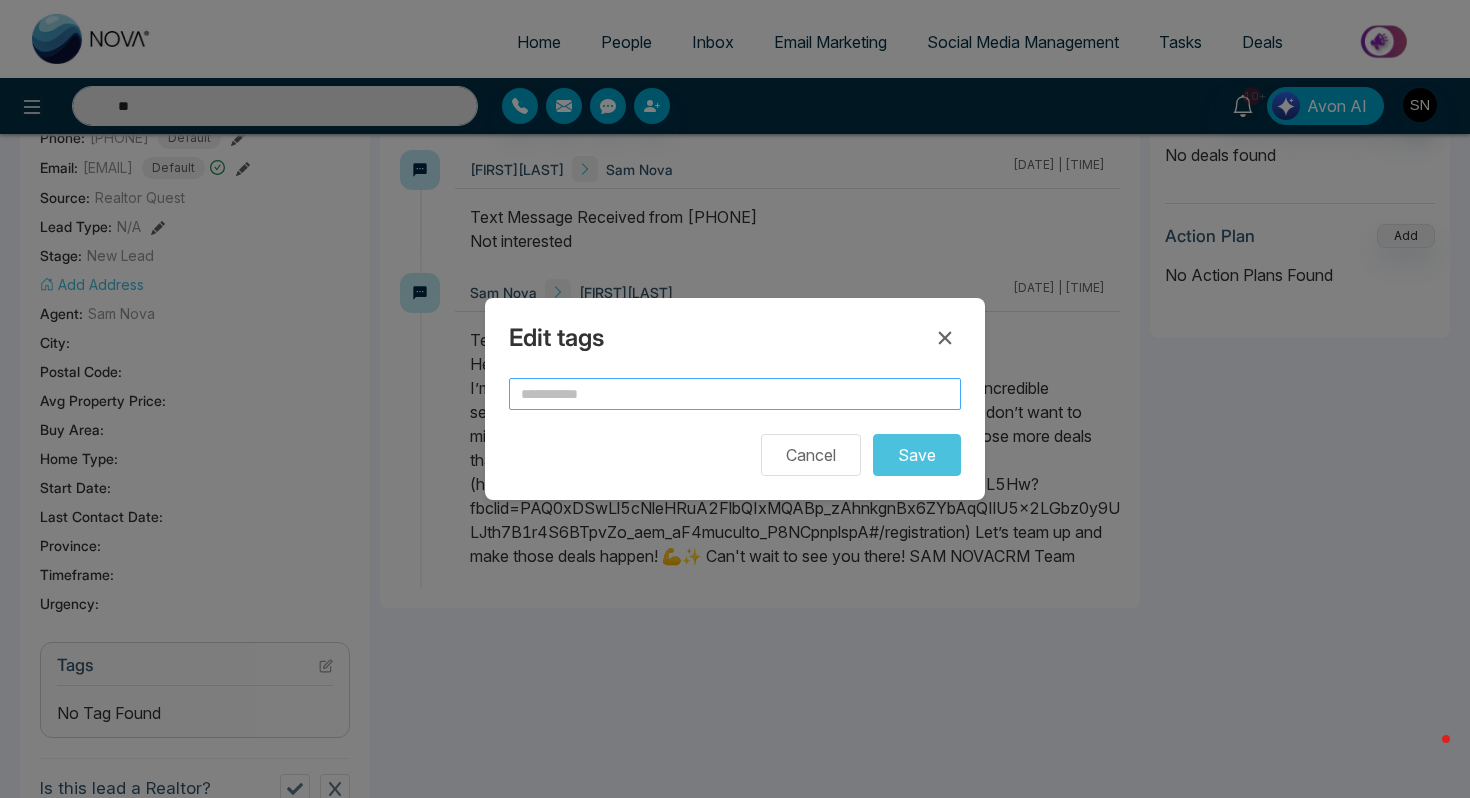 type 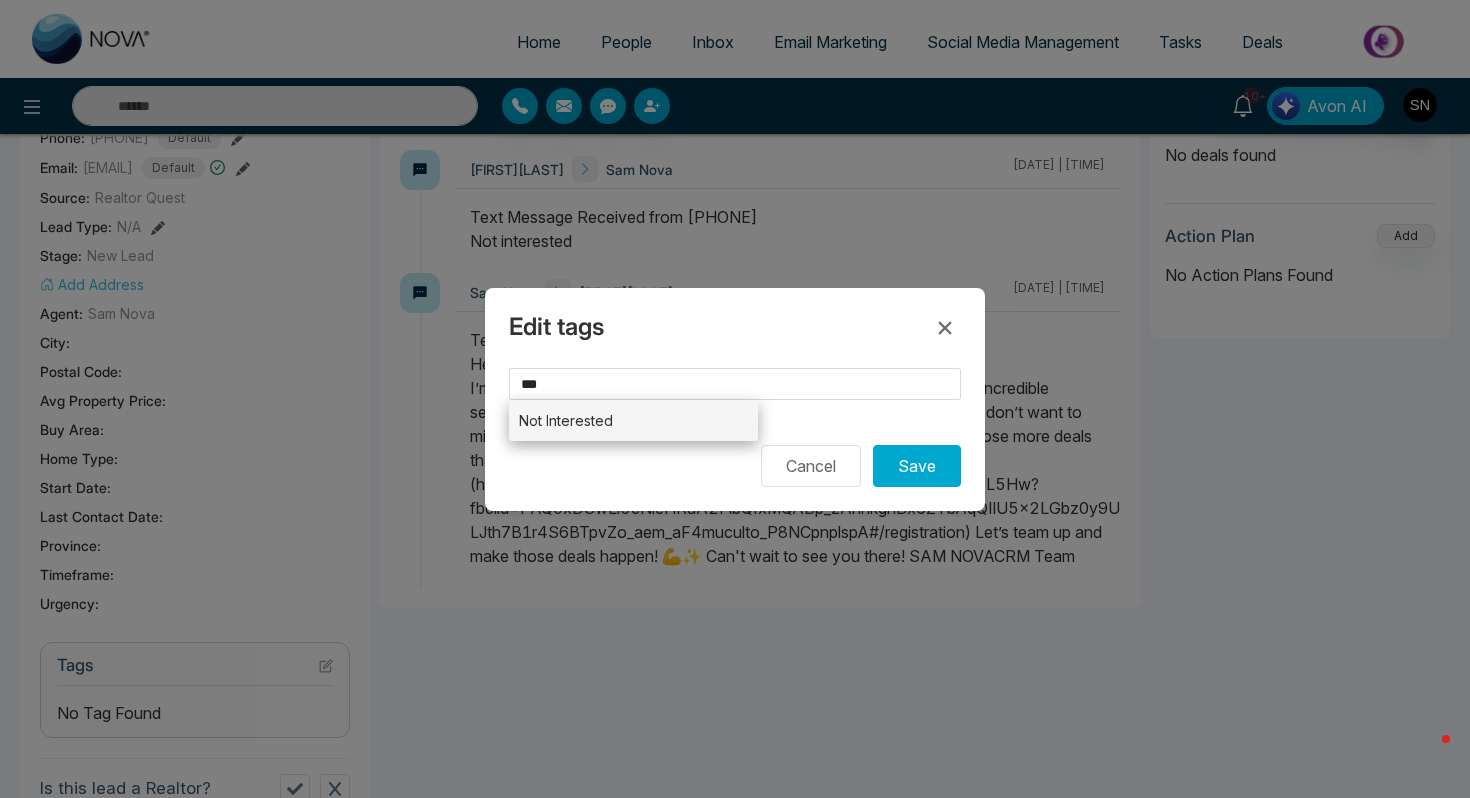 click on "Not Interested" at bounding box center [633, 420] 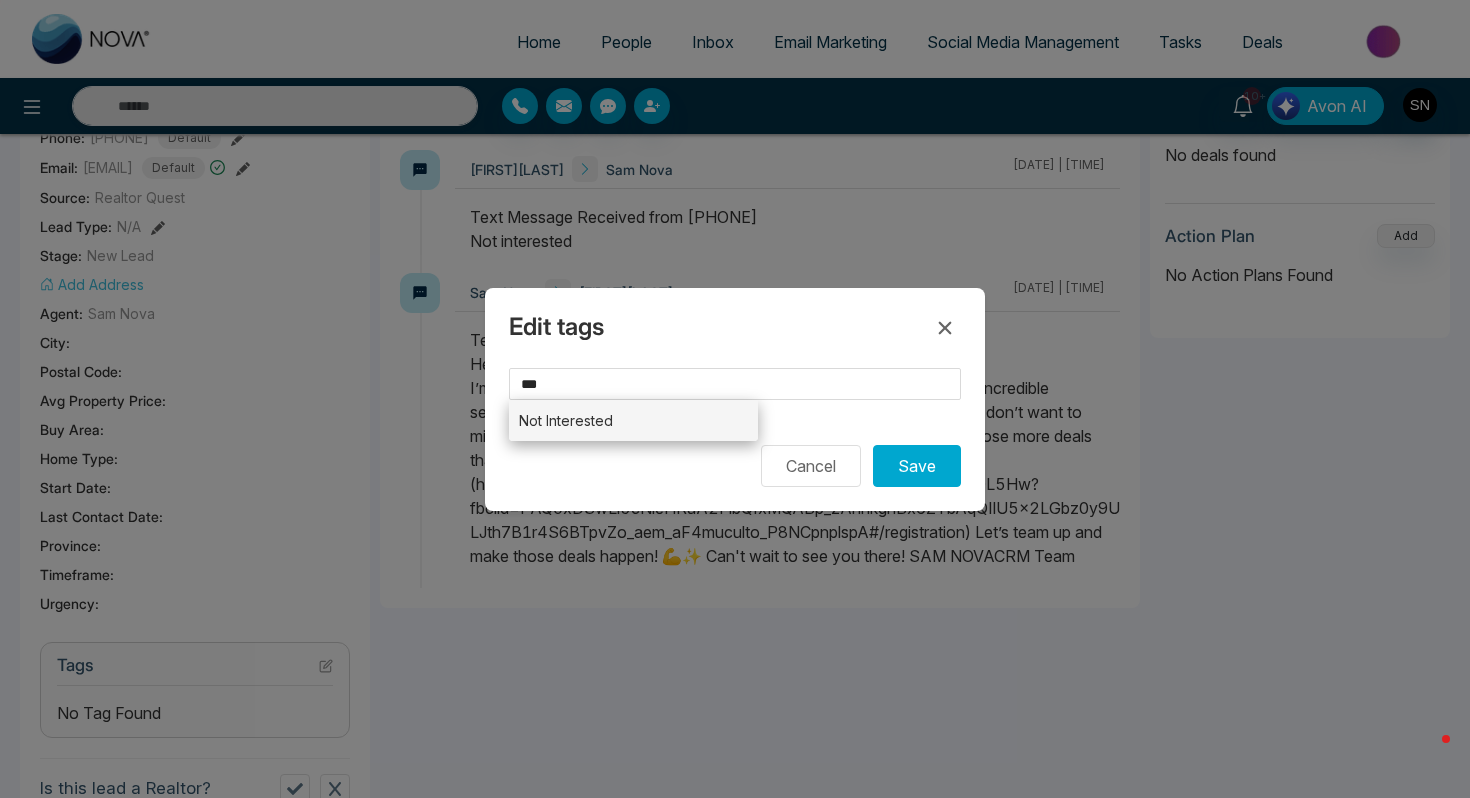 type on "**********" 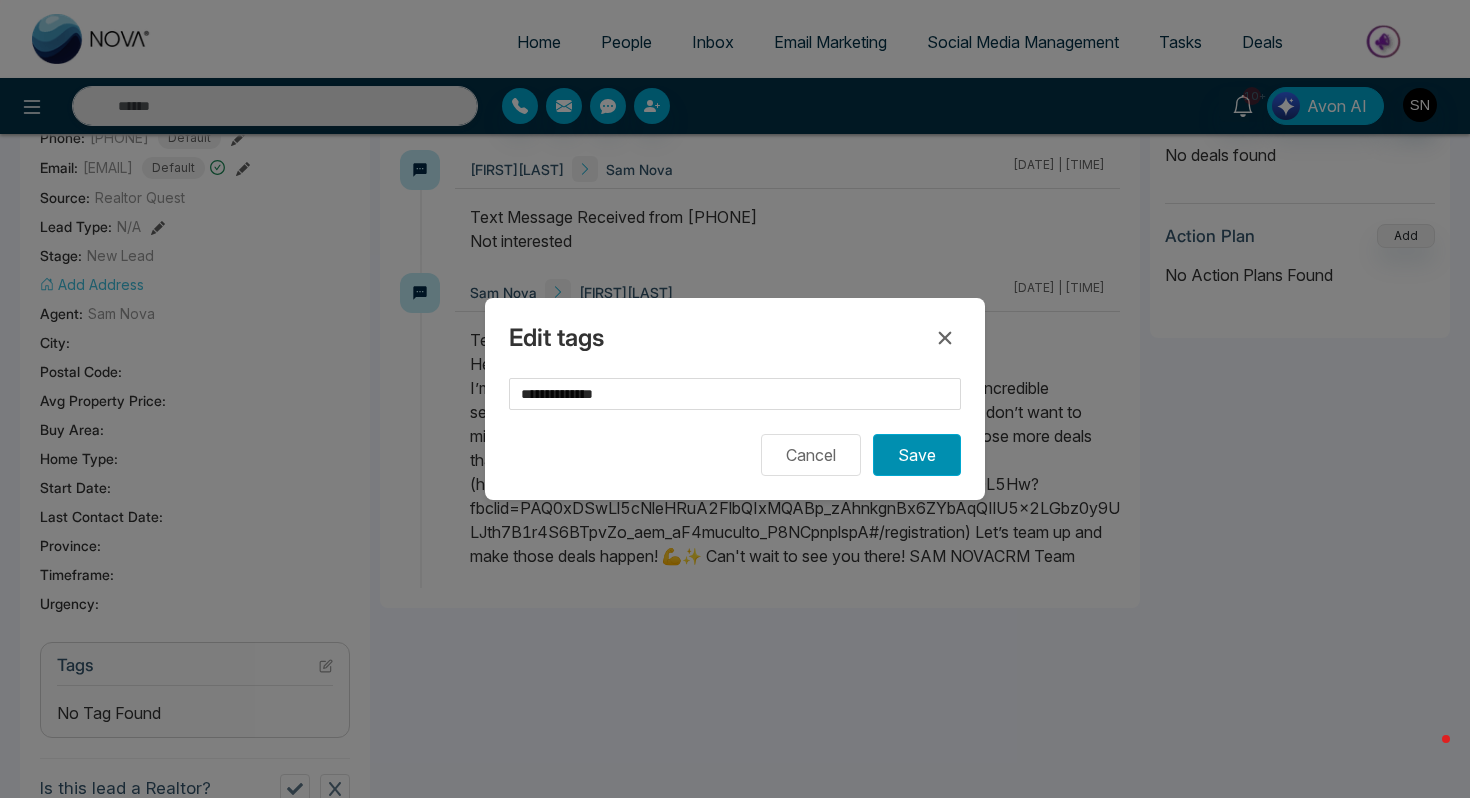 click on "Save" at bounding box center [917, 455] 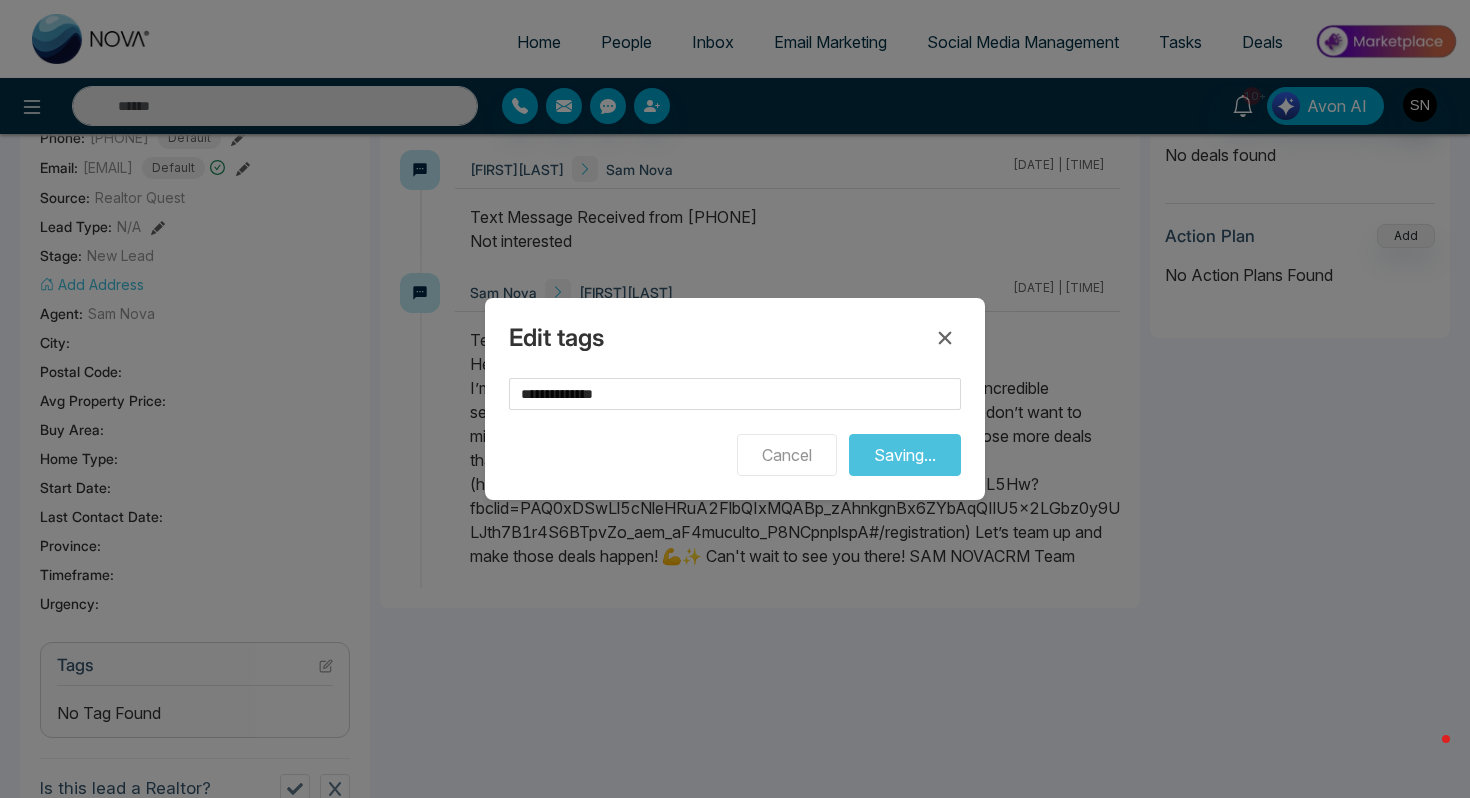 type on "**" 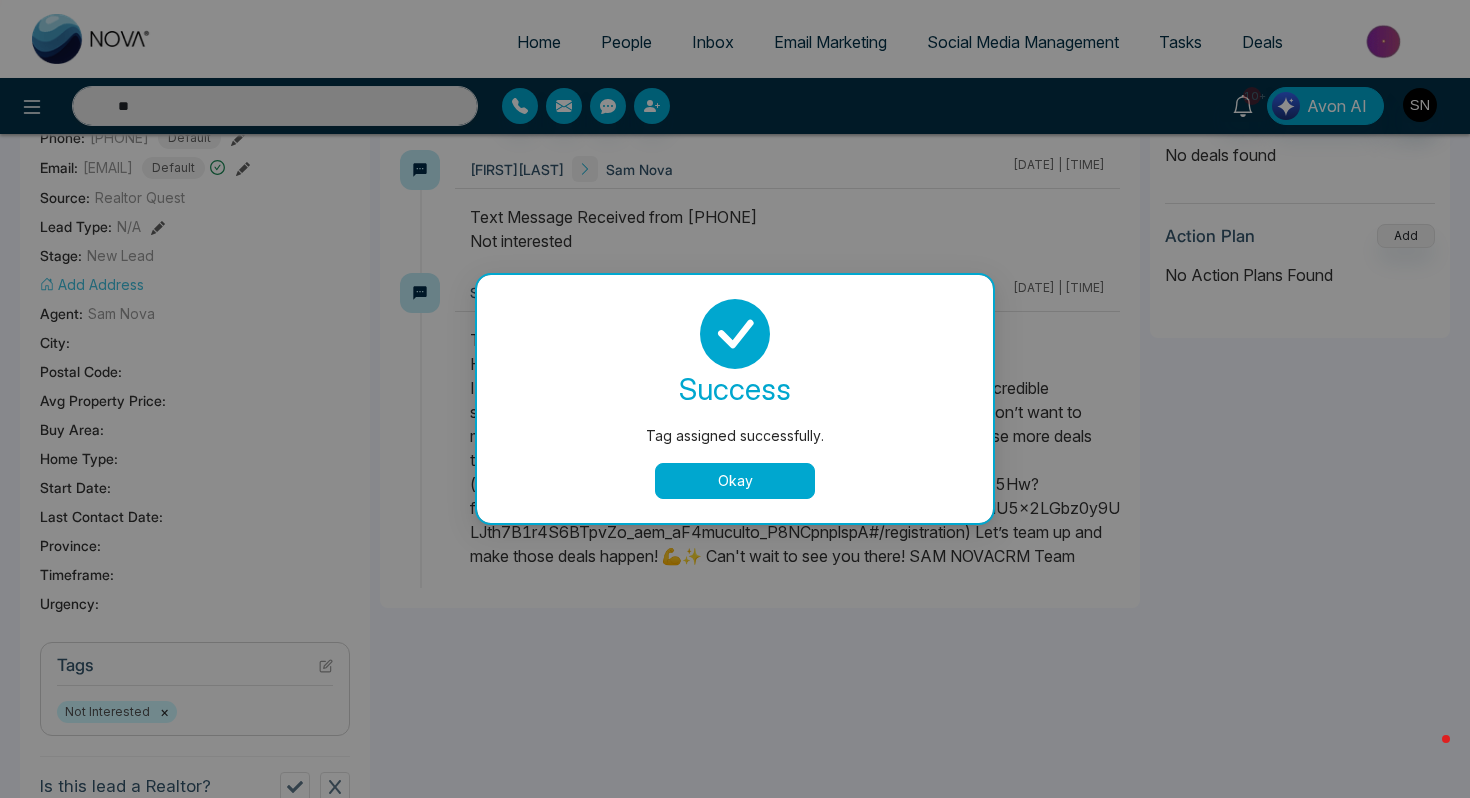 click on "Okay" at bounding box center (735, 481) 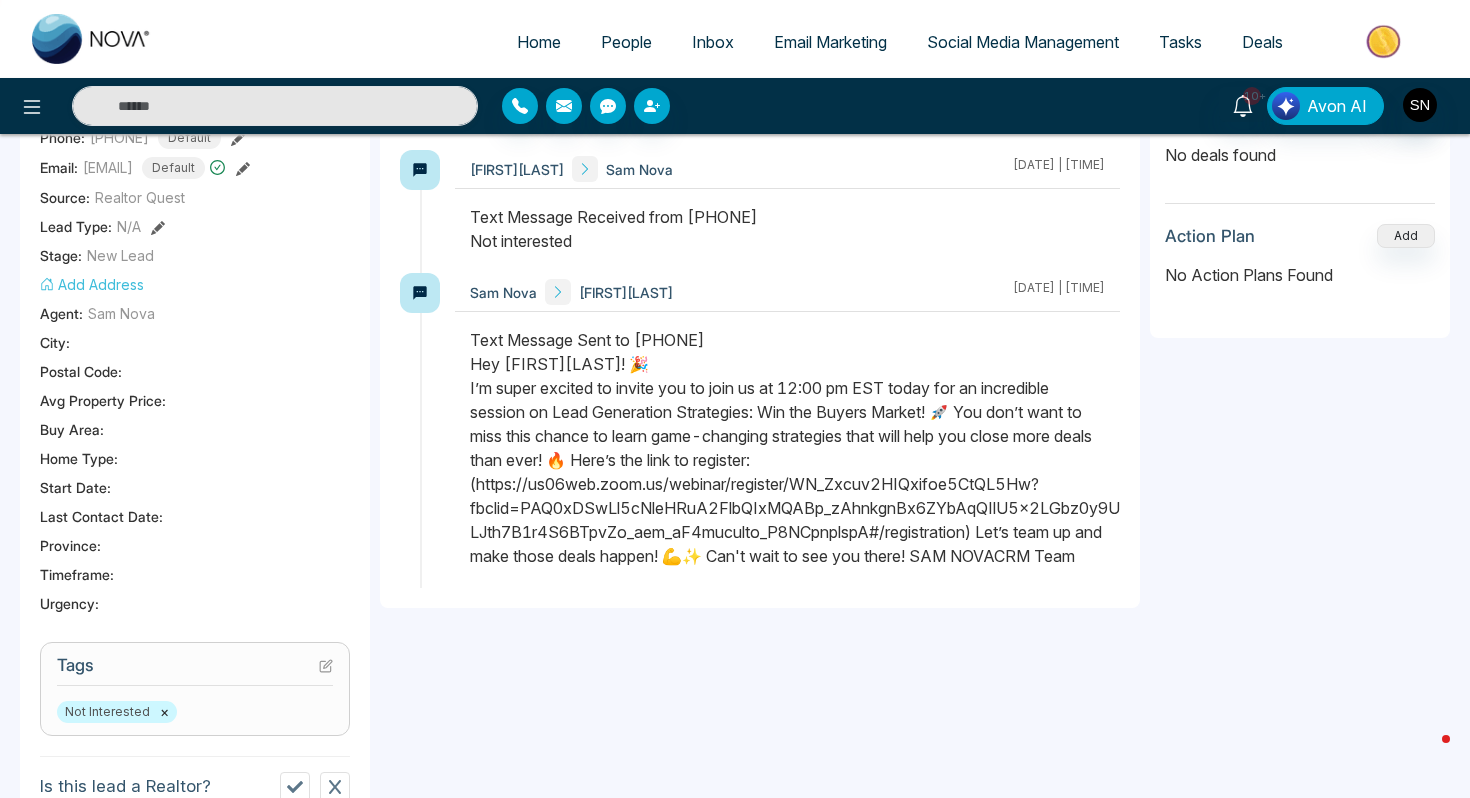 type on "**" 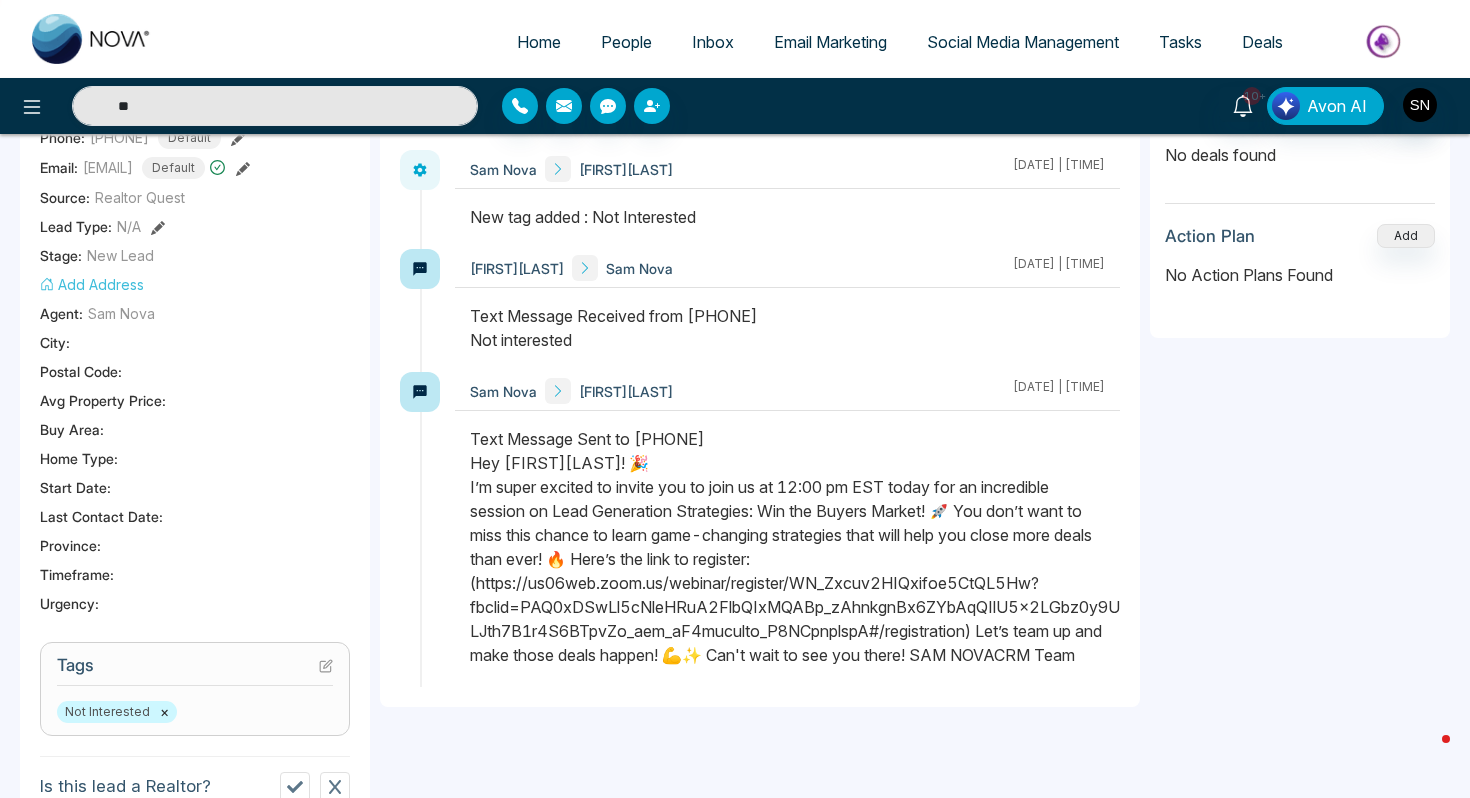 scroll, scrollTop: 0, scrollLeft: 0, axis: both 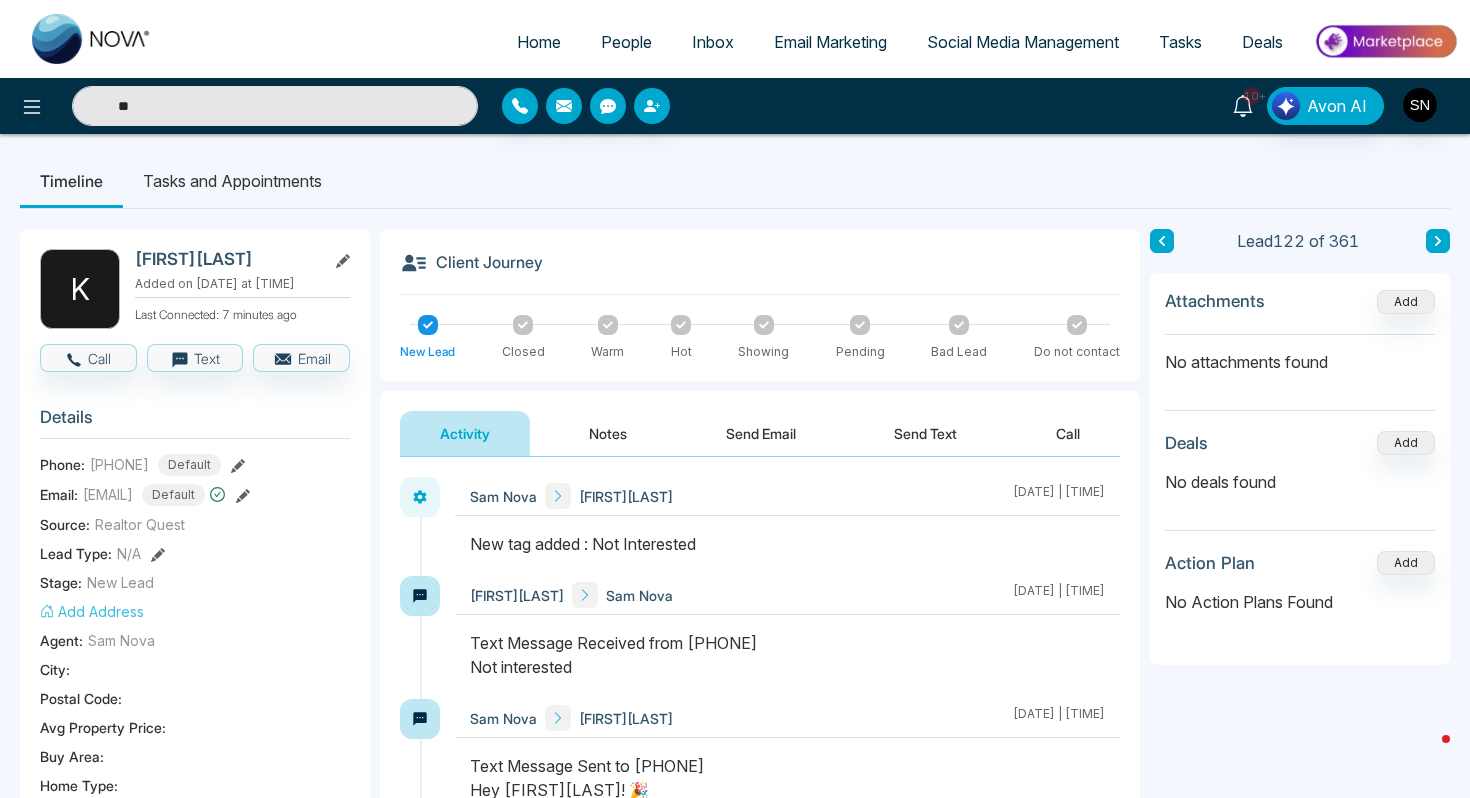 click 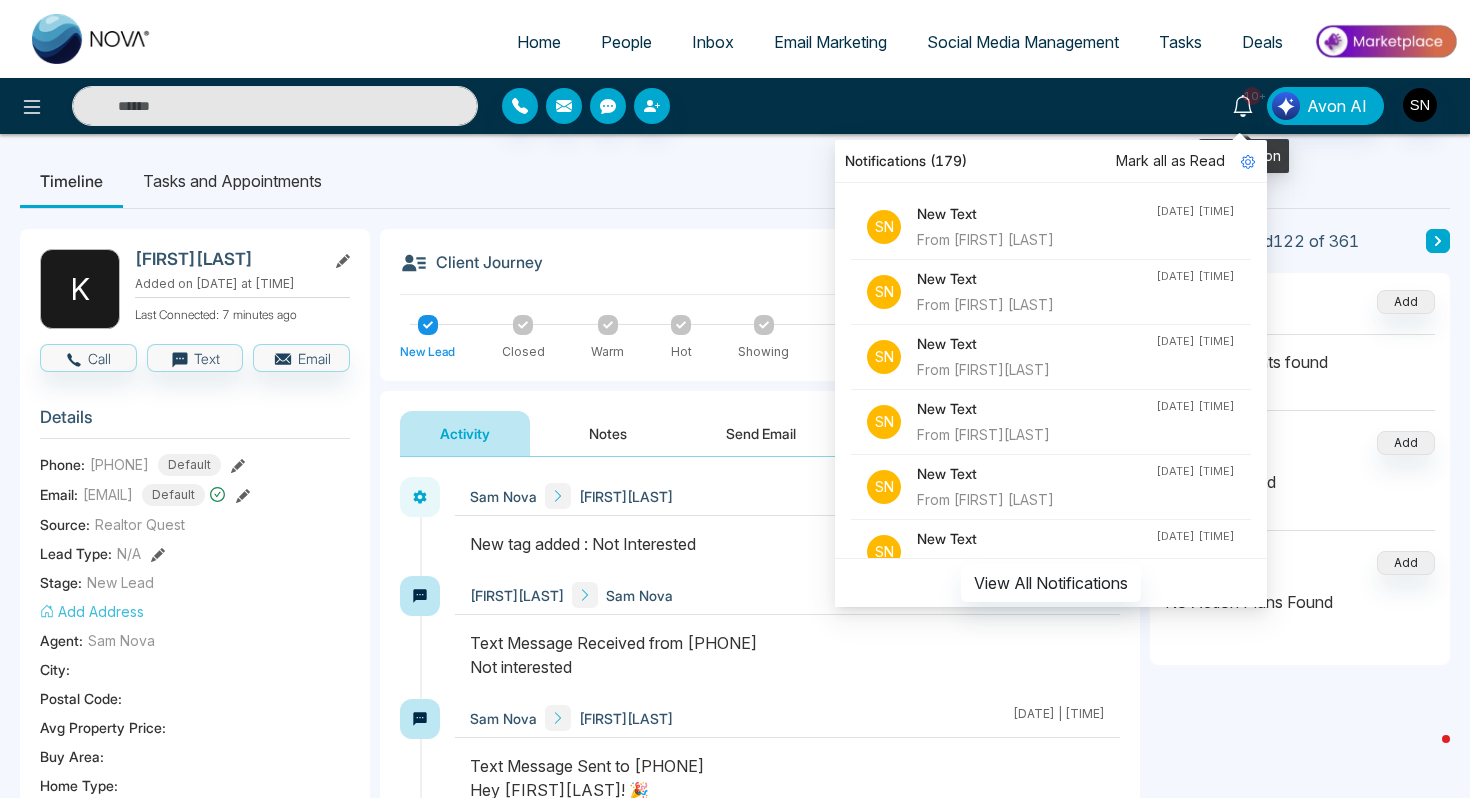 type on "**" 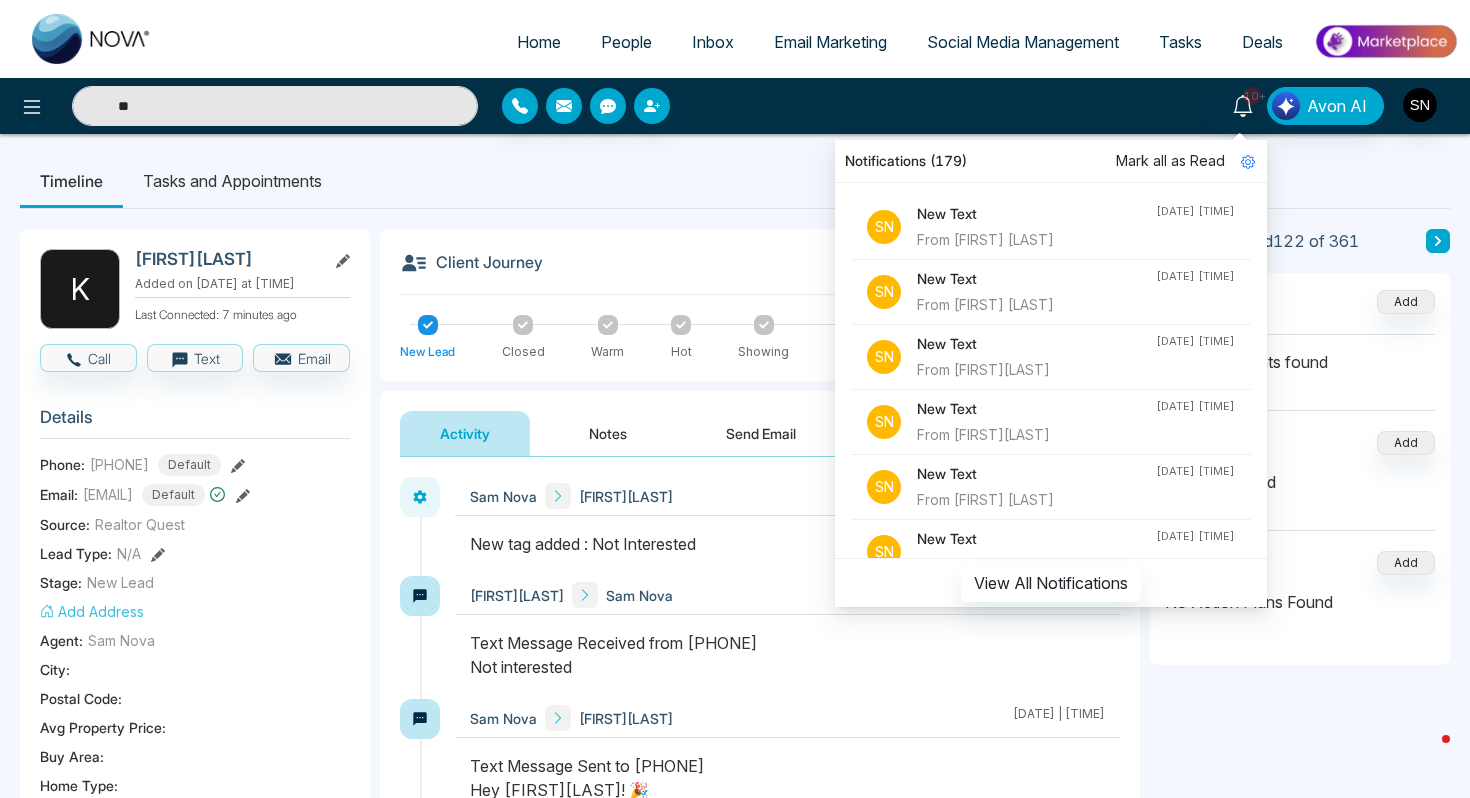 click on "New Text From [FIRST][LAST]" at bounding box center (1036, 422) 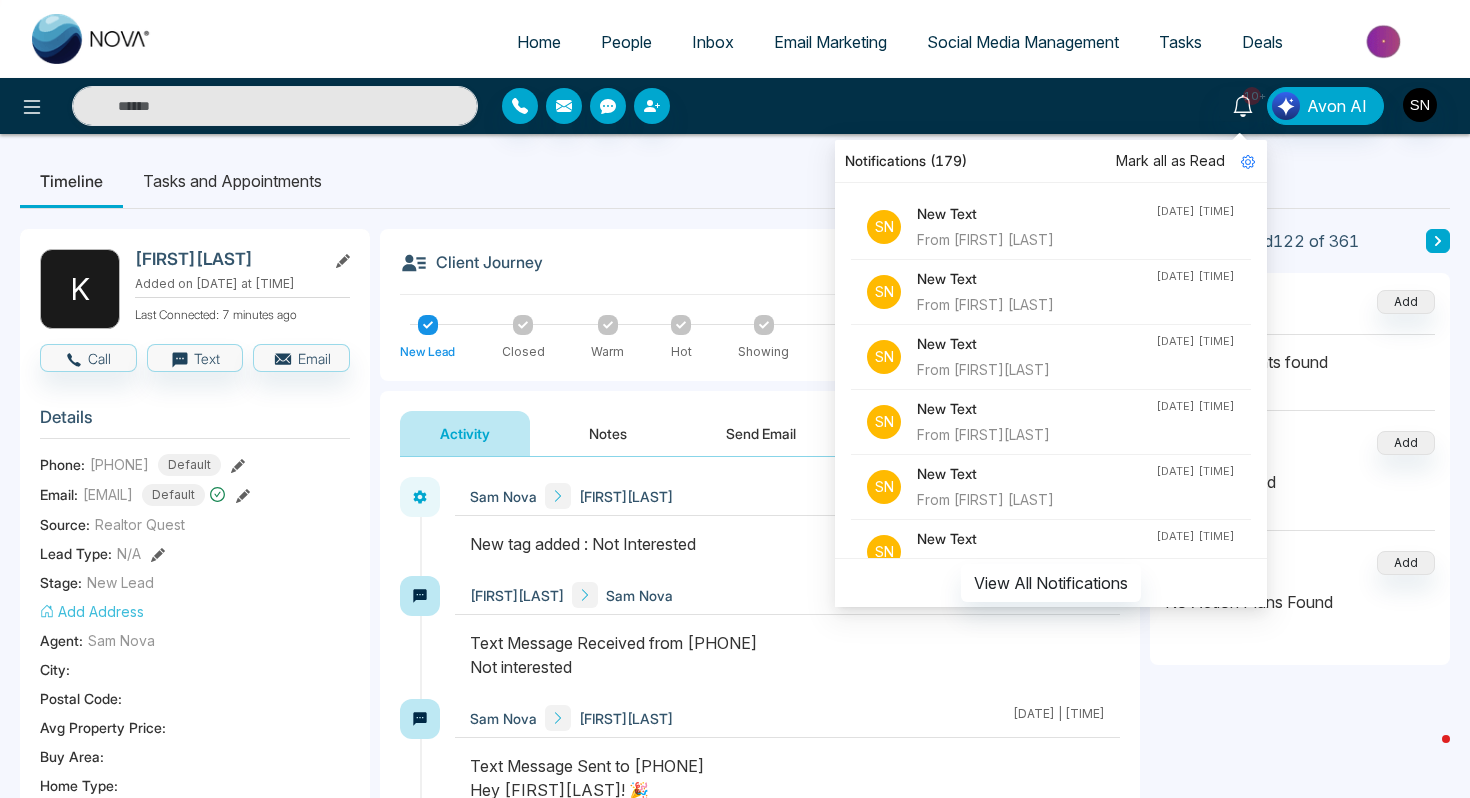 click on "New Text From [FIRST][LAST]" at bounding box center [1036, 422] 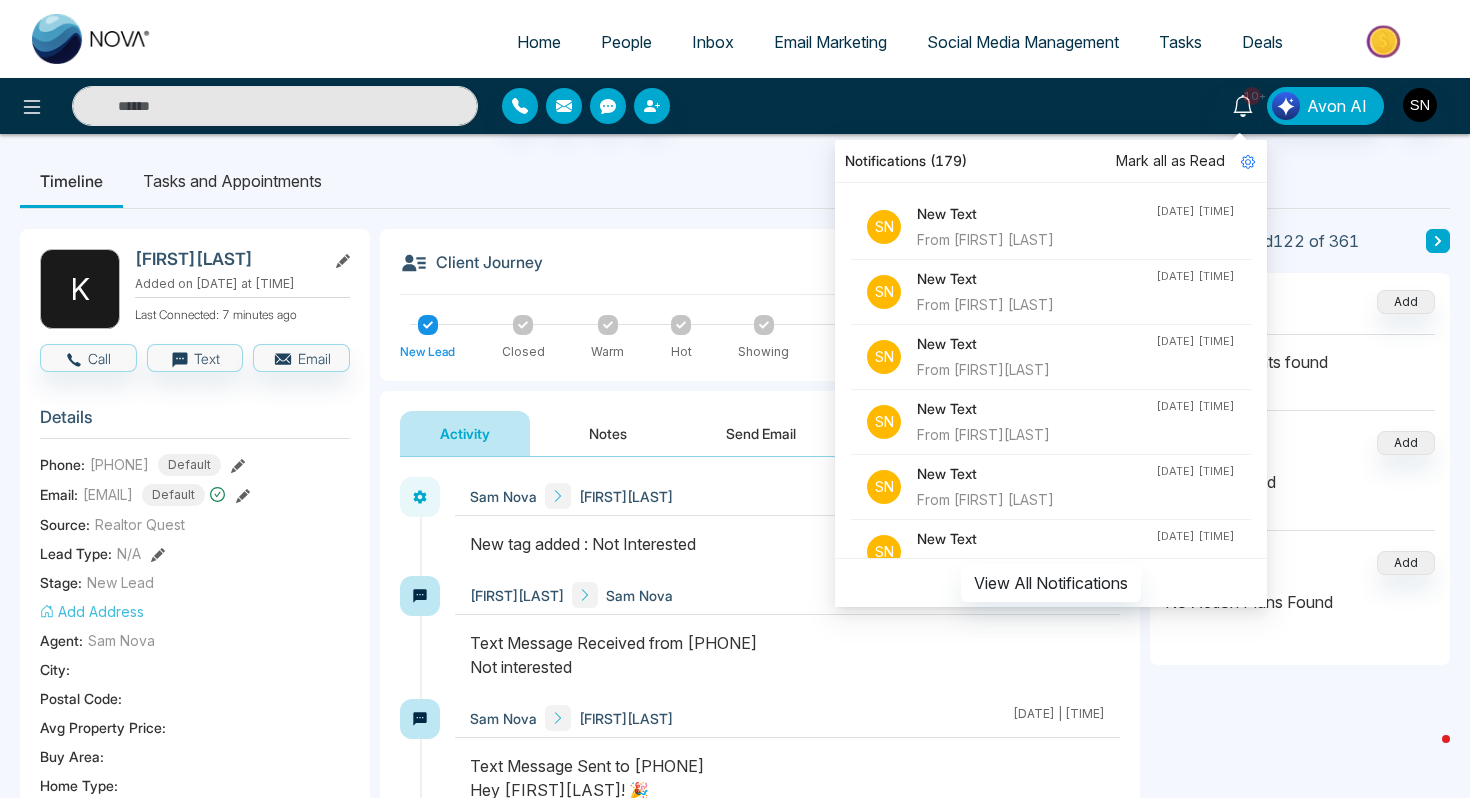 click on "From [FIRST][LAST]" at bounding box center (1036, 435) 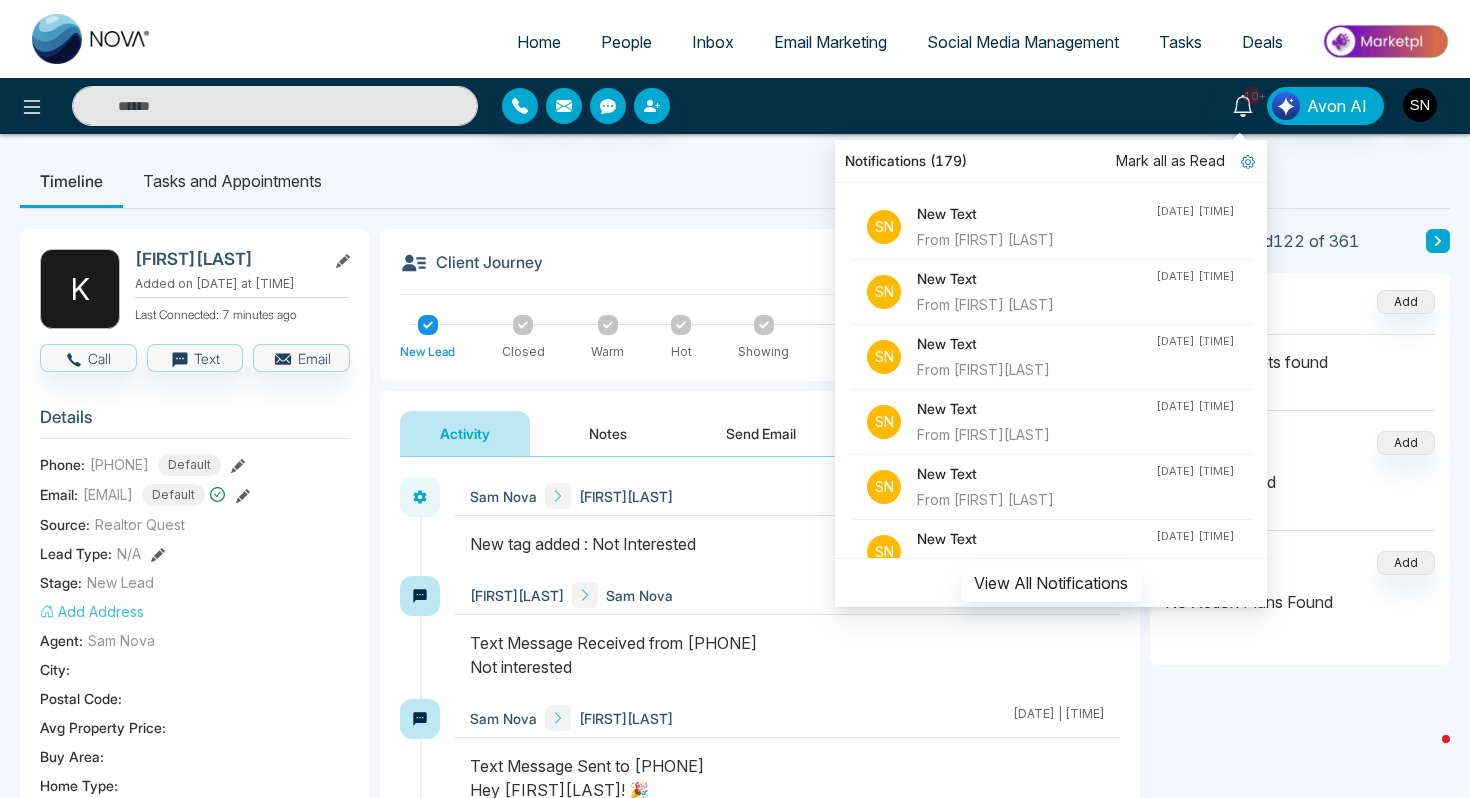 type on "**" 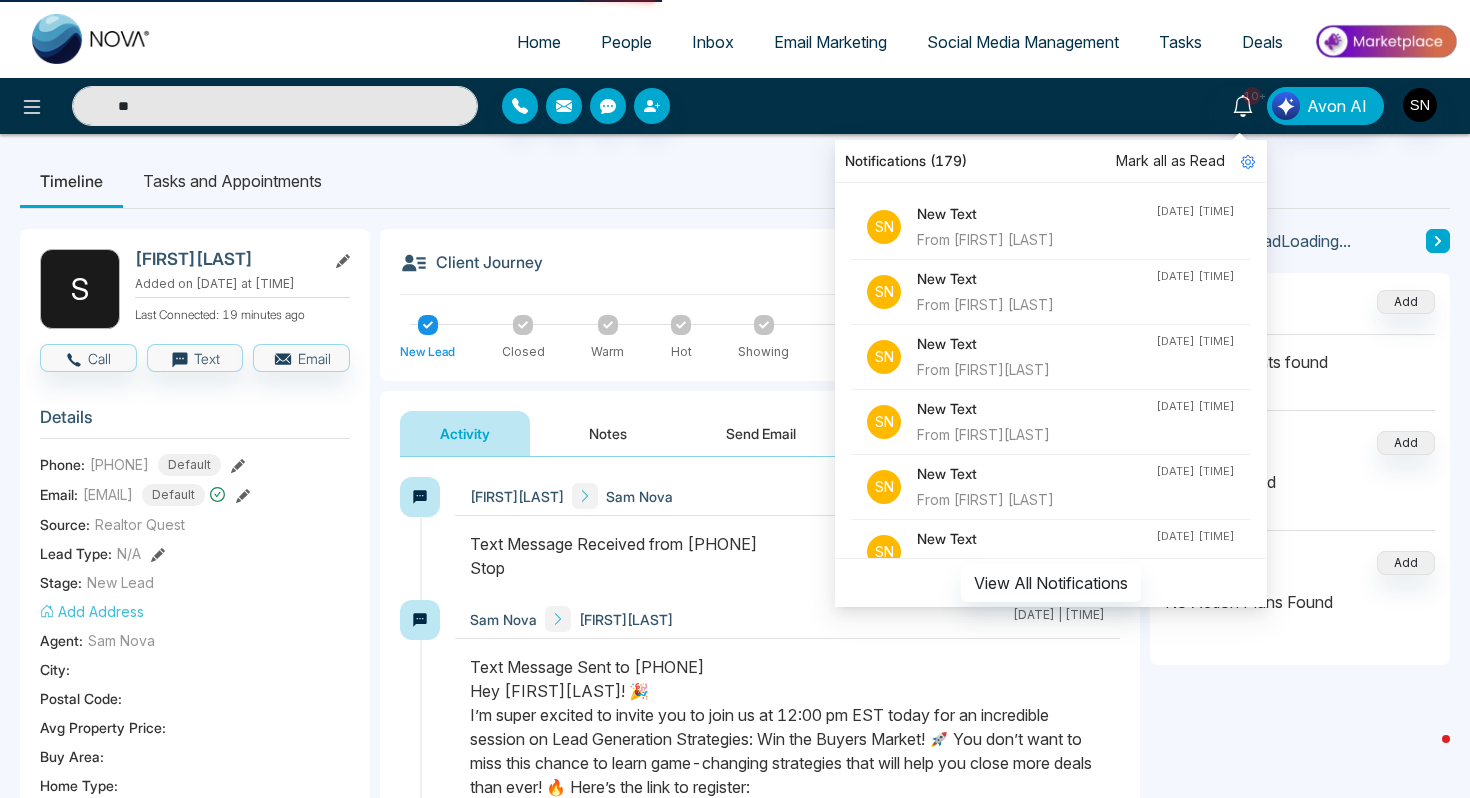 click on "From [FIRST][LAST]" at bounding box center [1036, 435] 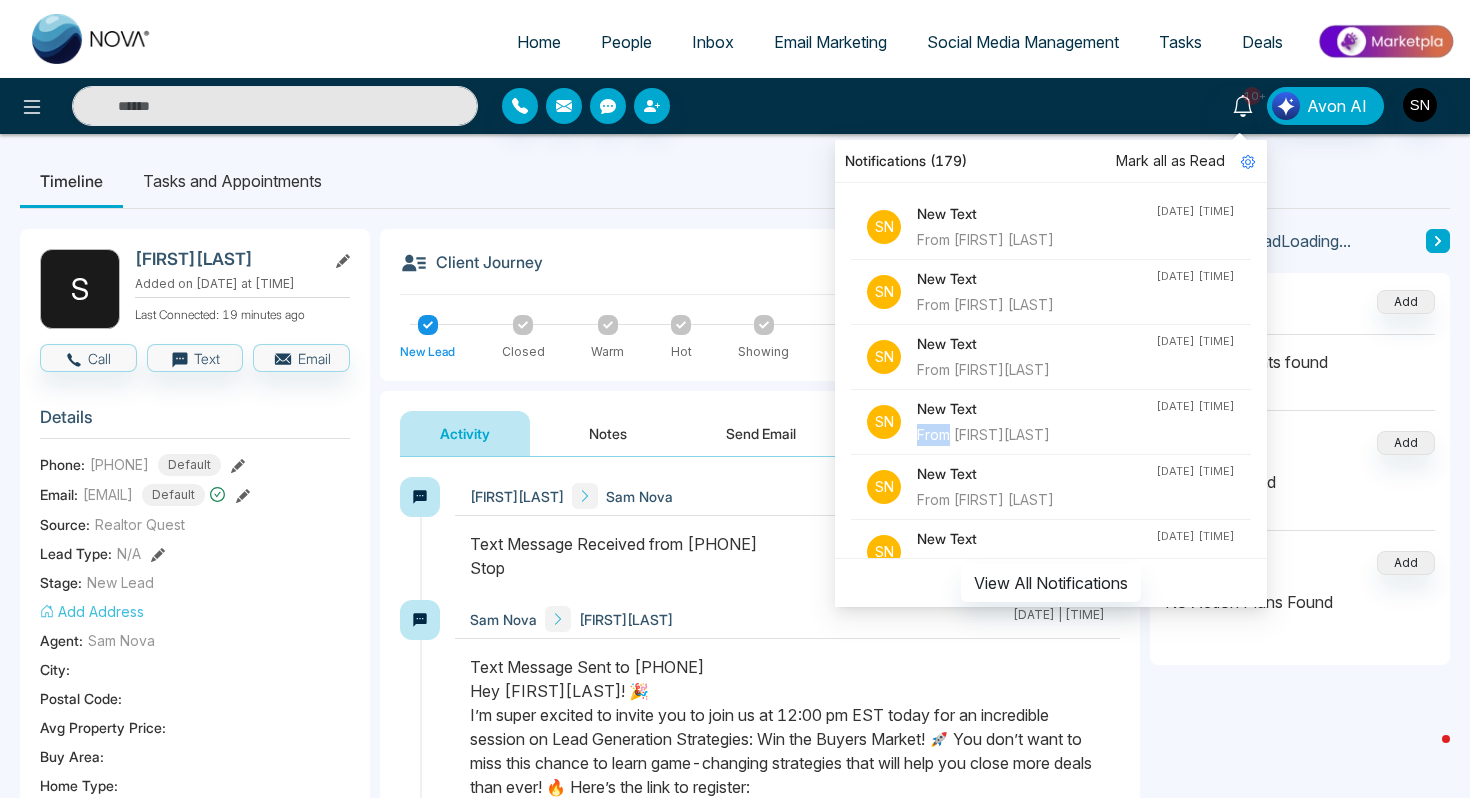 type on "**" 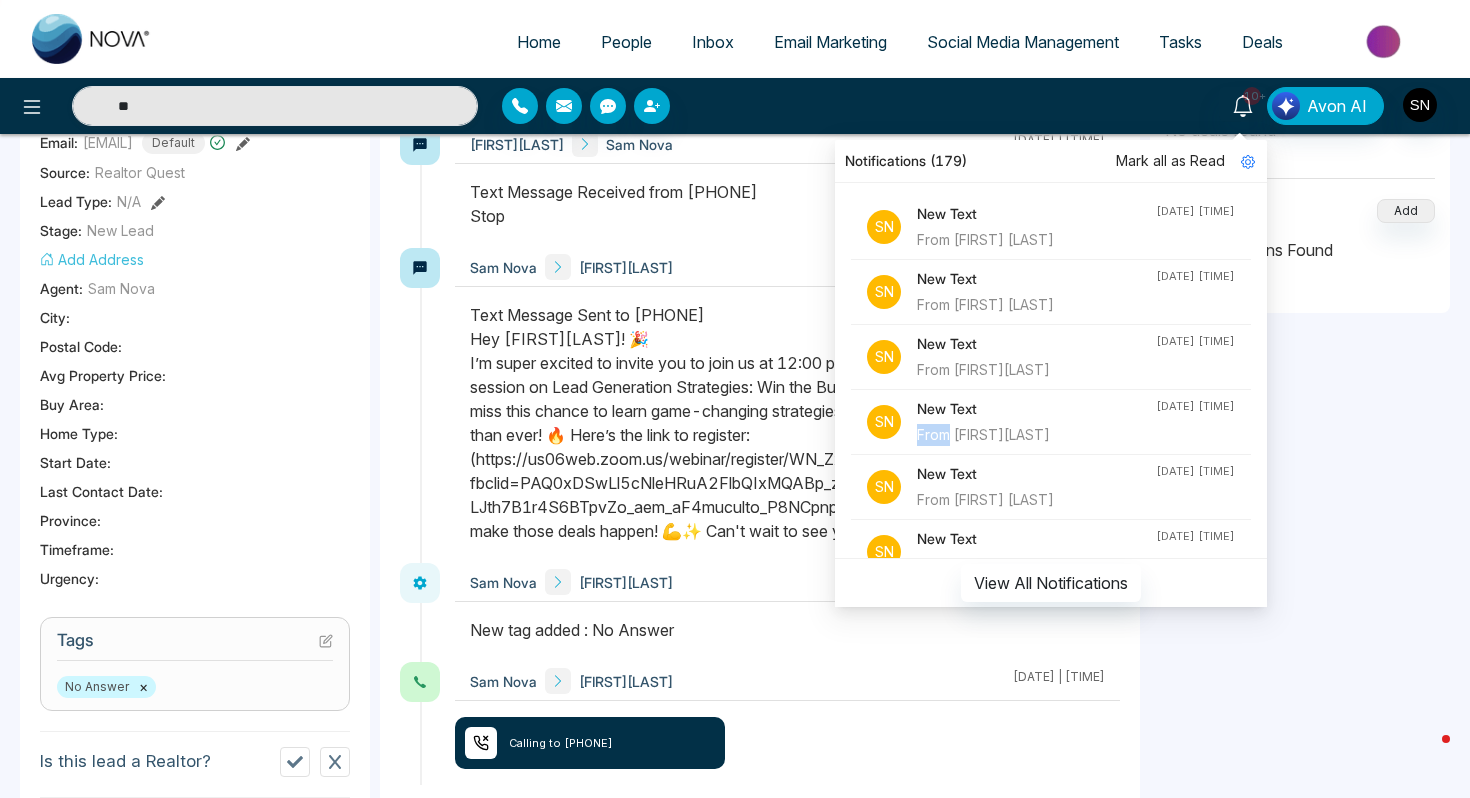 scroll, scrollTop: 376, scrollLeft: 0, axis: vertical 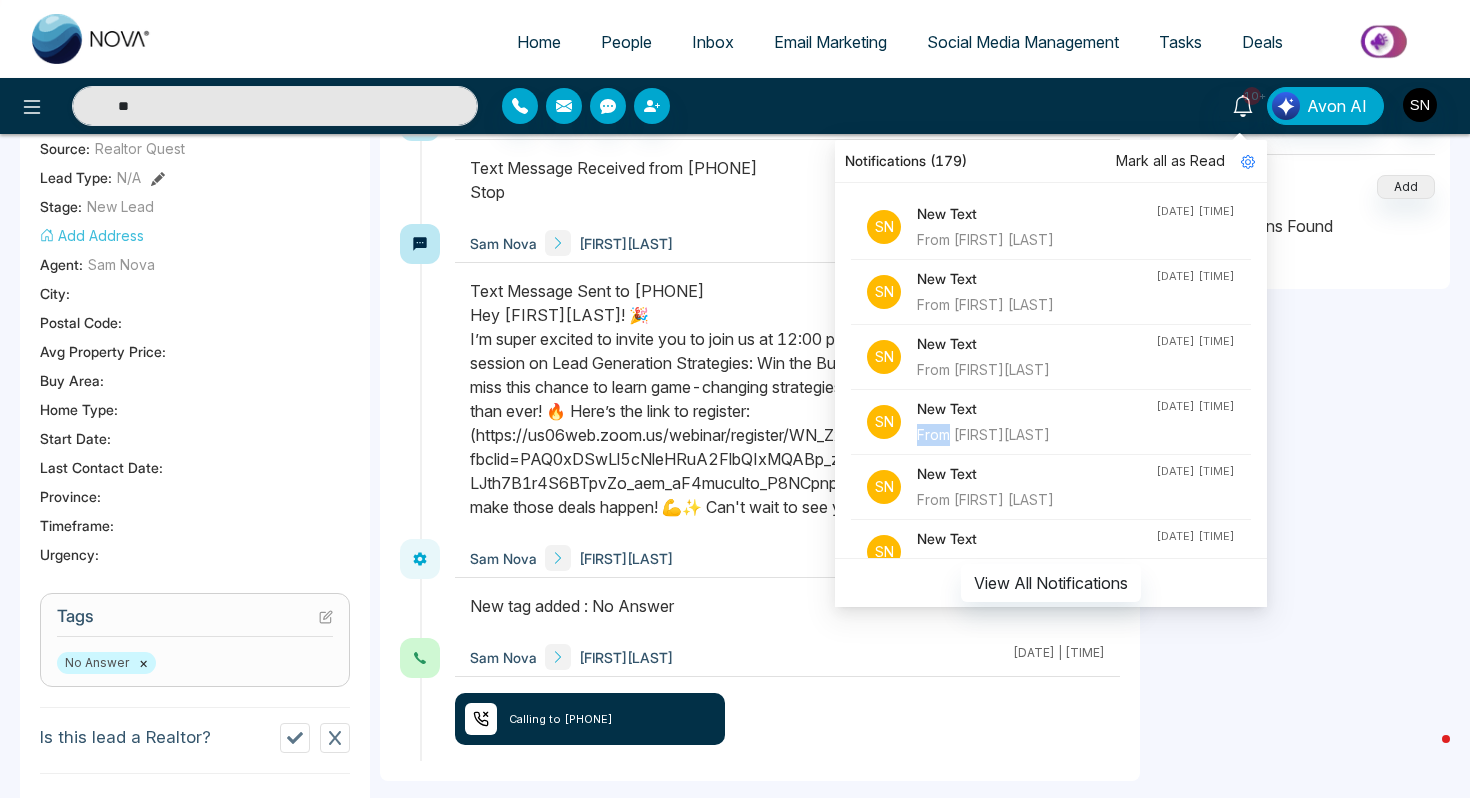 click on "×" at bounding box center (143, 663) 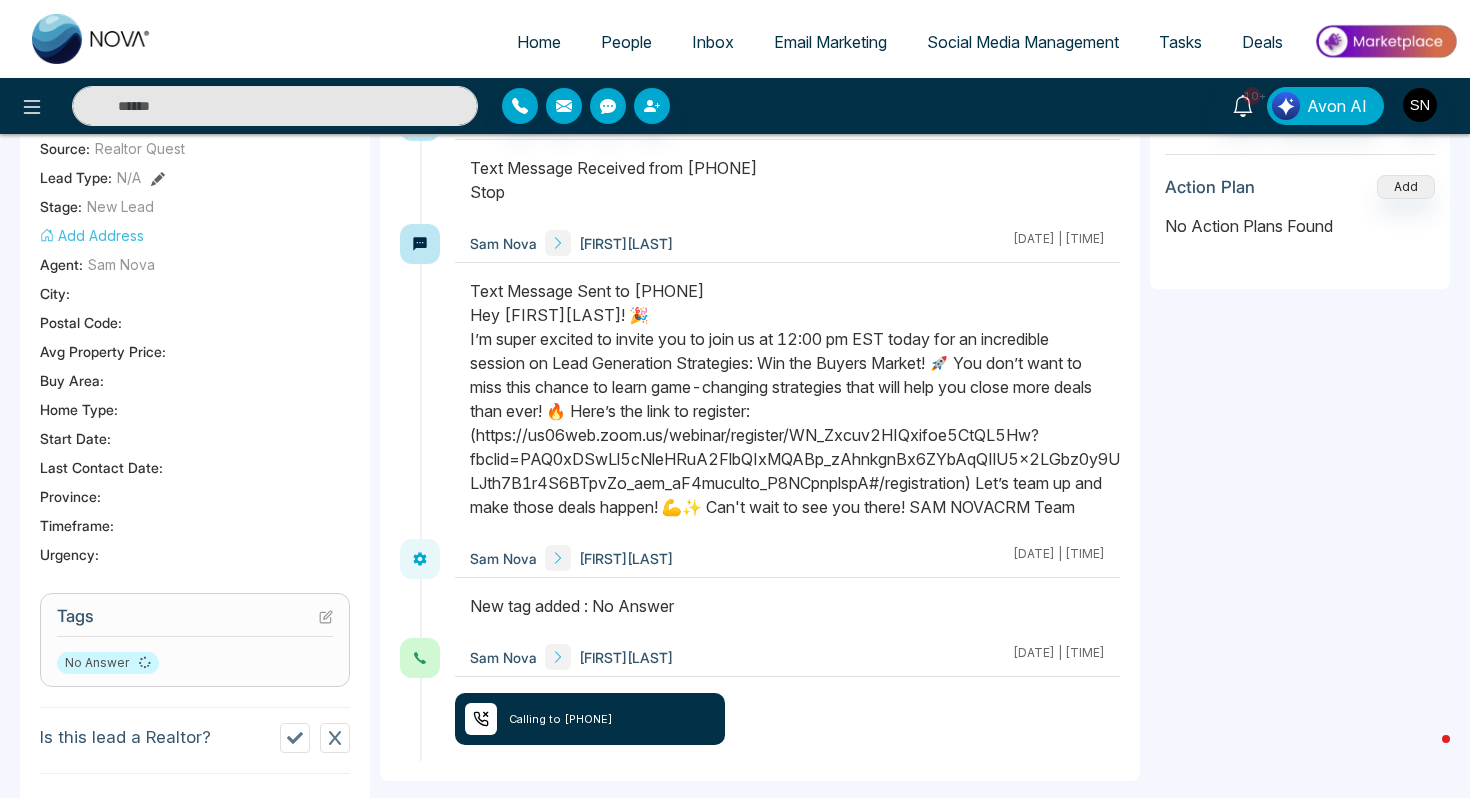 type on "**" 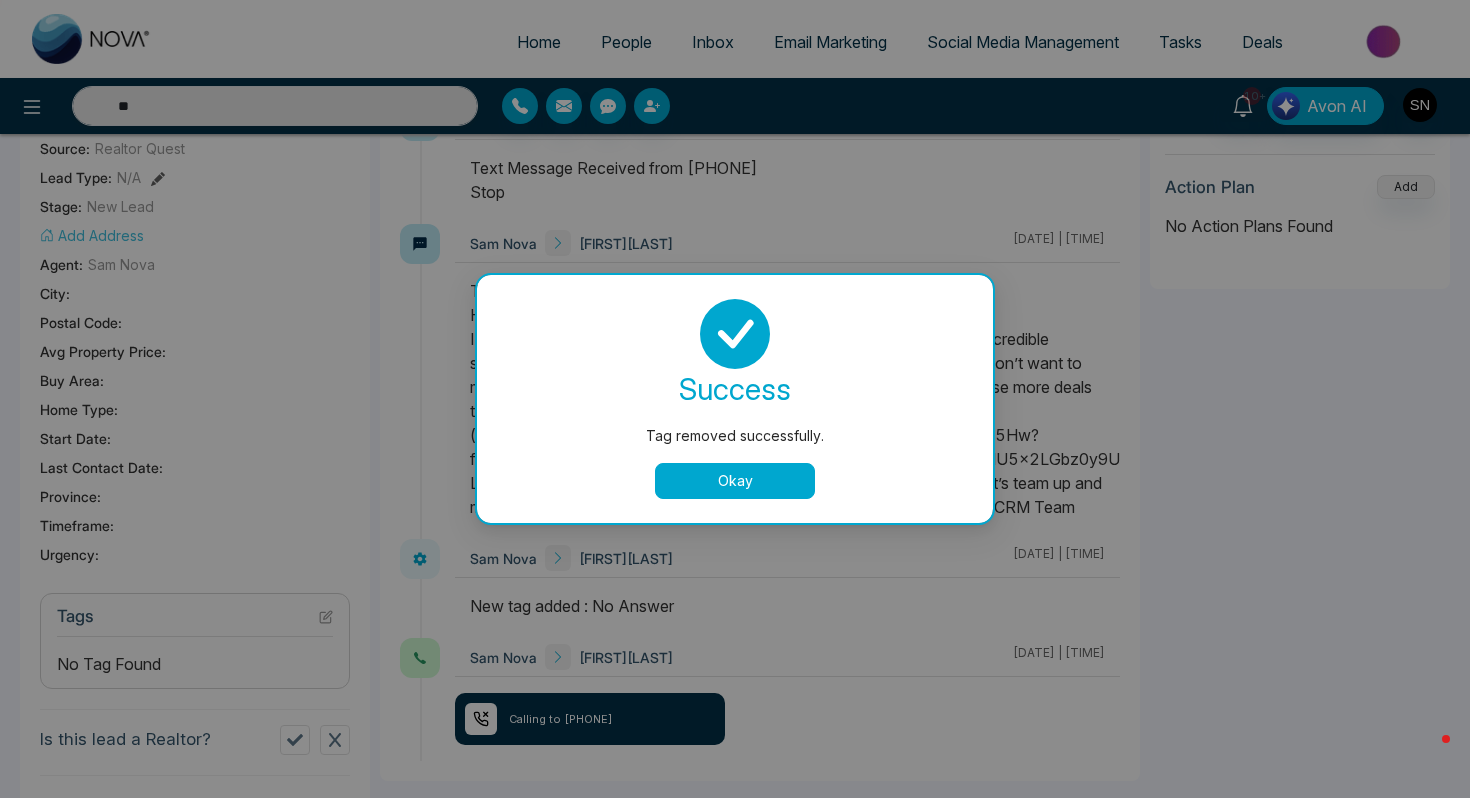 click on "Tag removed successfully. success Tag removed successfully.   Okay" at bounding box center (735, 399) 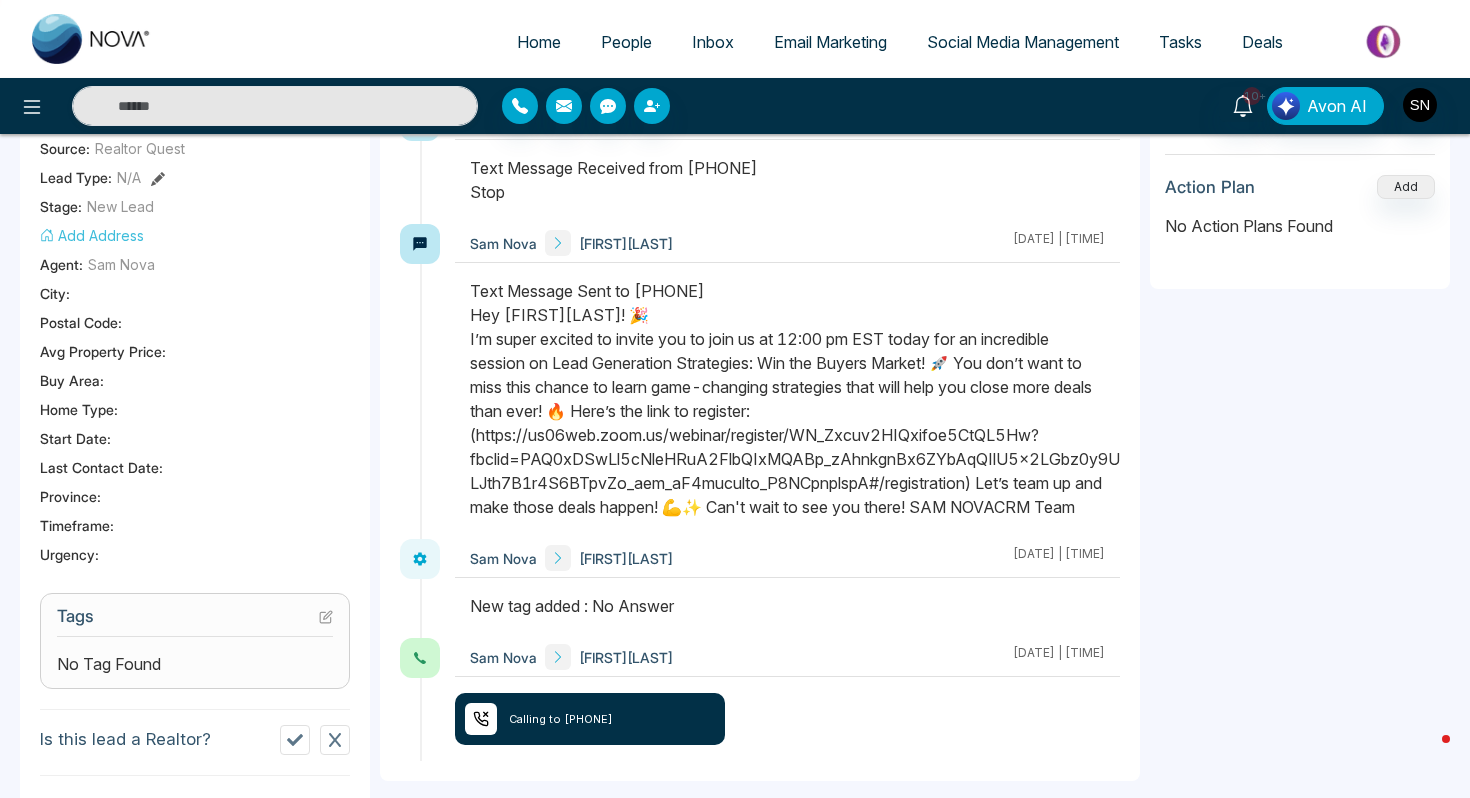 click 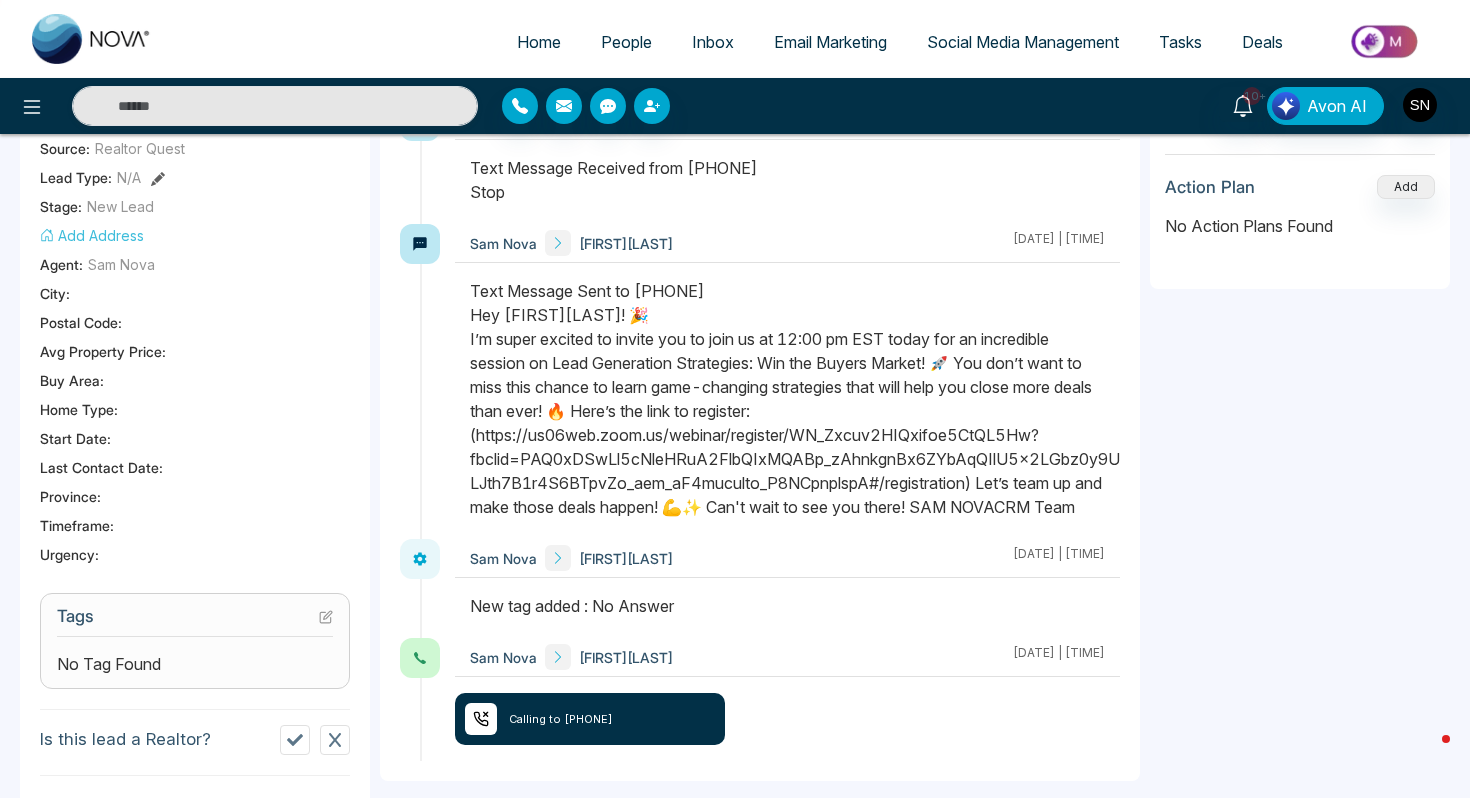 type on "**" 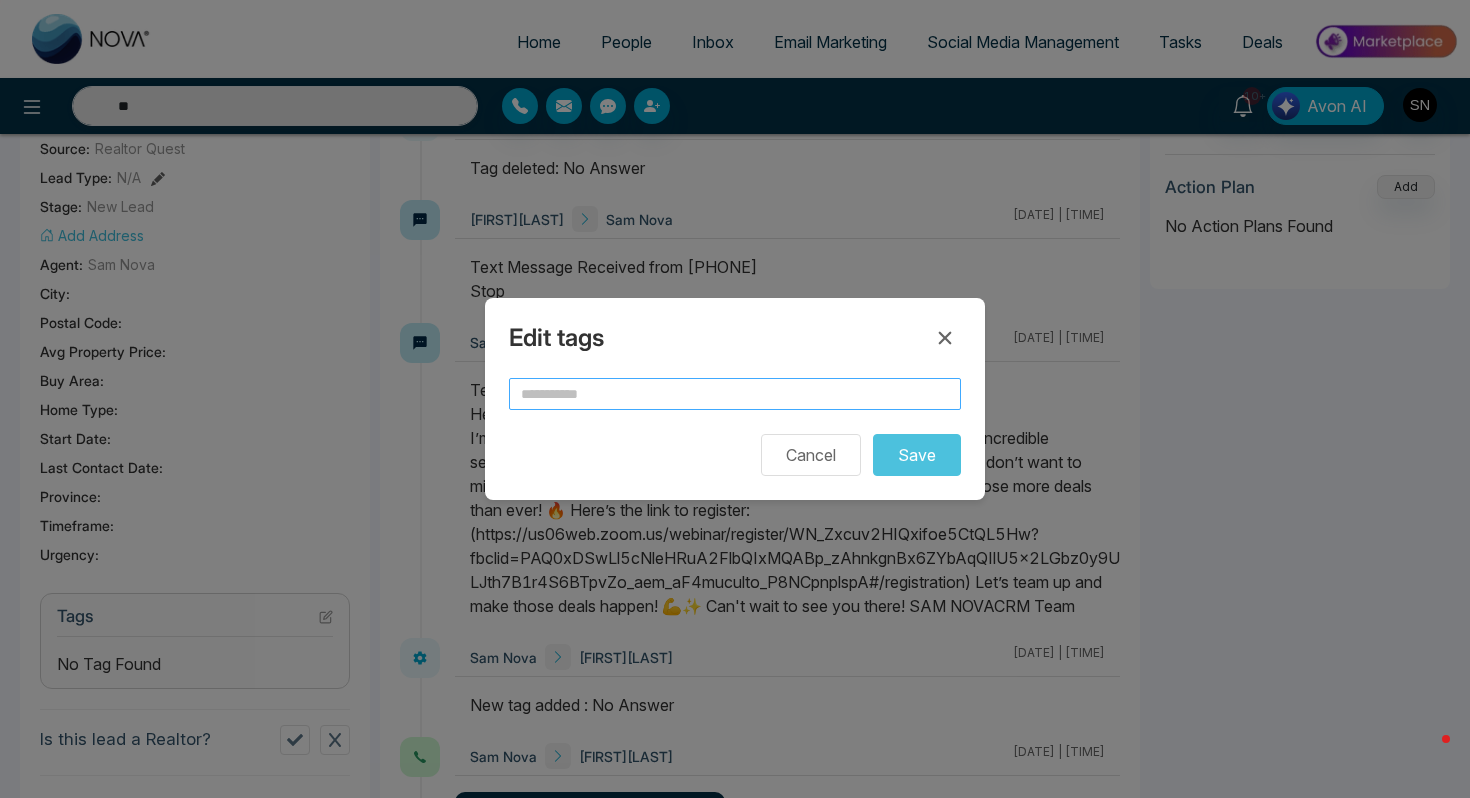 click at bounding box center (735, 394) 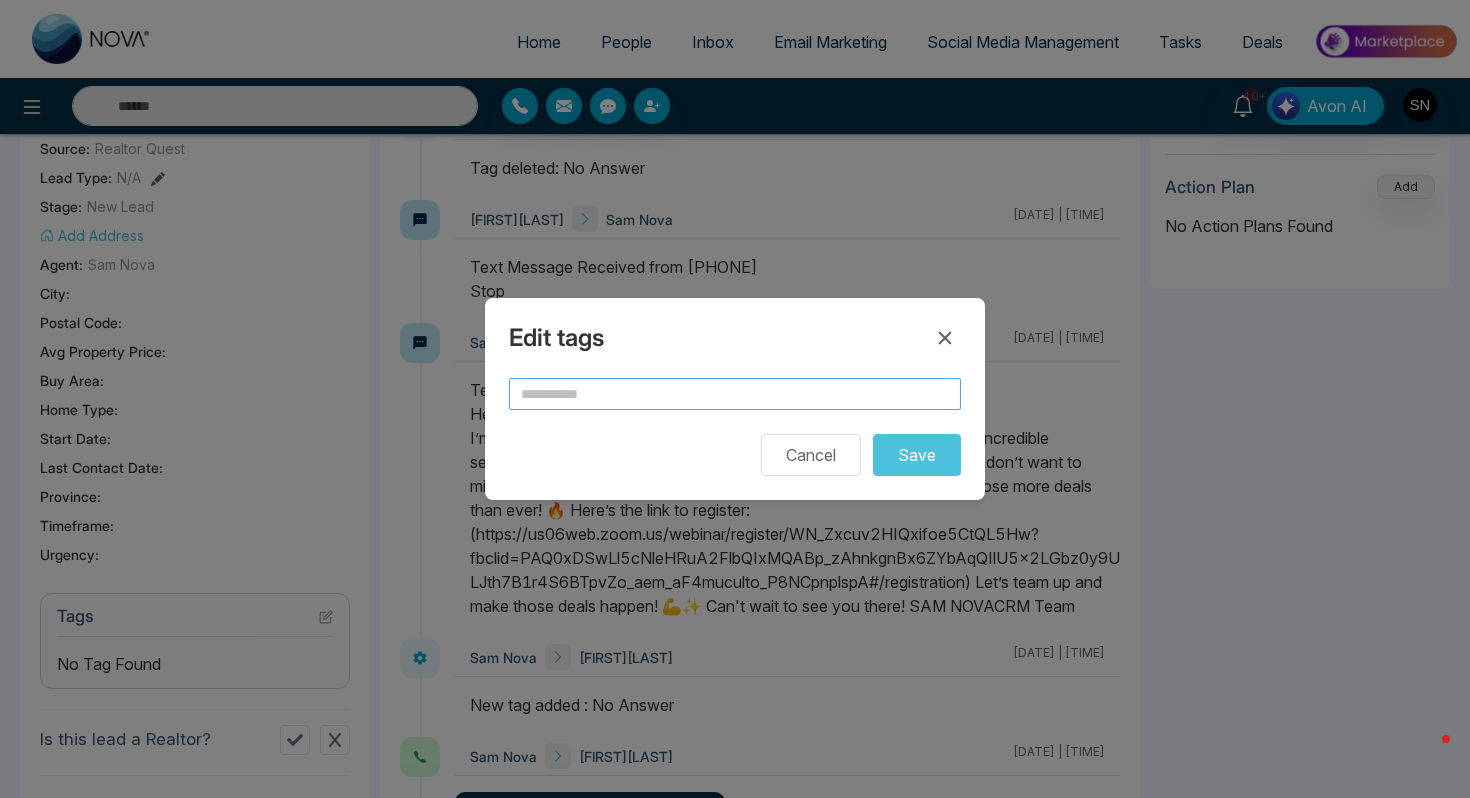 type on "**" 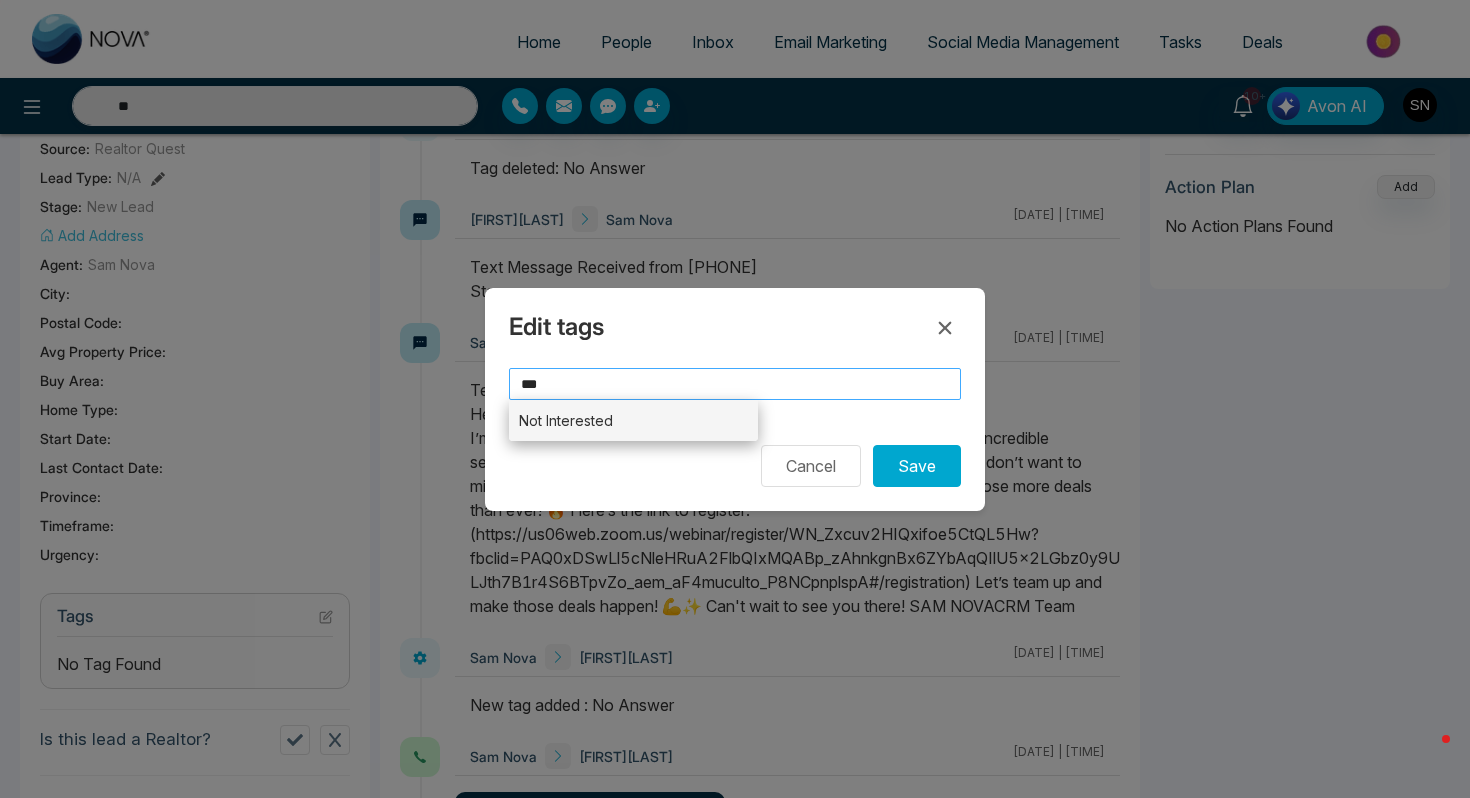 type on "***" 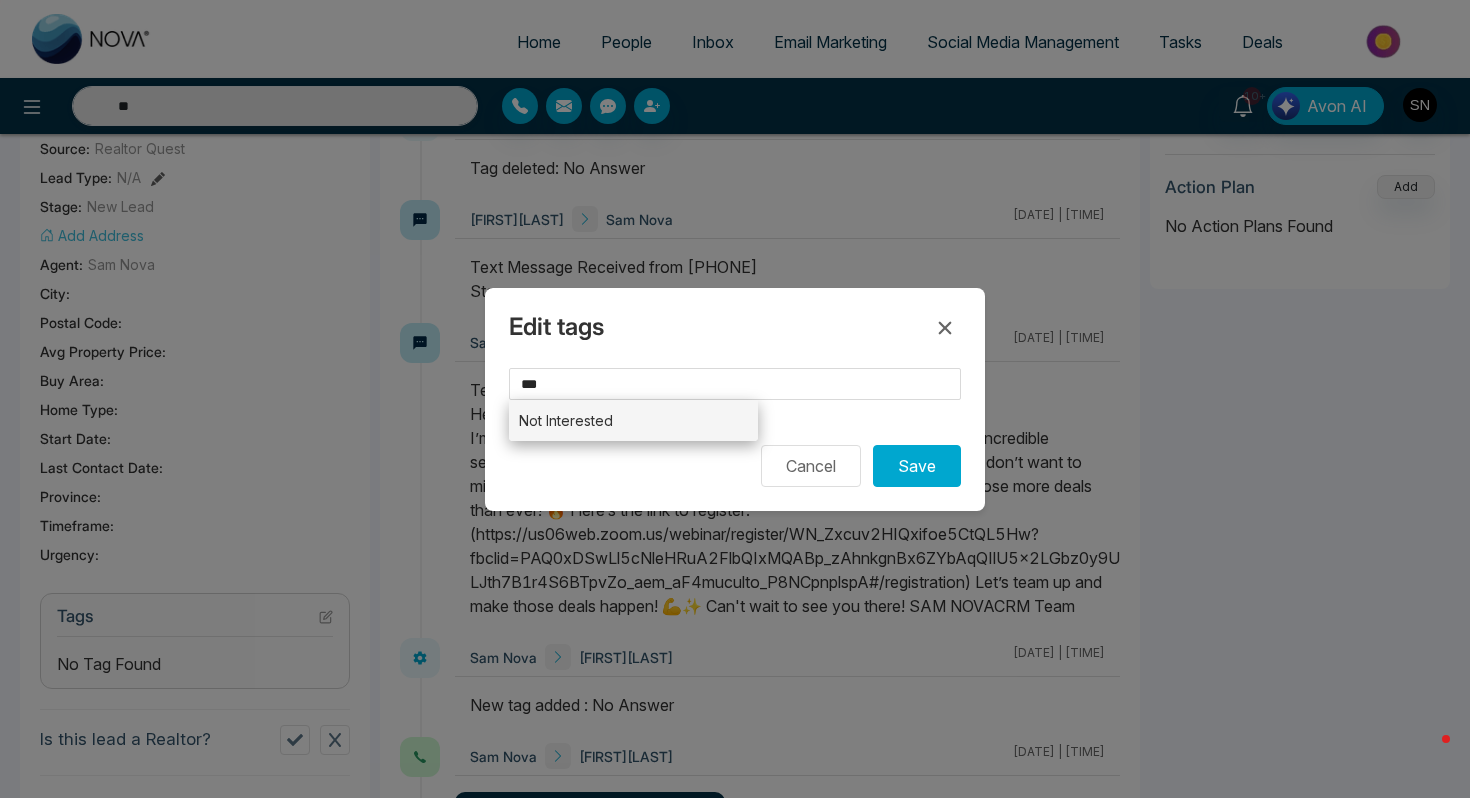 click on "Not Interested" at bounding box center (633, 420) 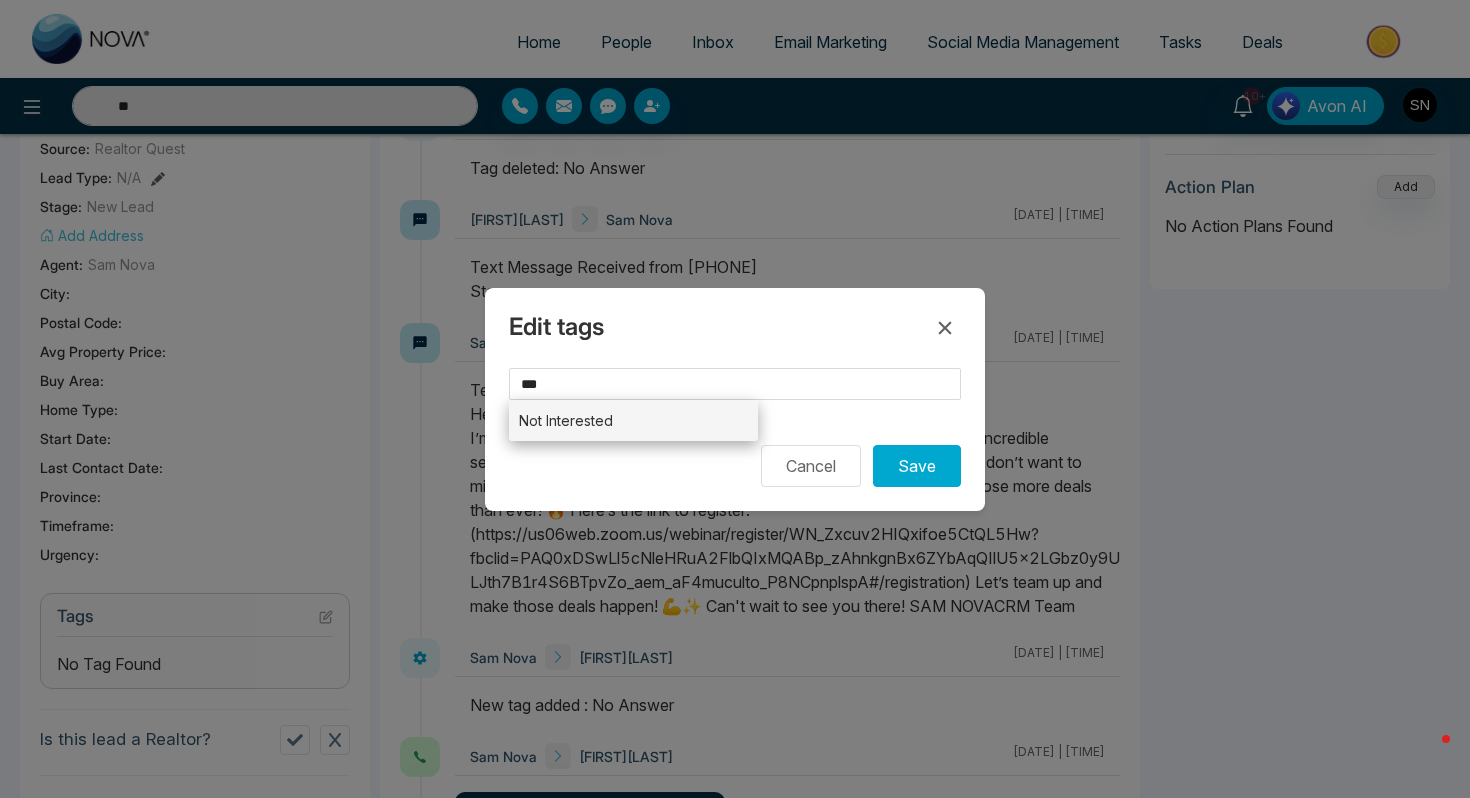 type 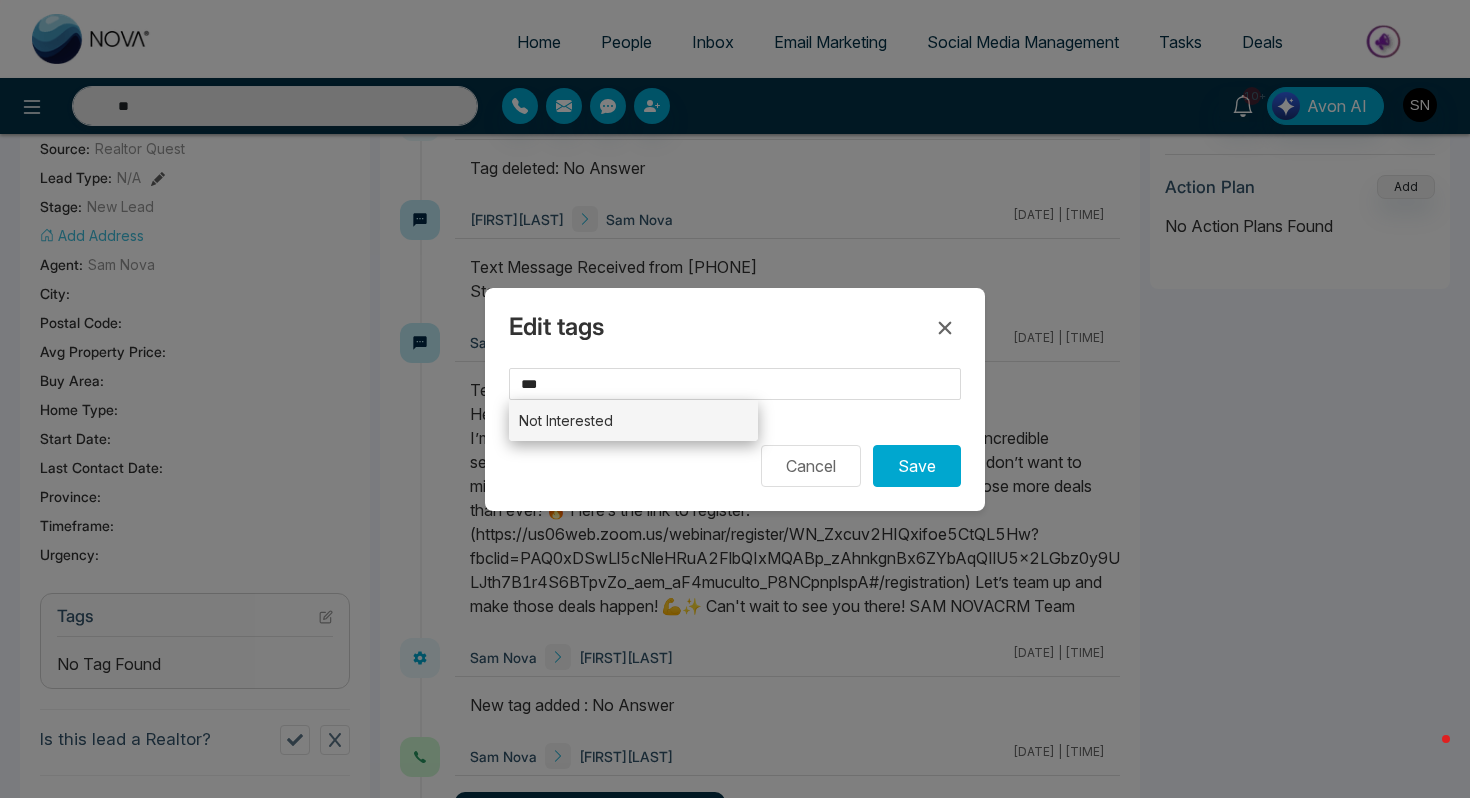 type on "**********" 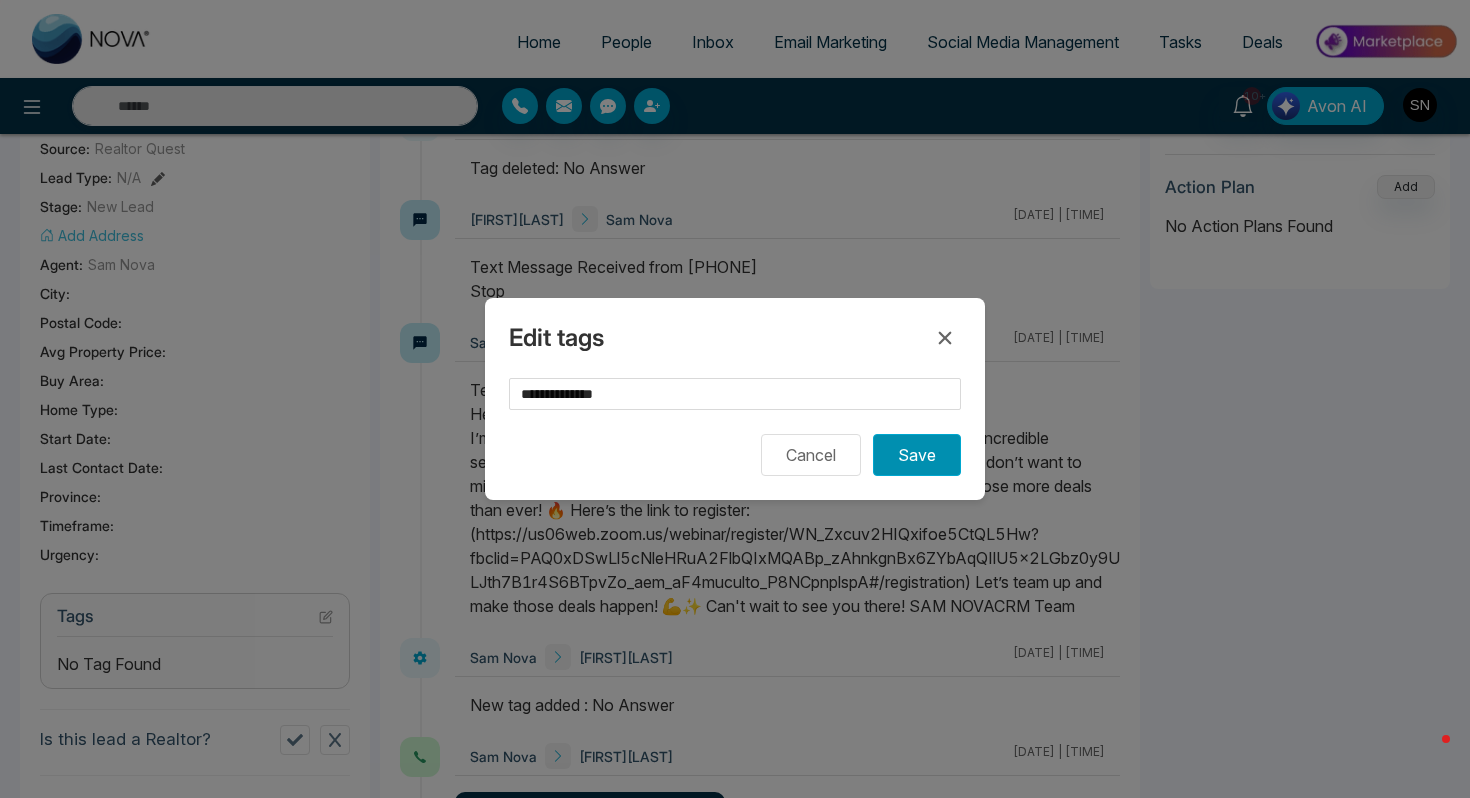 click on "Save" at bounding box center [917, 455] 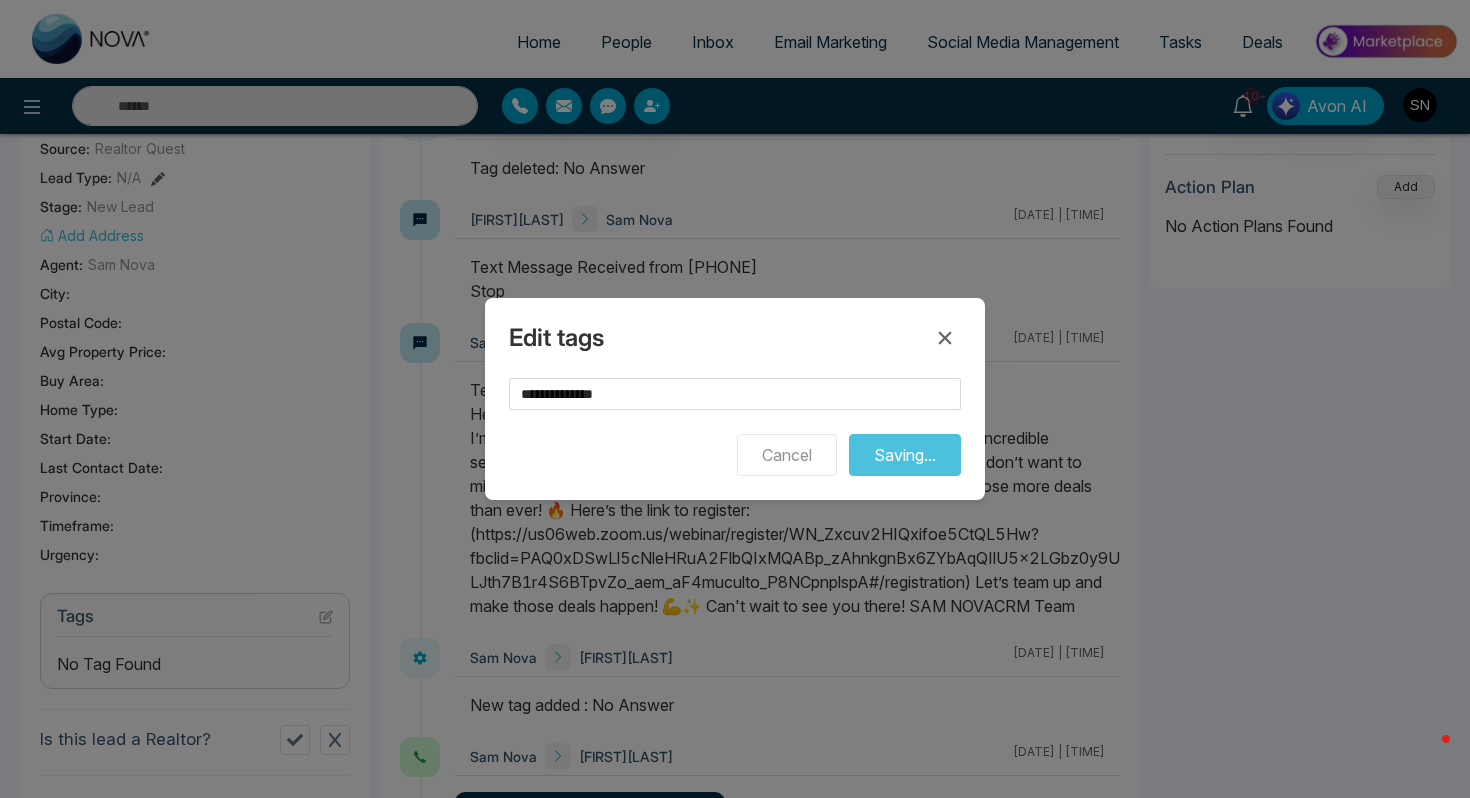 type on "**" 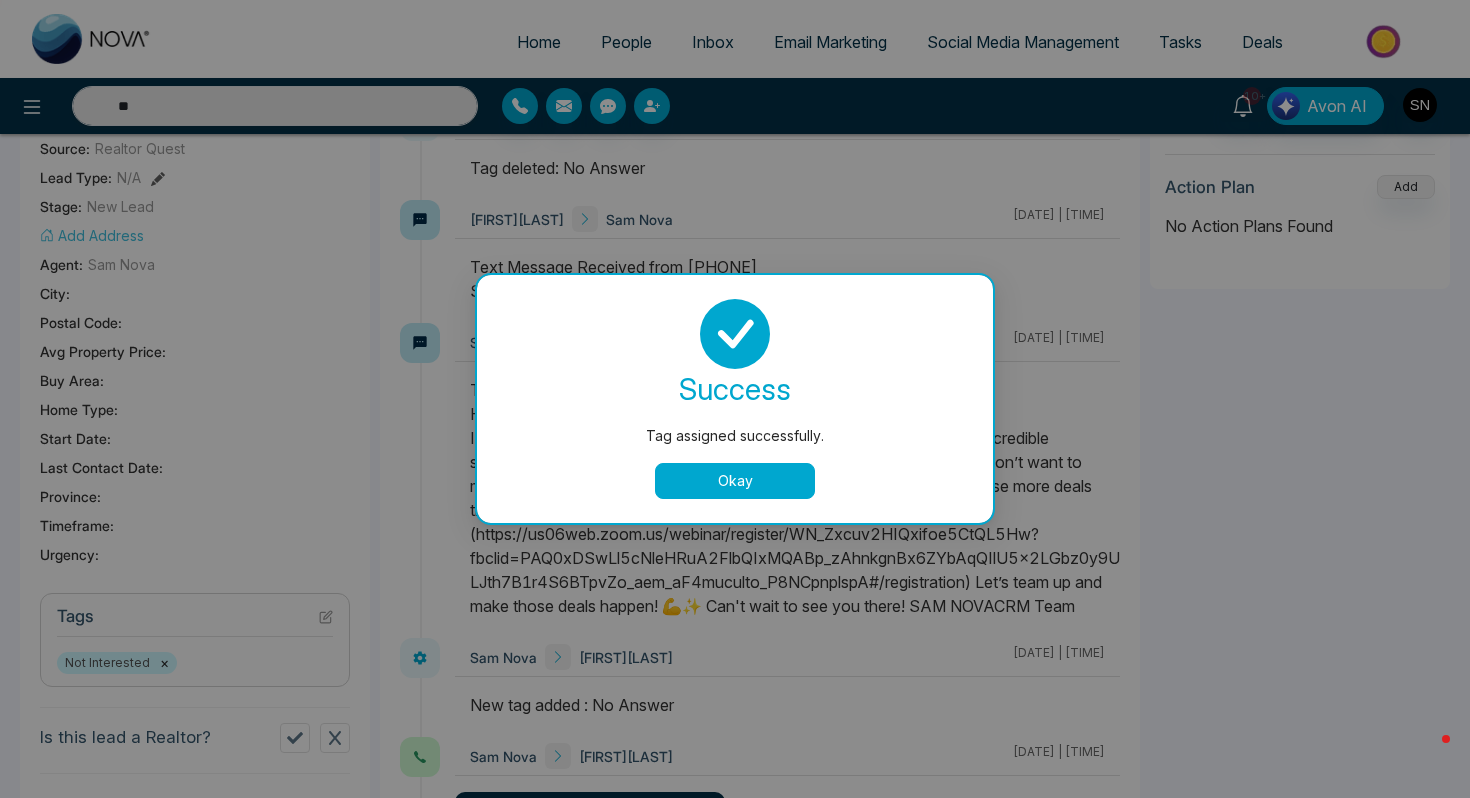 click on "Okay" at bounding box center [735, 481] 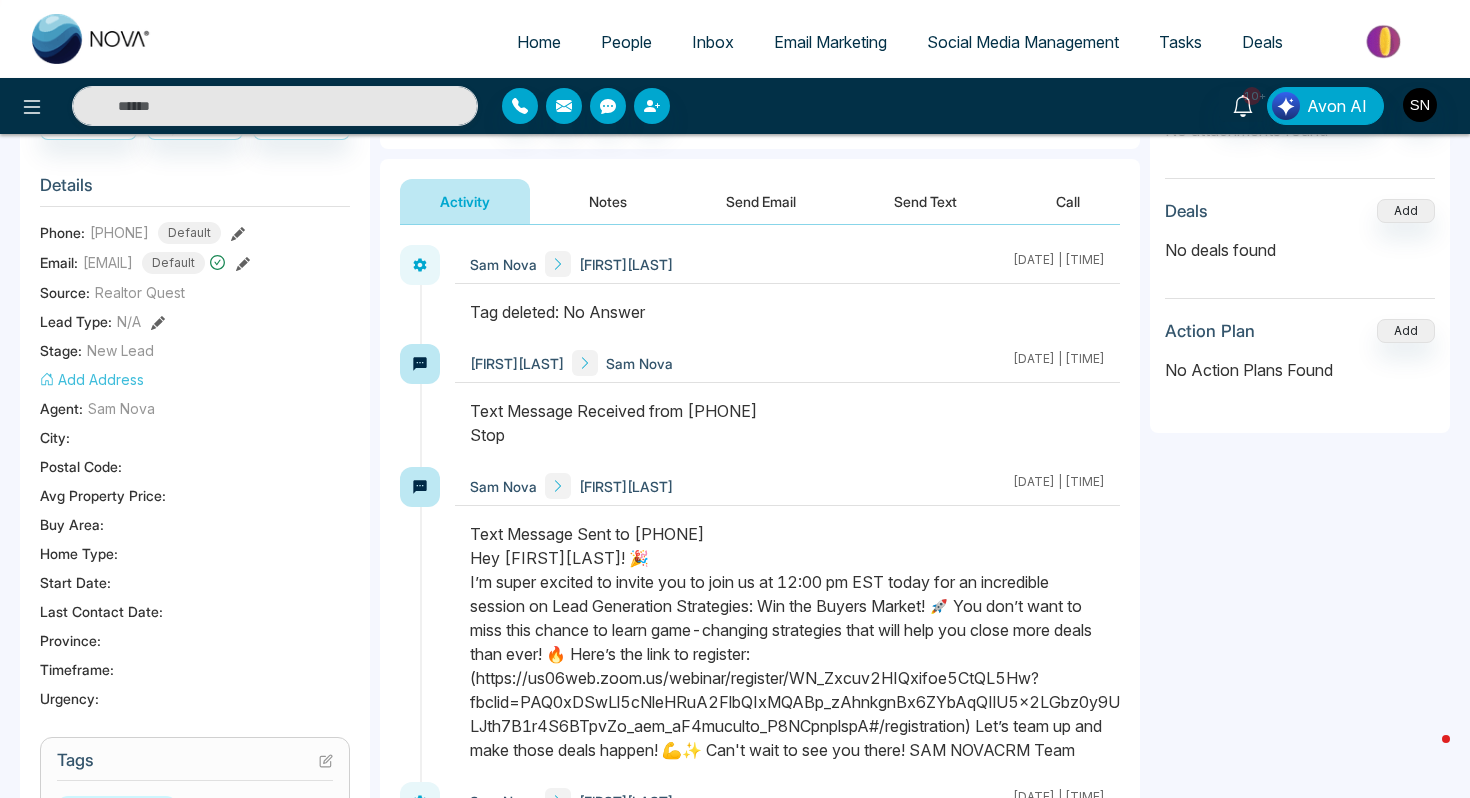 scroll, scrollTop: 0, scrollLeft: 0, axis: both 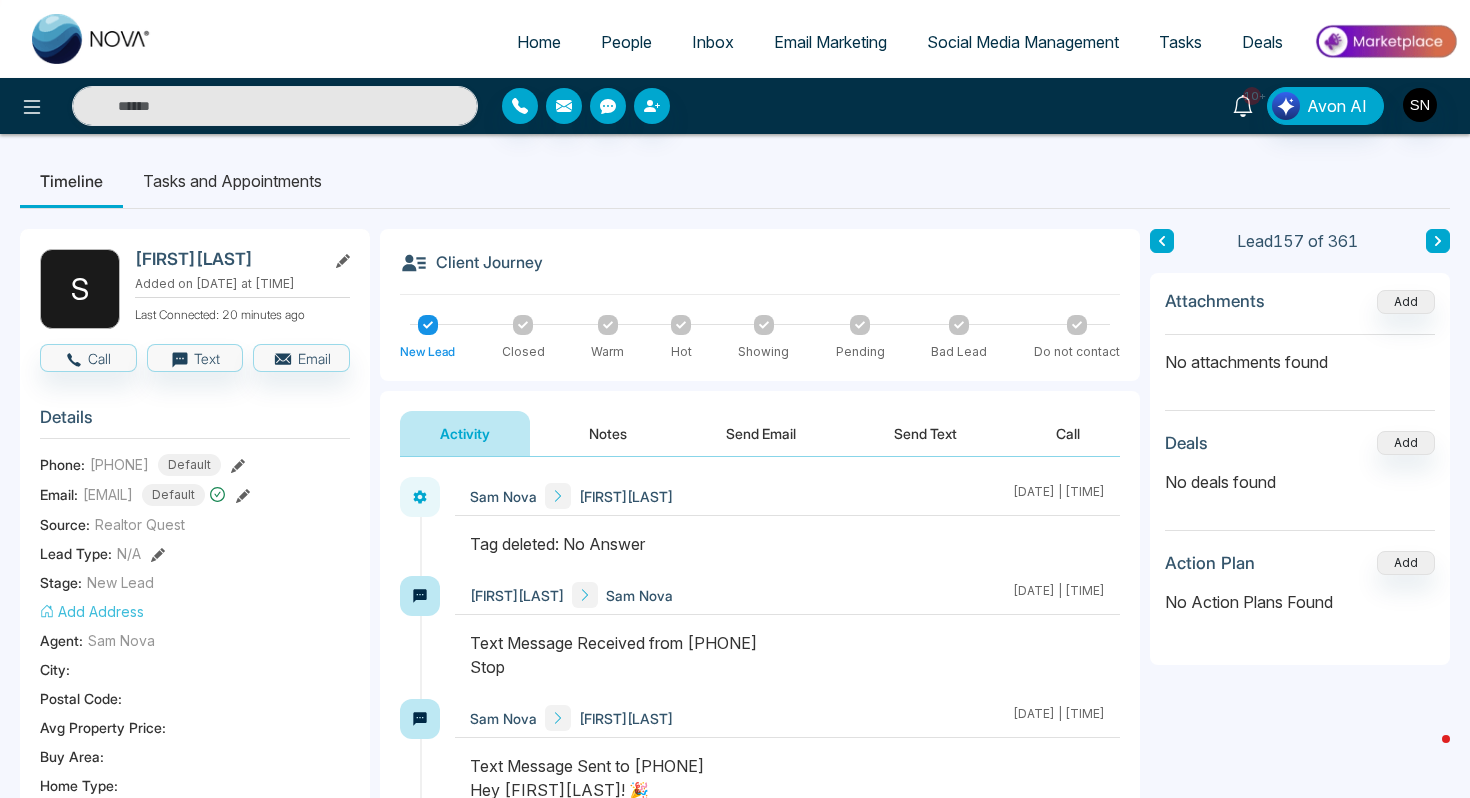 click 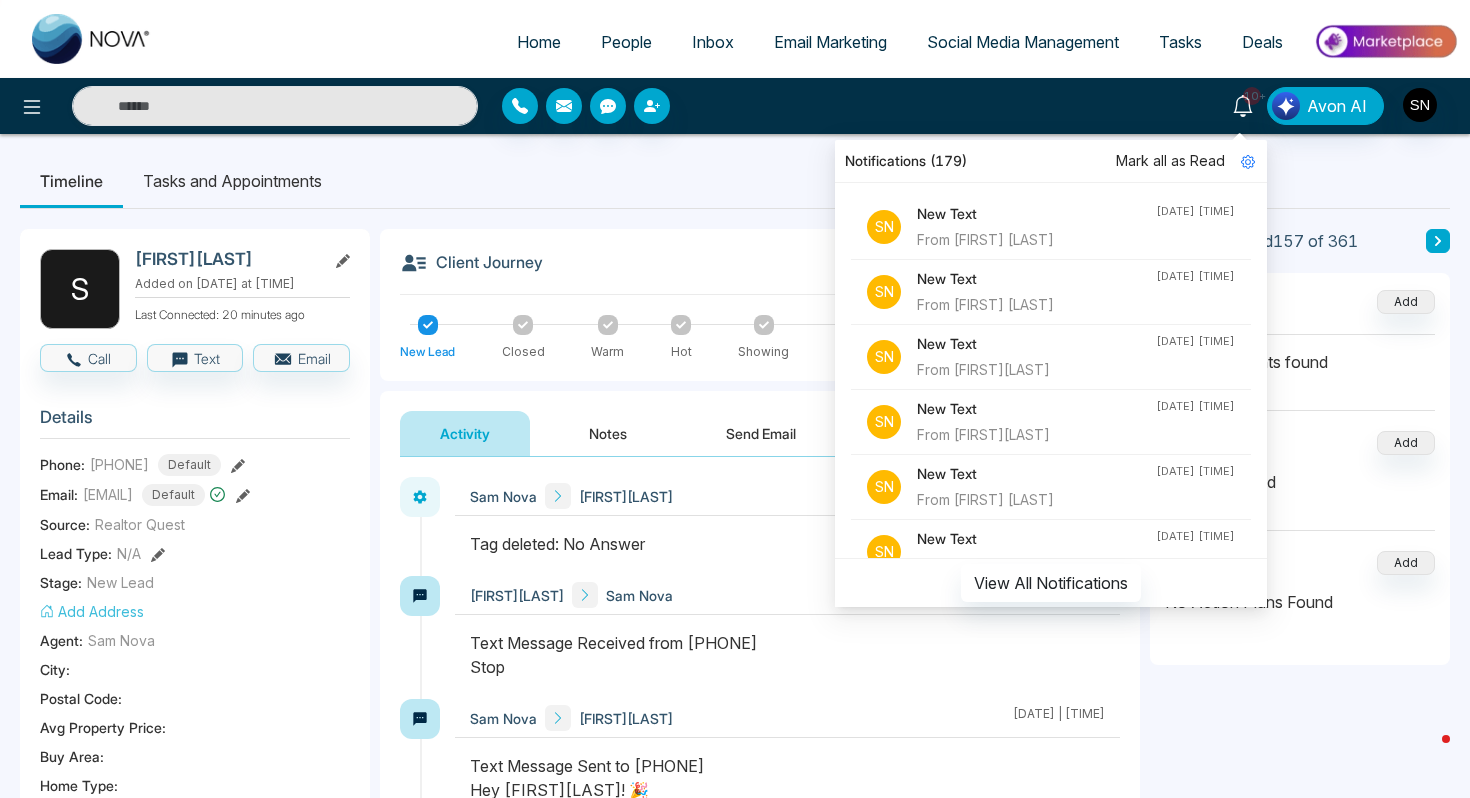 type on "**" 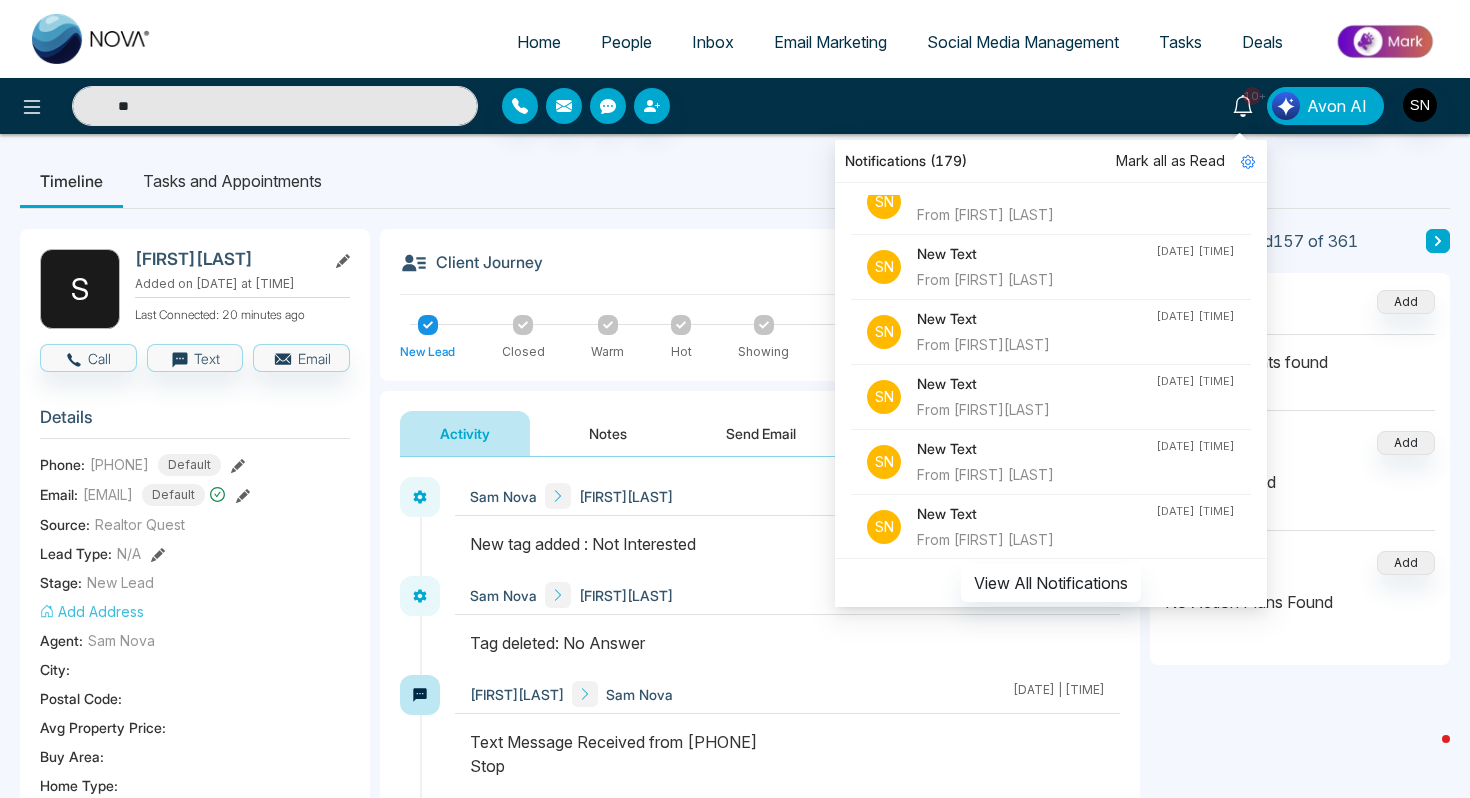 scroll, scrollTop: 26, scrollLeft: 0, axis: vertical 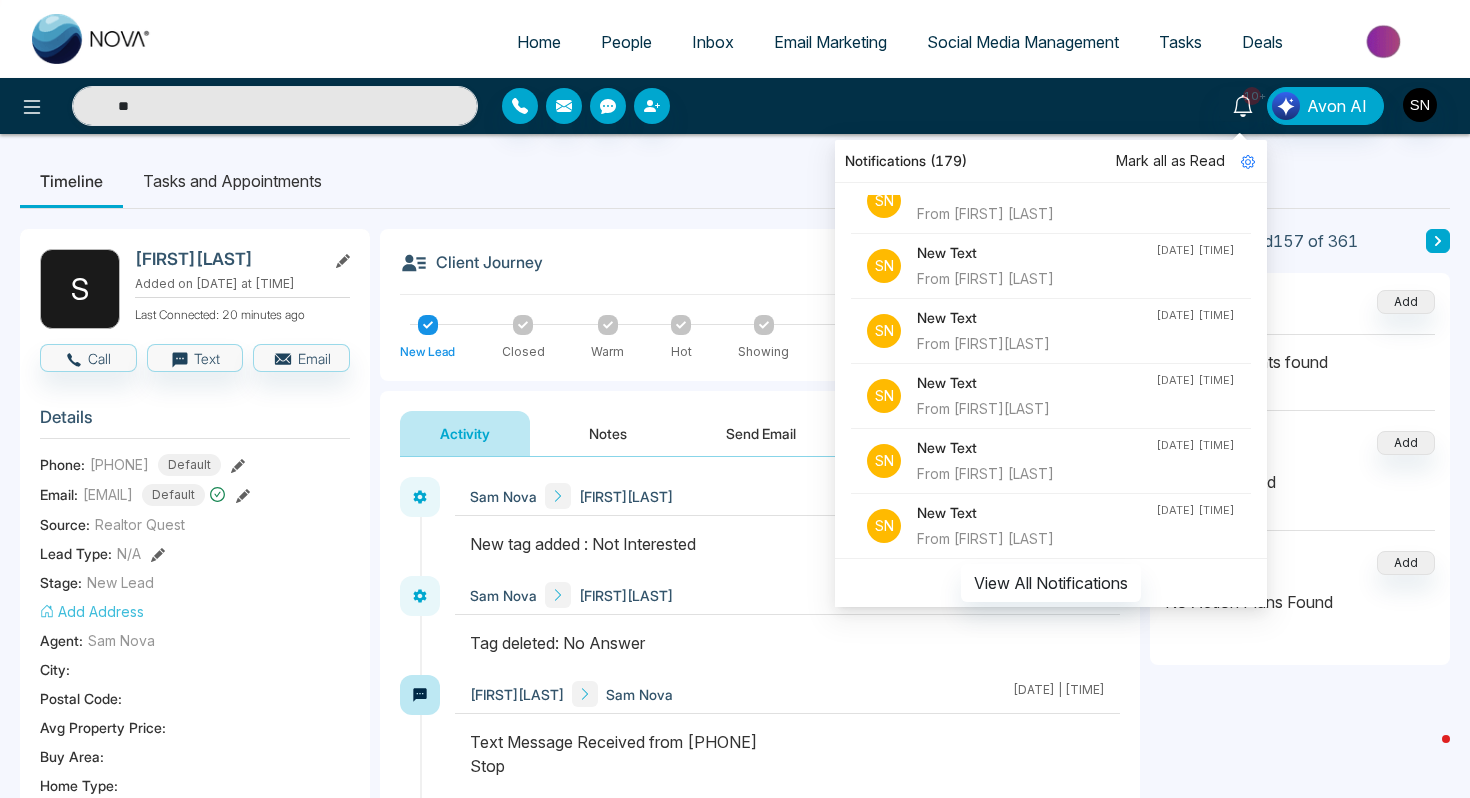 click on "New Text From [FIRST][LAST]" at bounding box center (1036, 331) 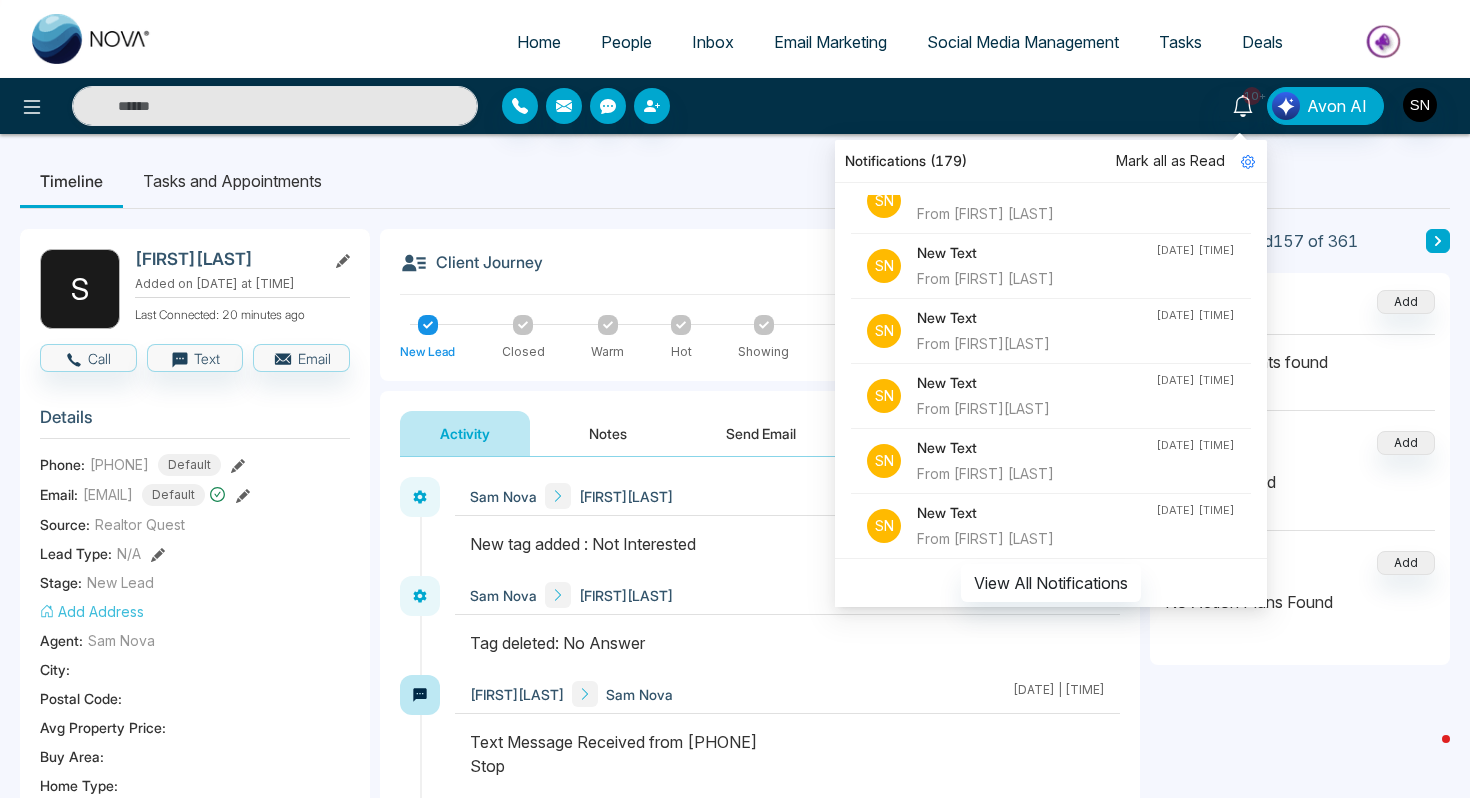 type on "**" 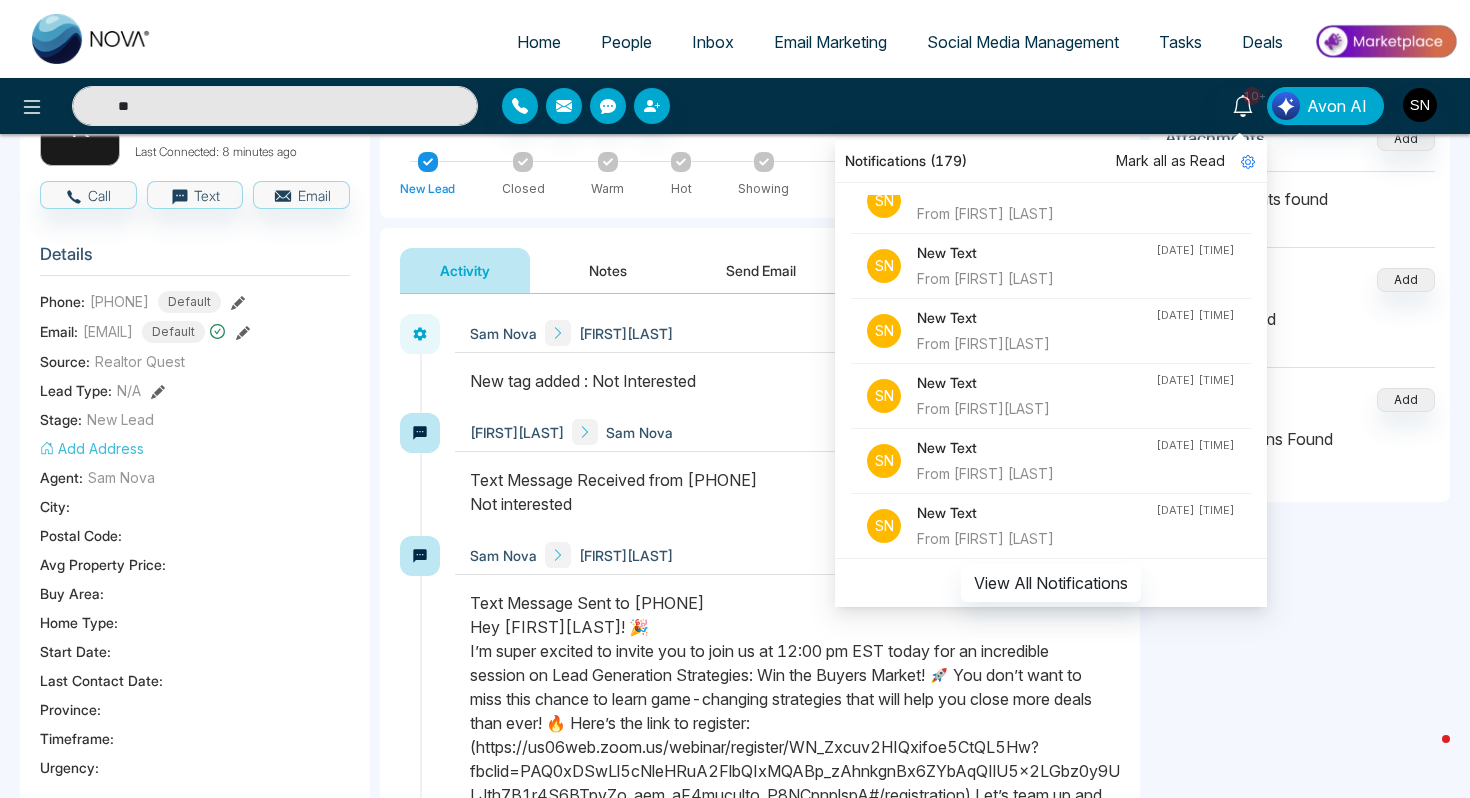 scroll, scrollTop: 217, scrollLeft: 0, axis: vertical 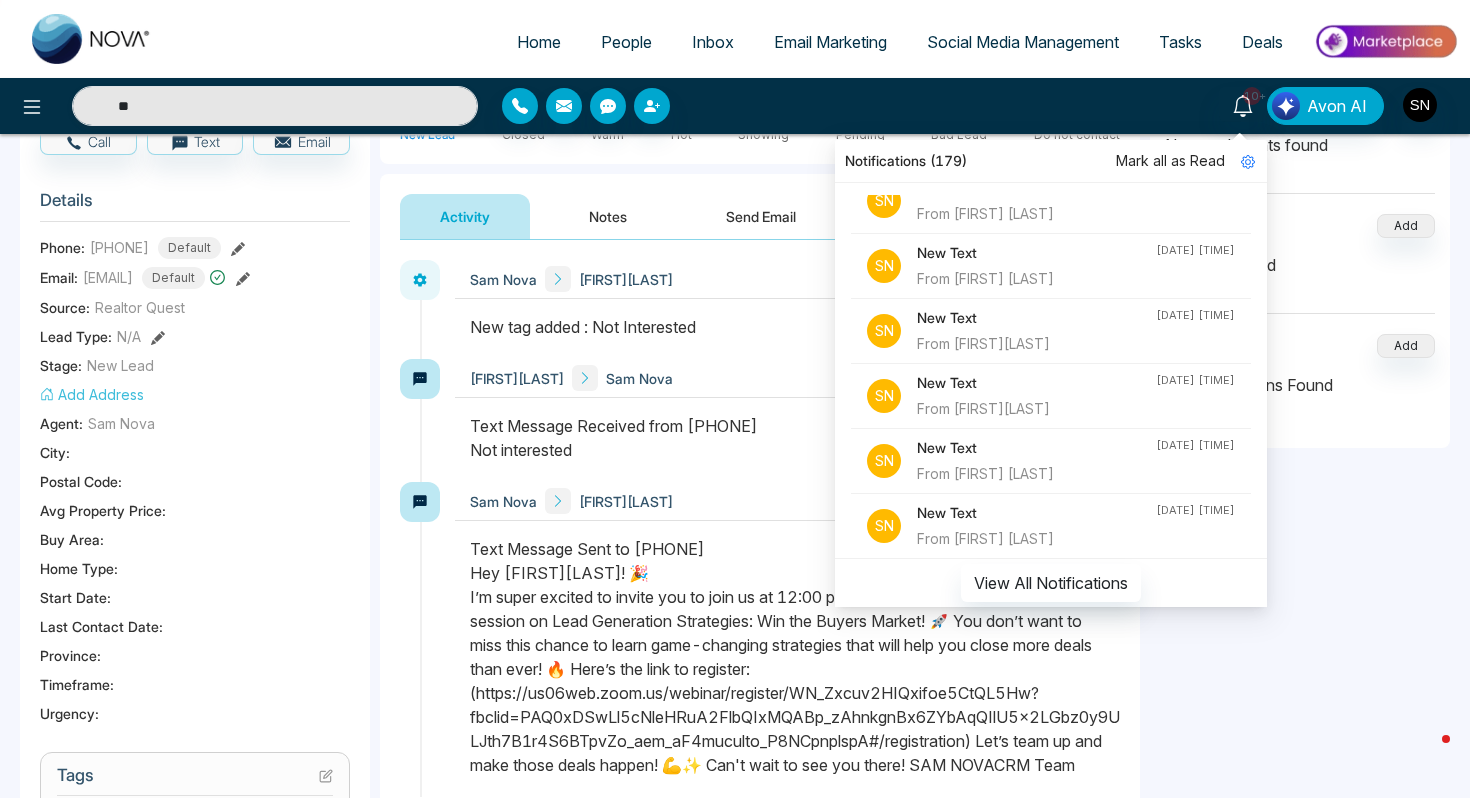 click on "From [FIRST][LAST]" at bounding box center (1036, 409) 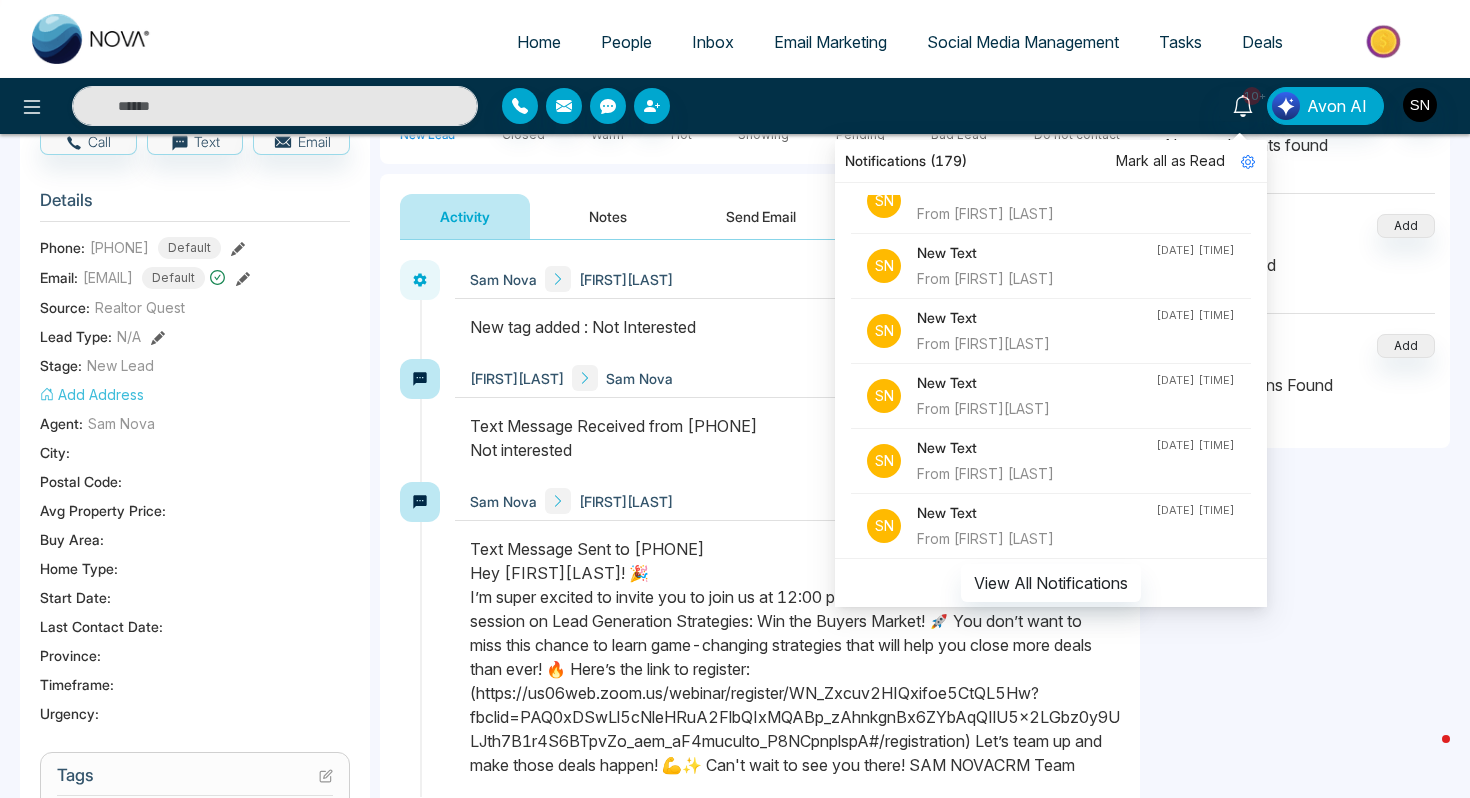 type on "**" 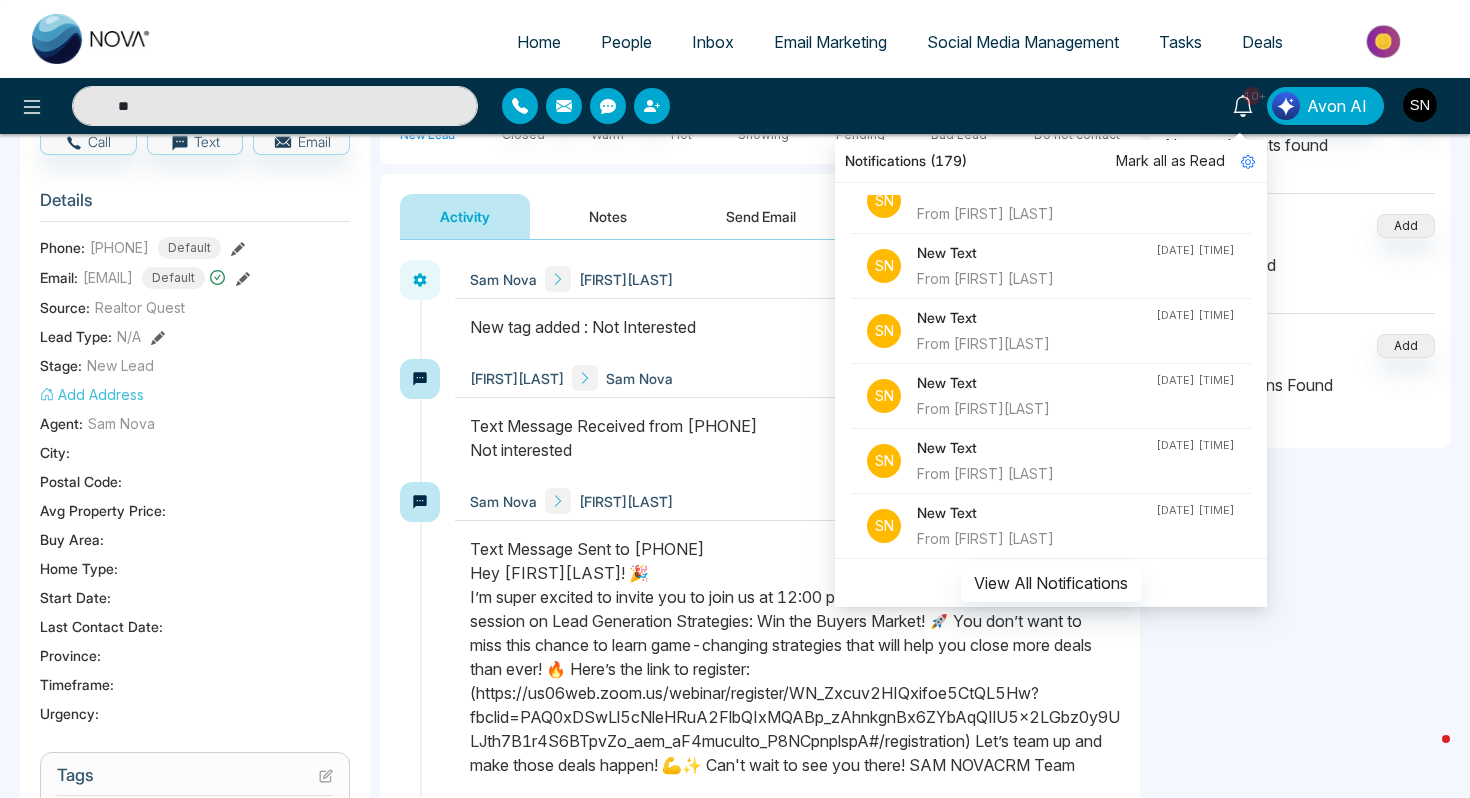 scroll, scrollTop: 0, scrollLeft: 0, axis: both 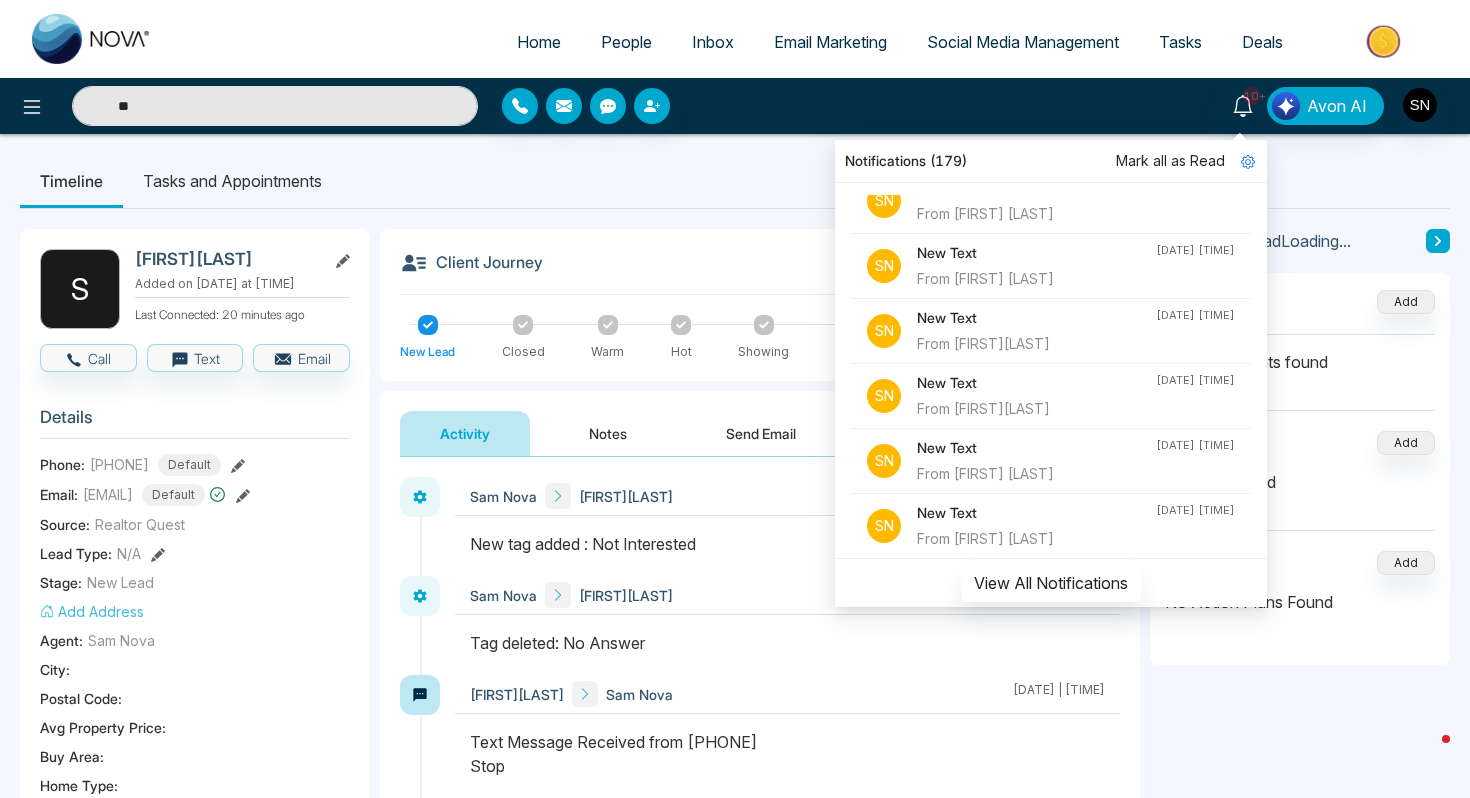 click on "From [FIRST] [LAST]" at bounding box center (1036, 474) 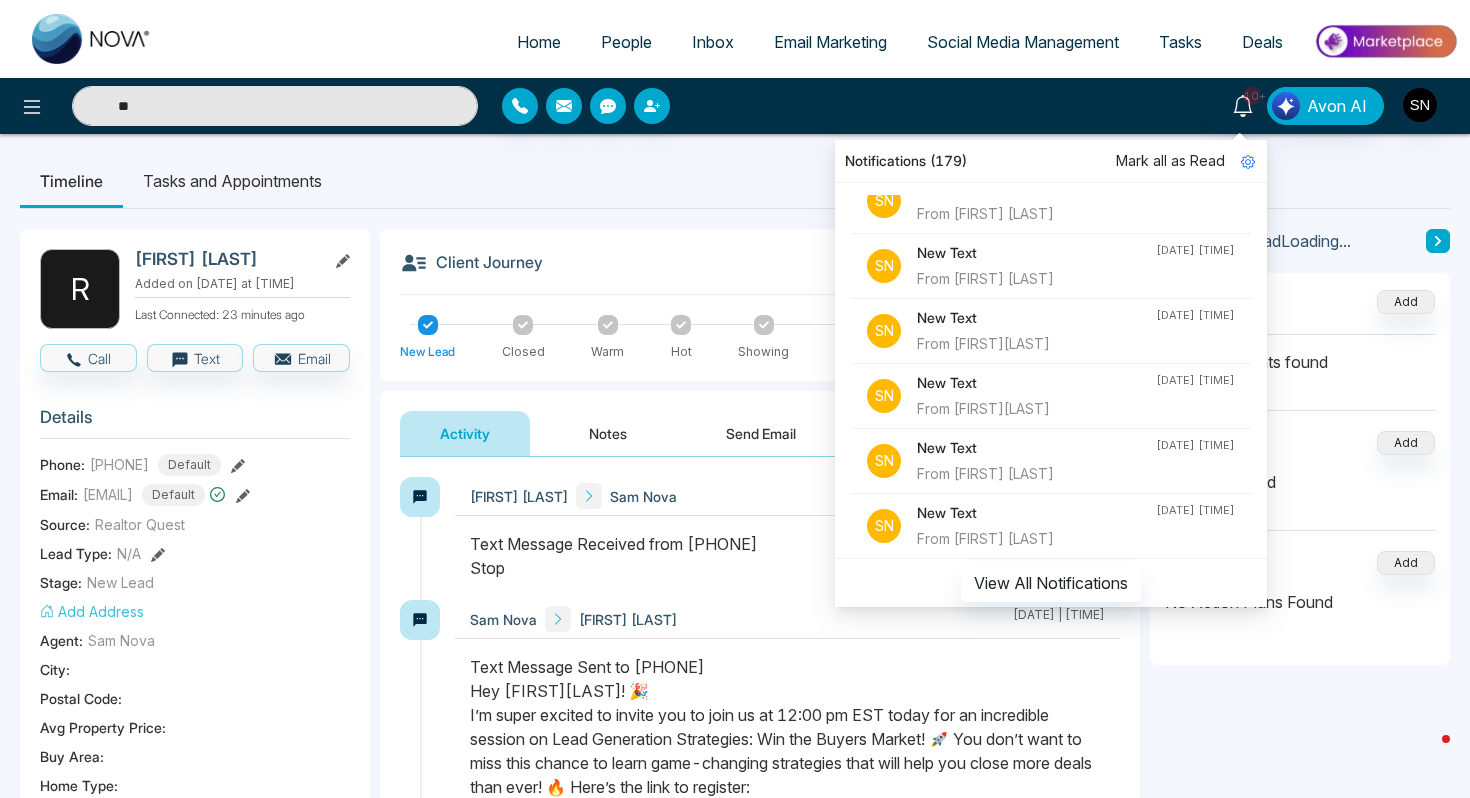 scroll, scrollTop: 72, scrollLeft: 0, axis: vertical 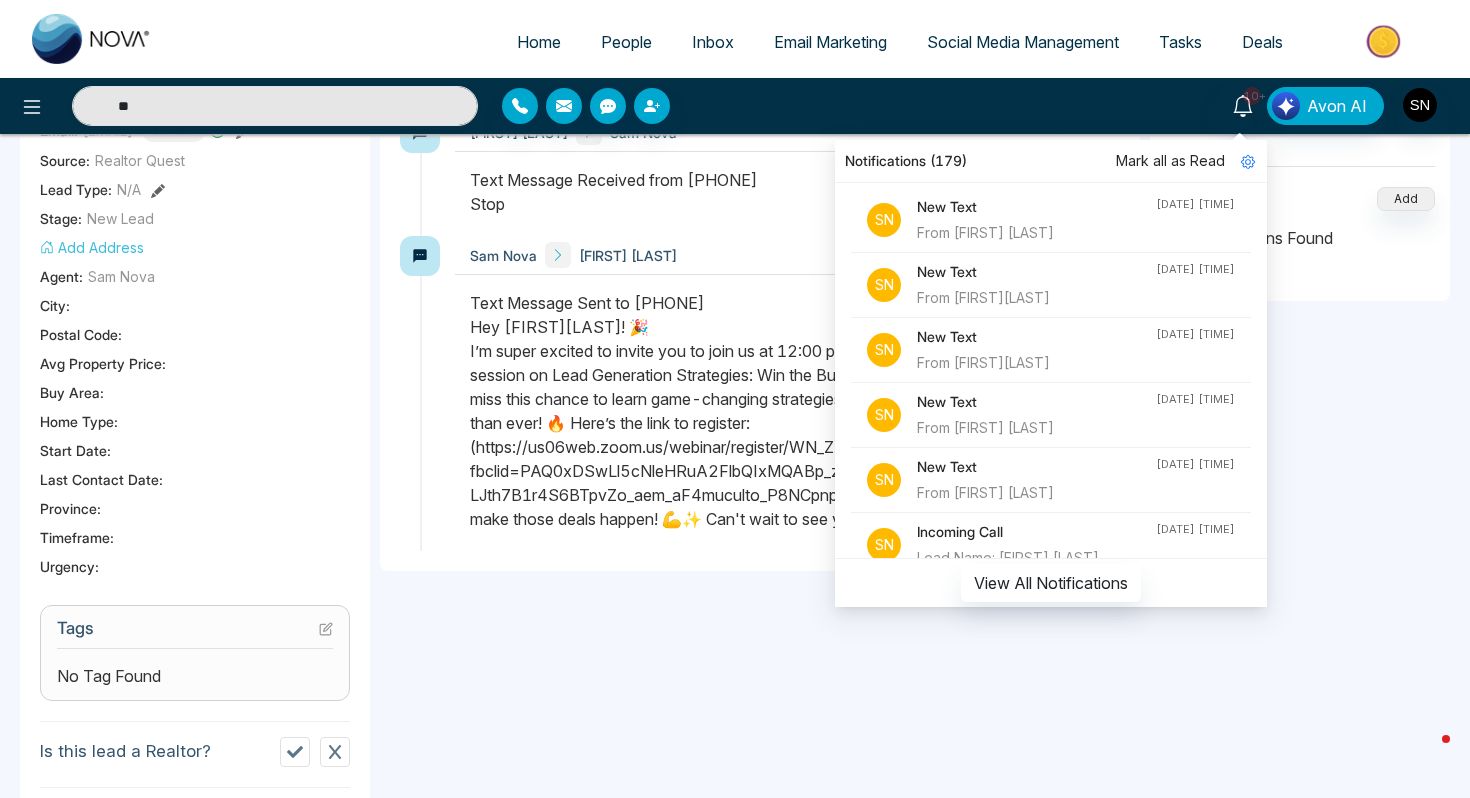 click 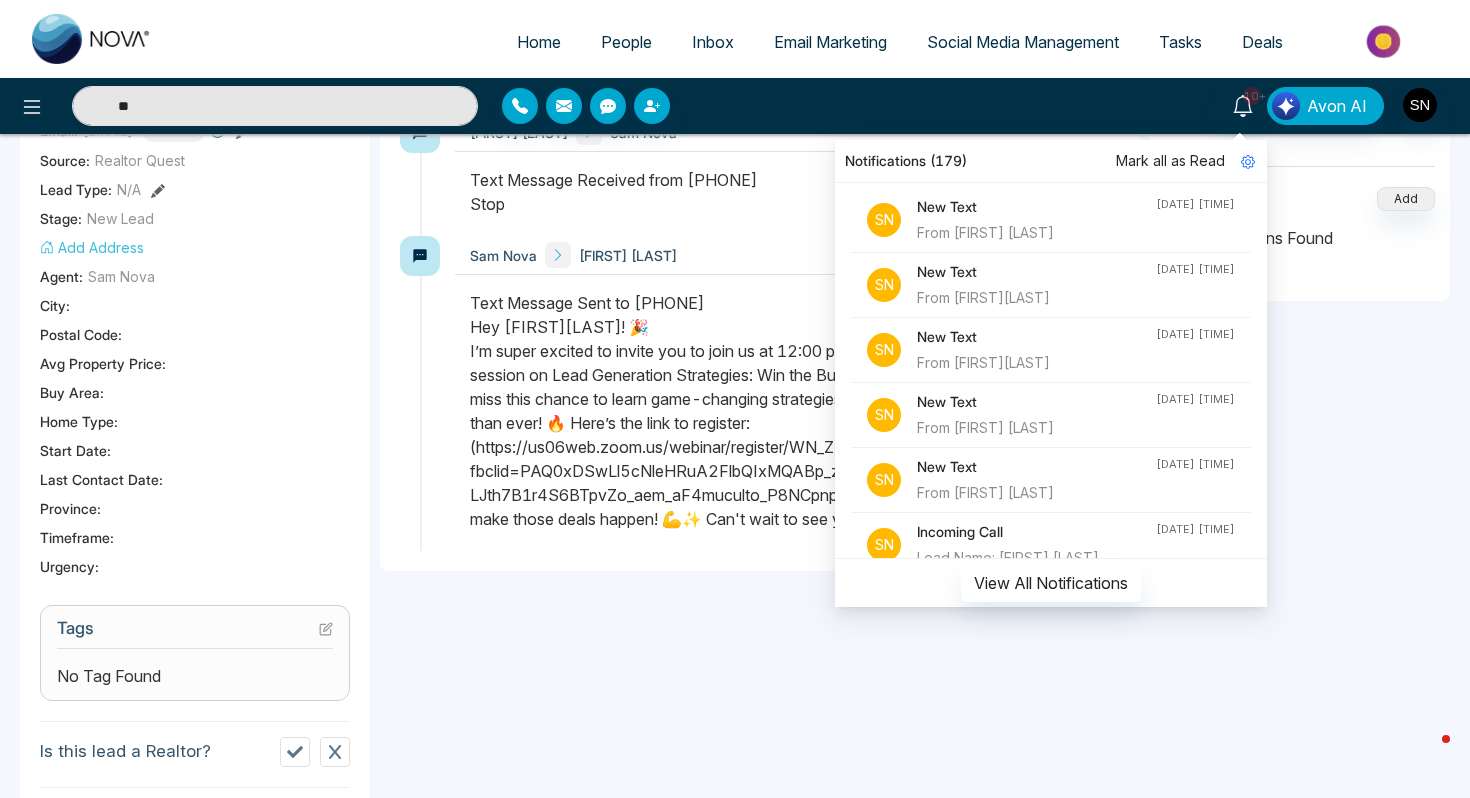 type on "**" 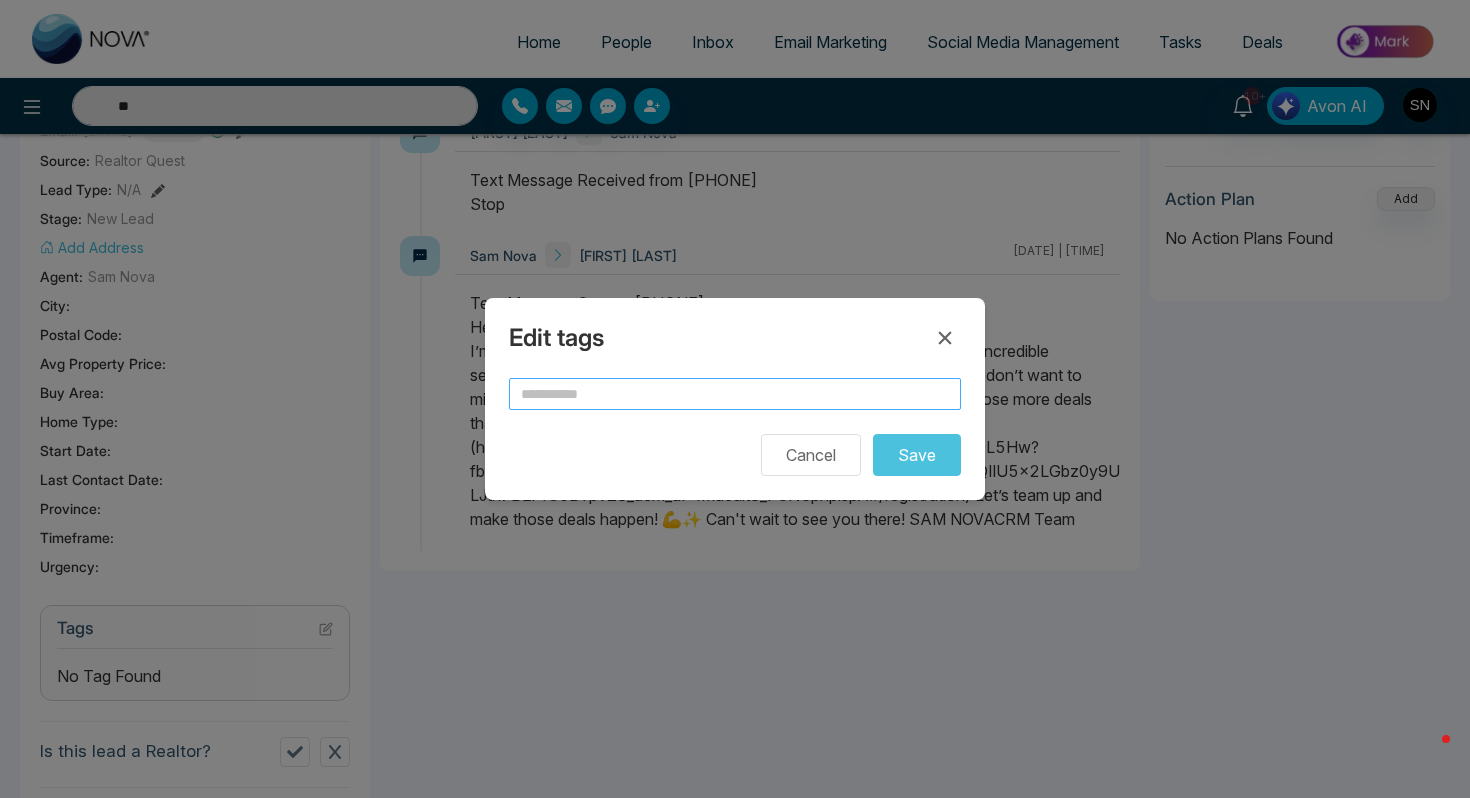 click at bounding box center (735, 394) 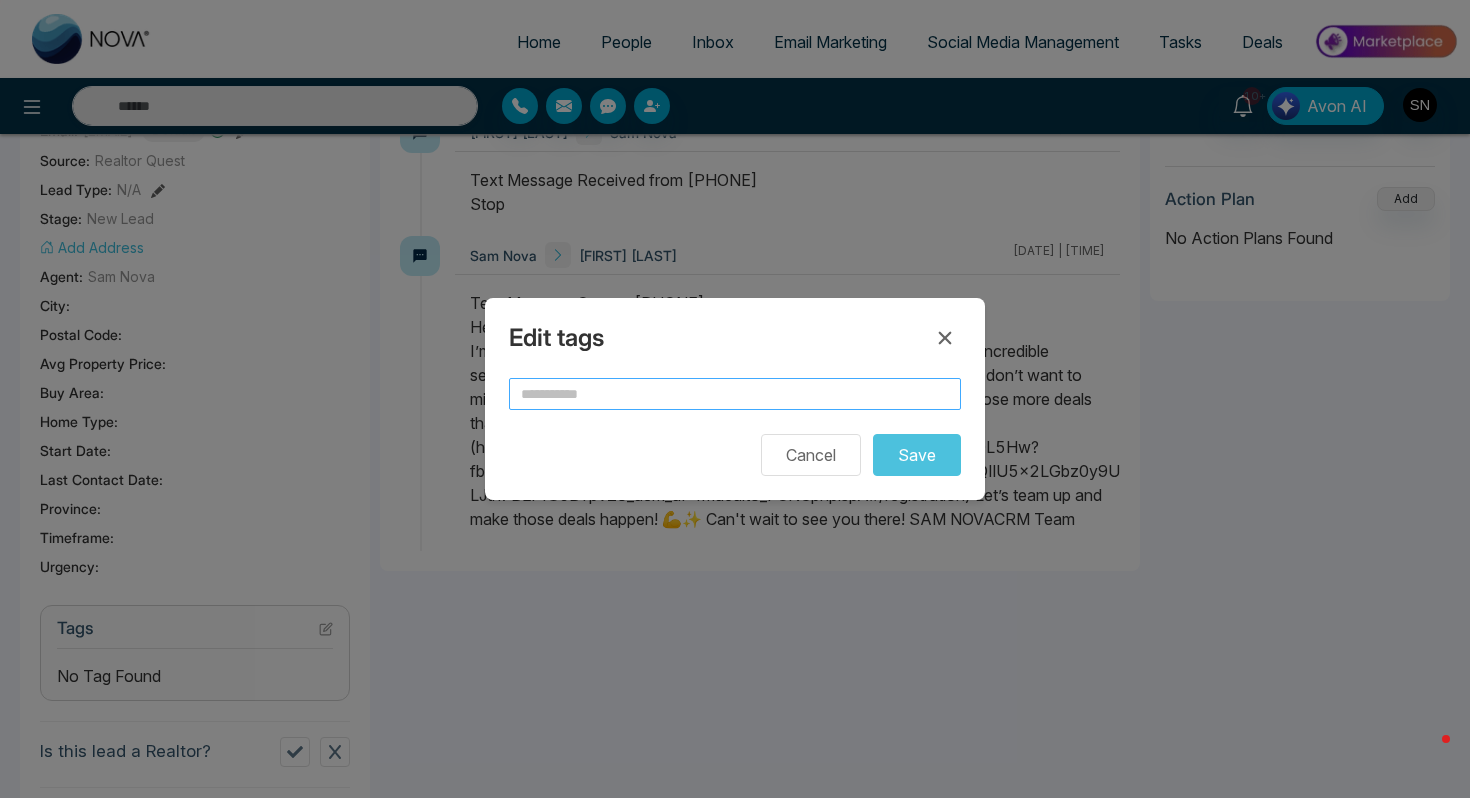 type on "**" 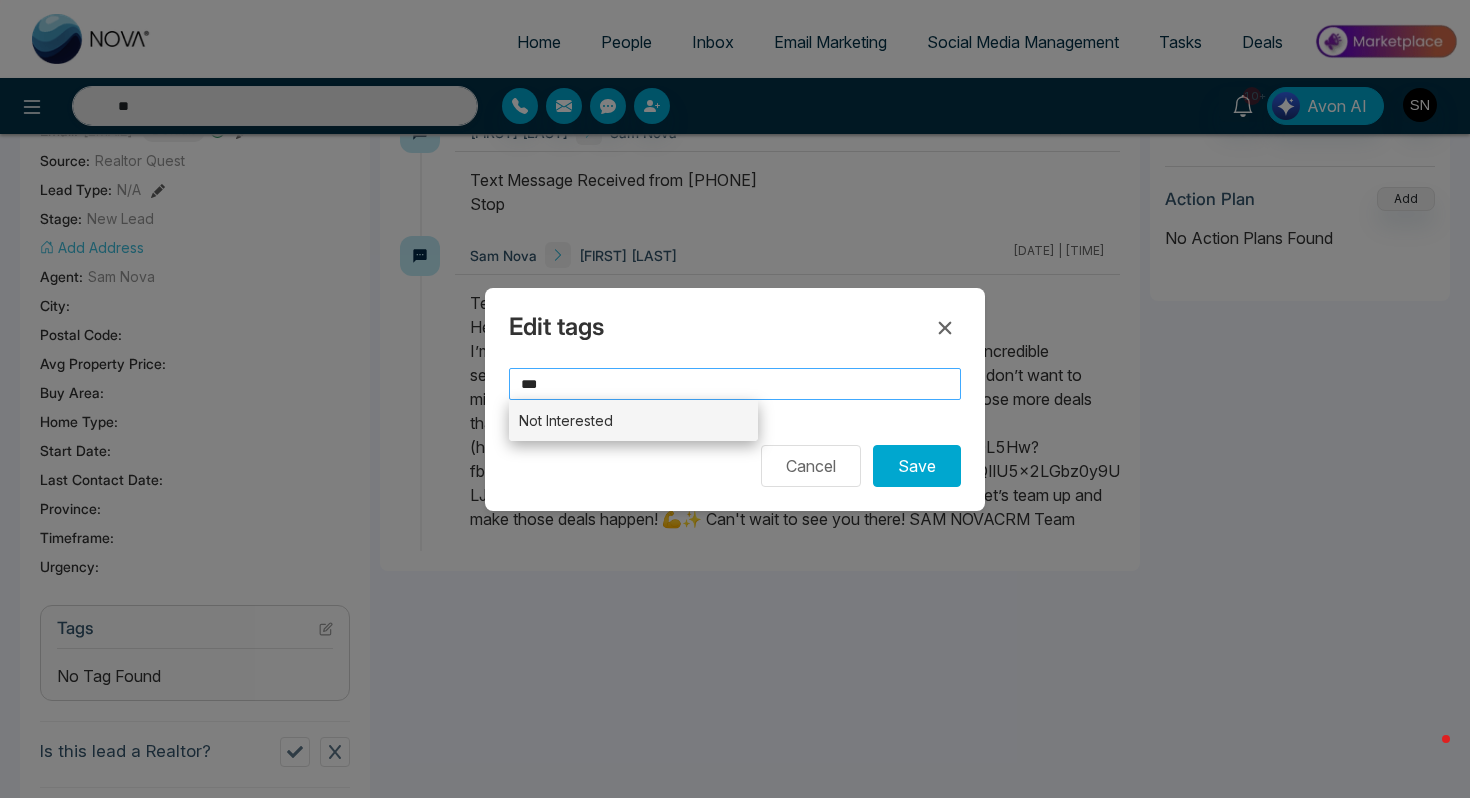 type on "***" 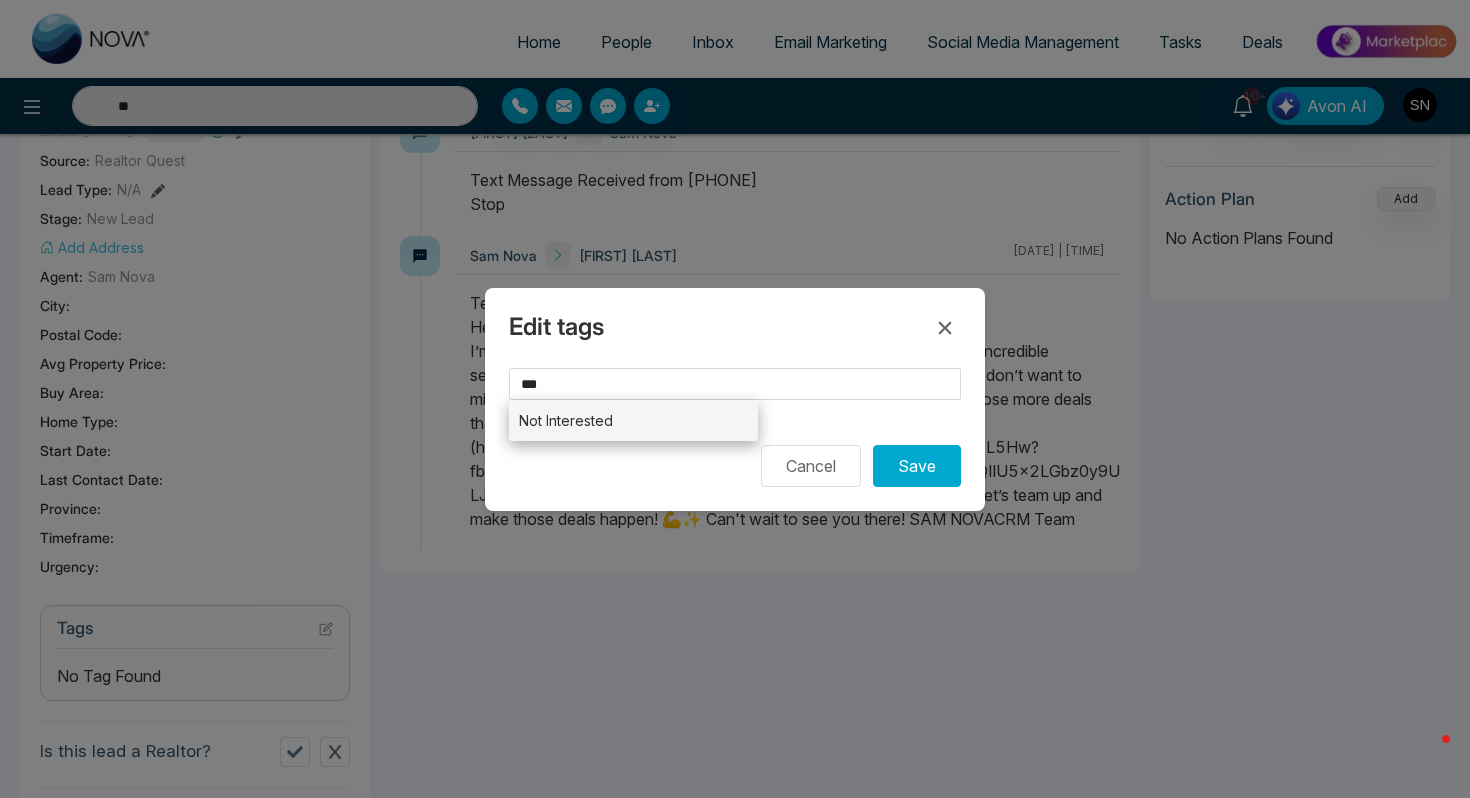 click on "Not Interested" at bounding box center (633, 420) 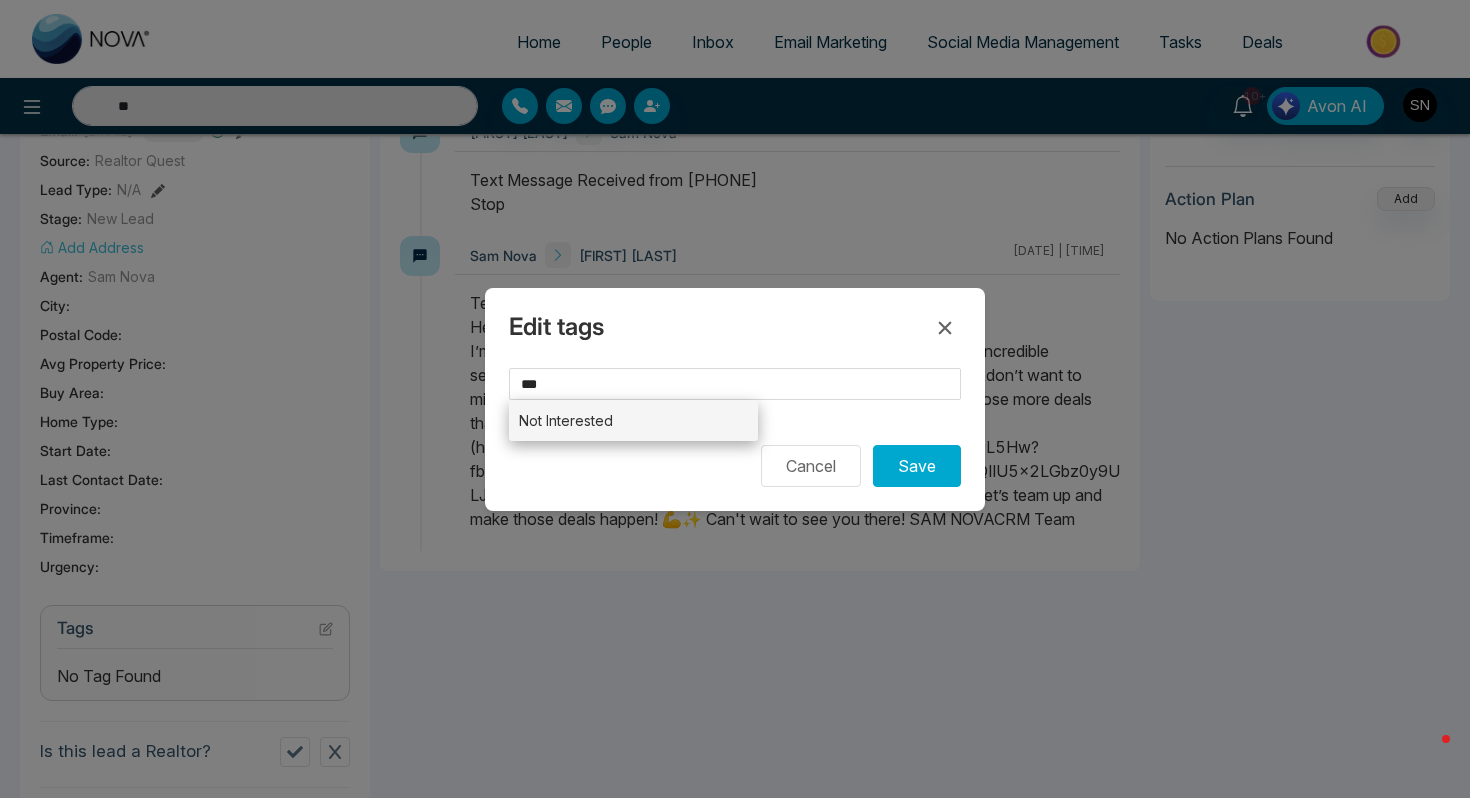 type 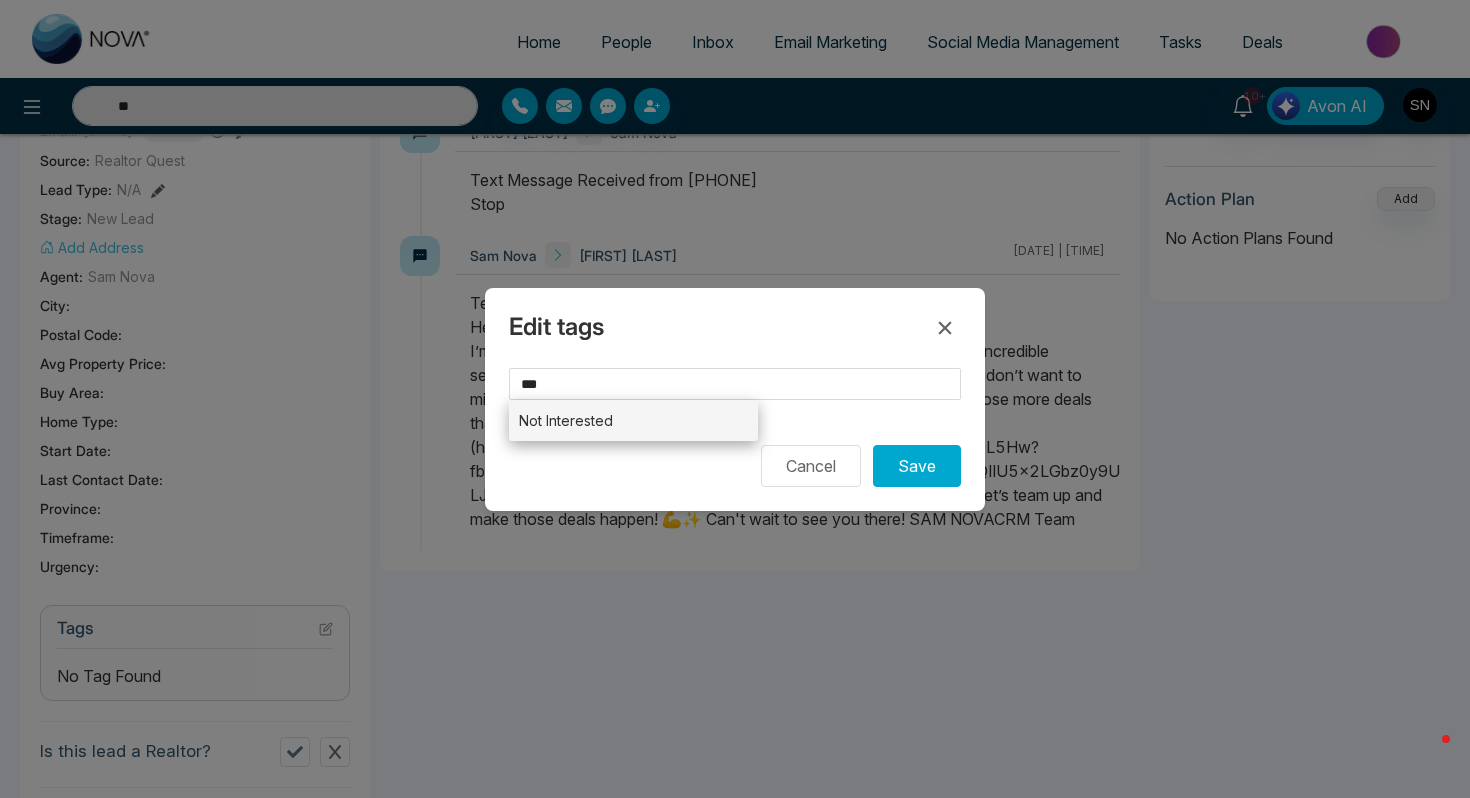 type on "**********" 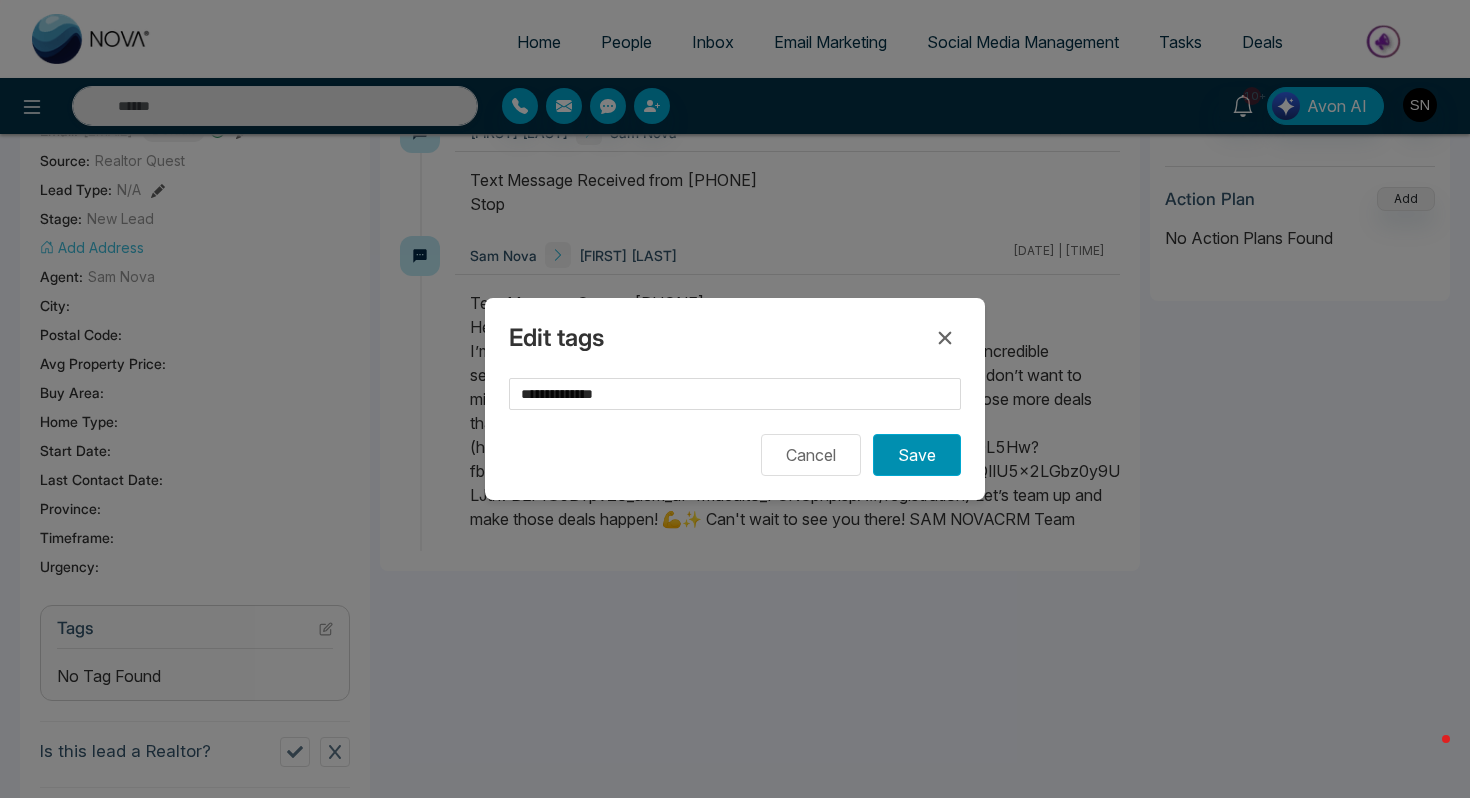 click on "Save" at bounding box center (917, 455) 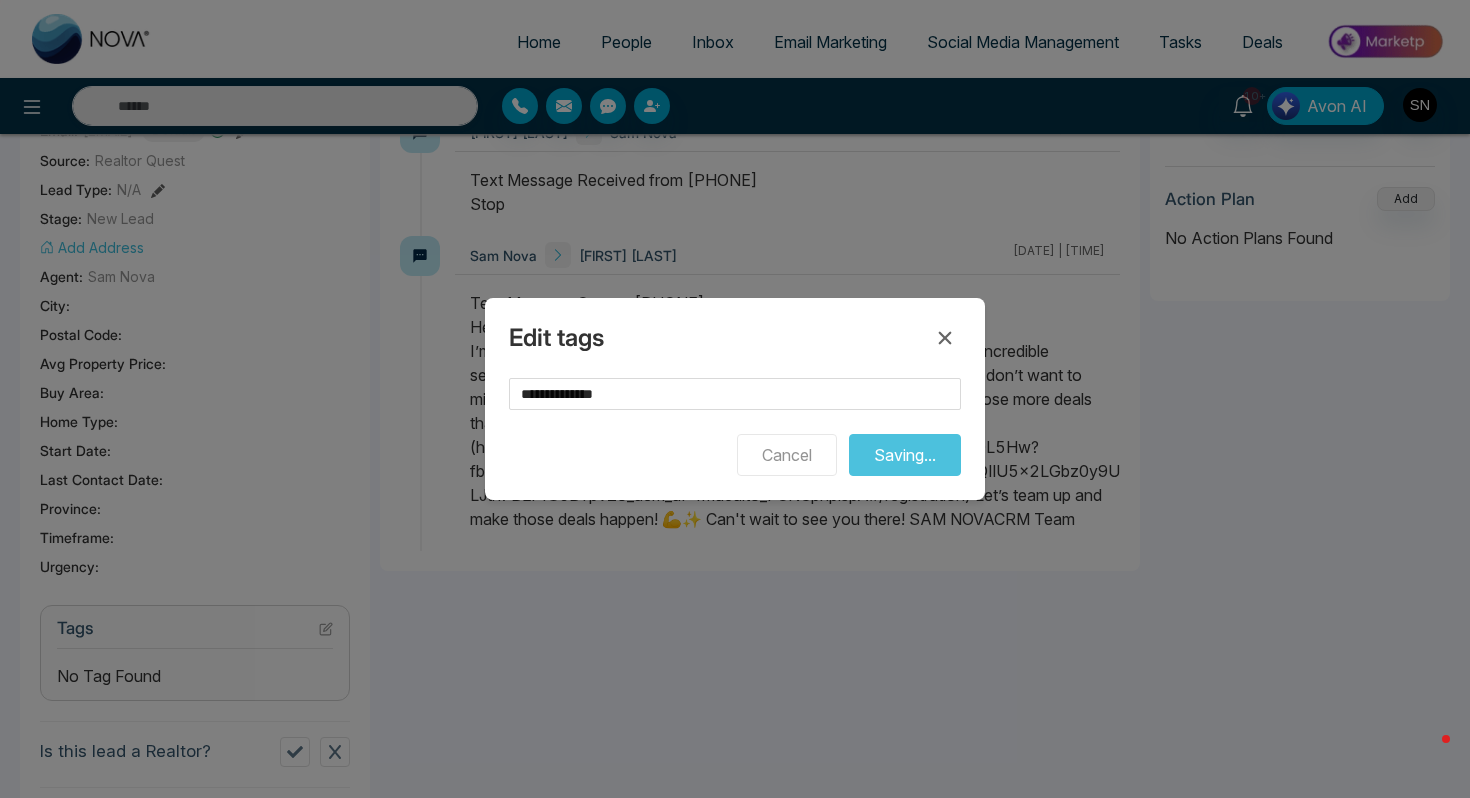 type on "**" 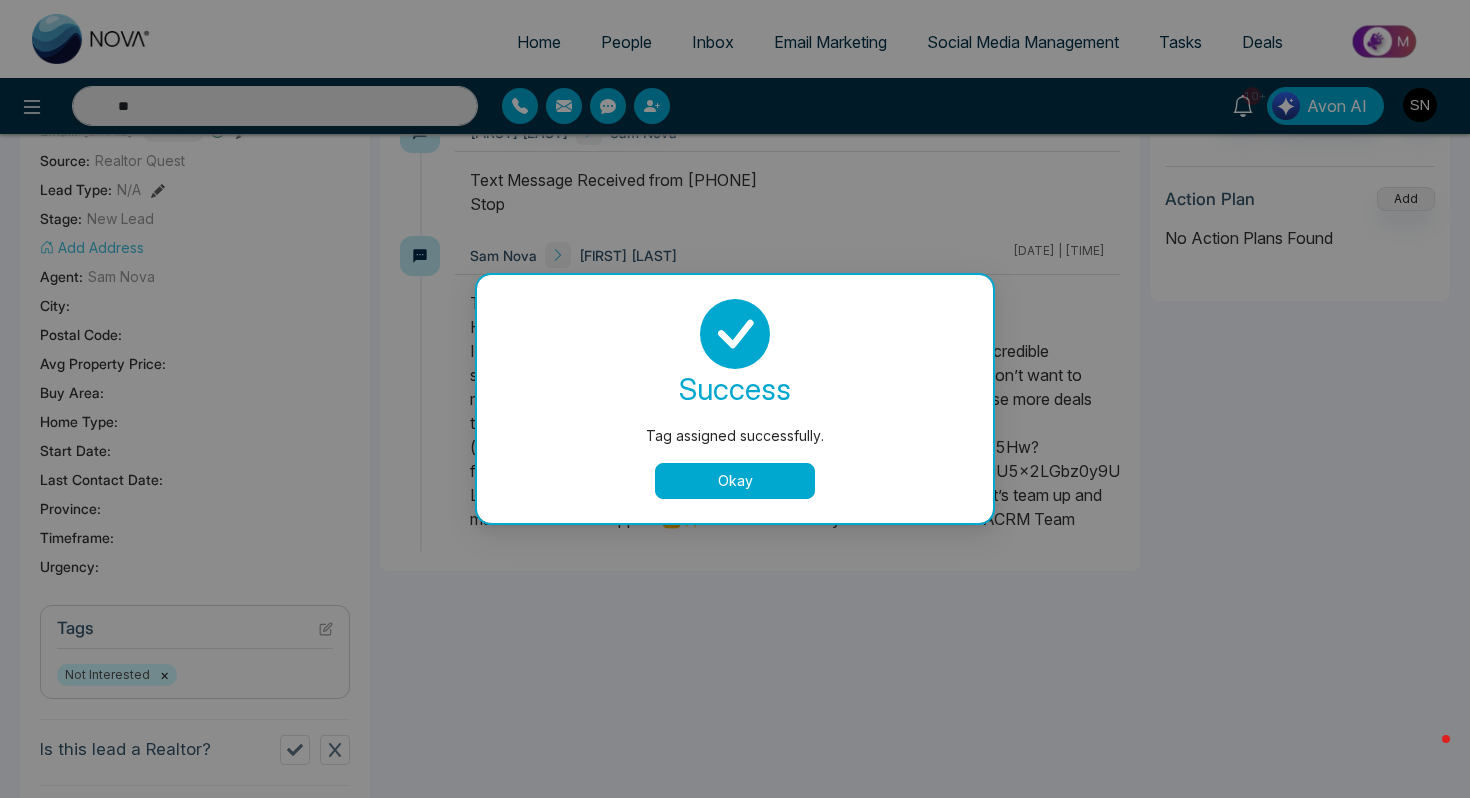 click on "Okay" at bounding box center (735, 481) 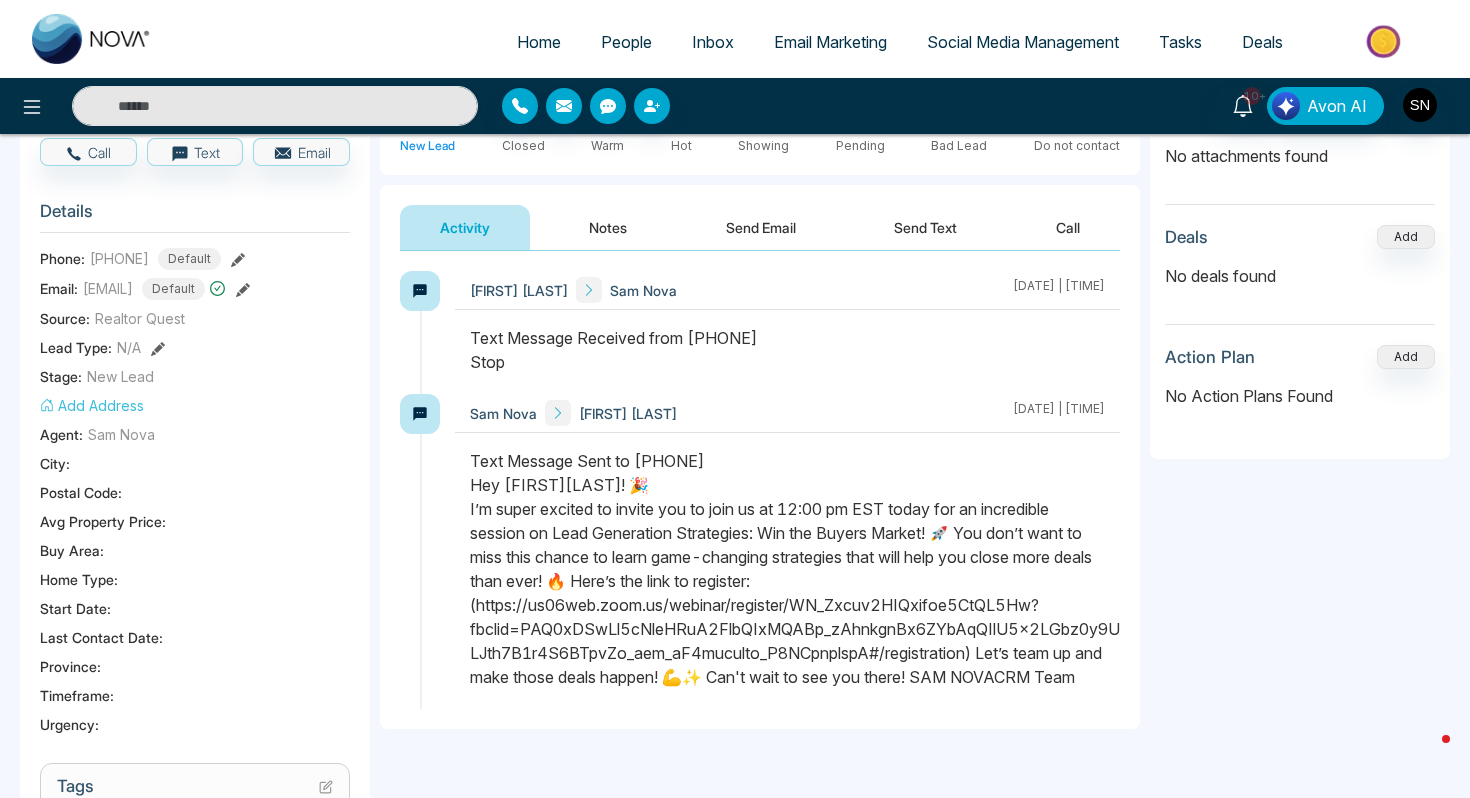 scroll, scrollTop: 0, scrollLeft: 0, axis: both 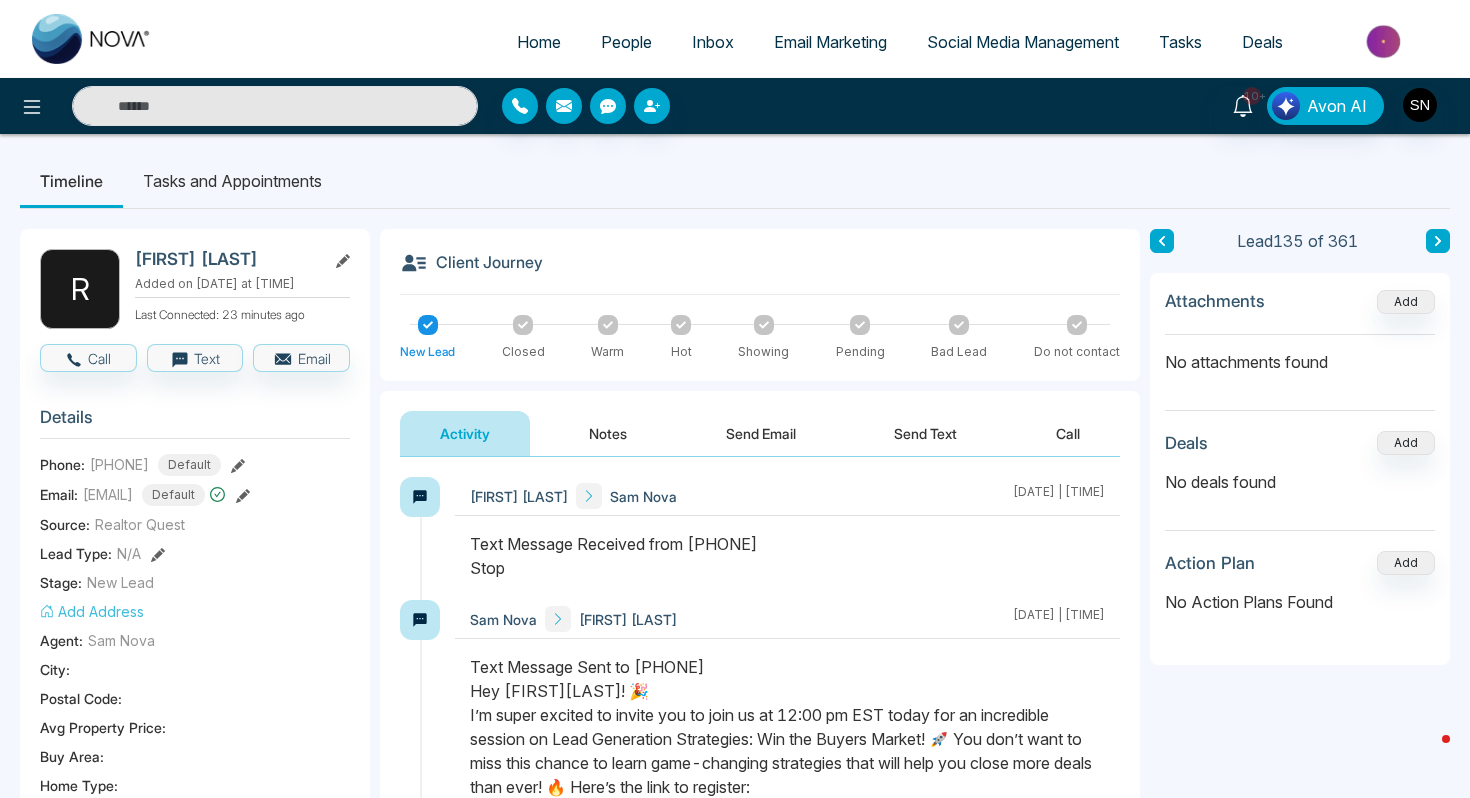 type on "**" 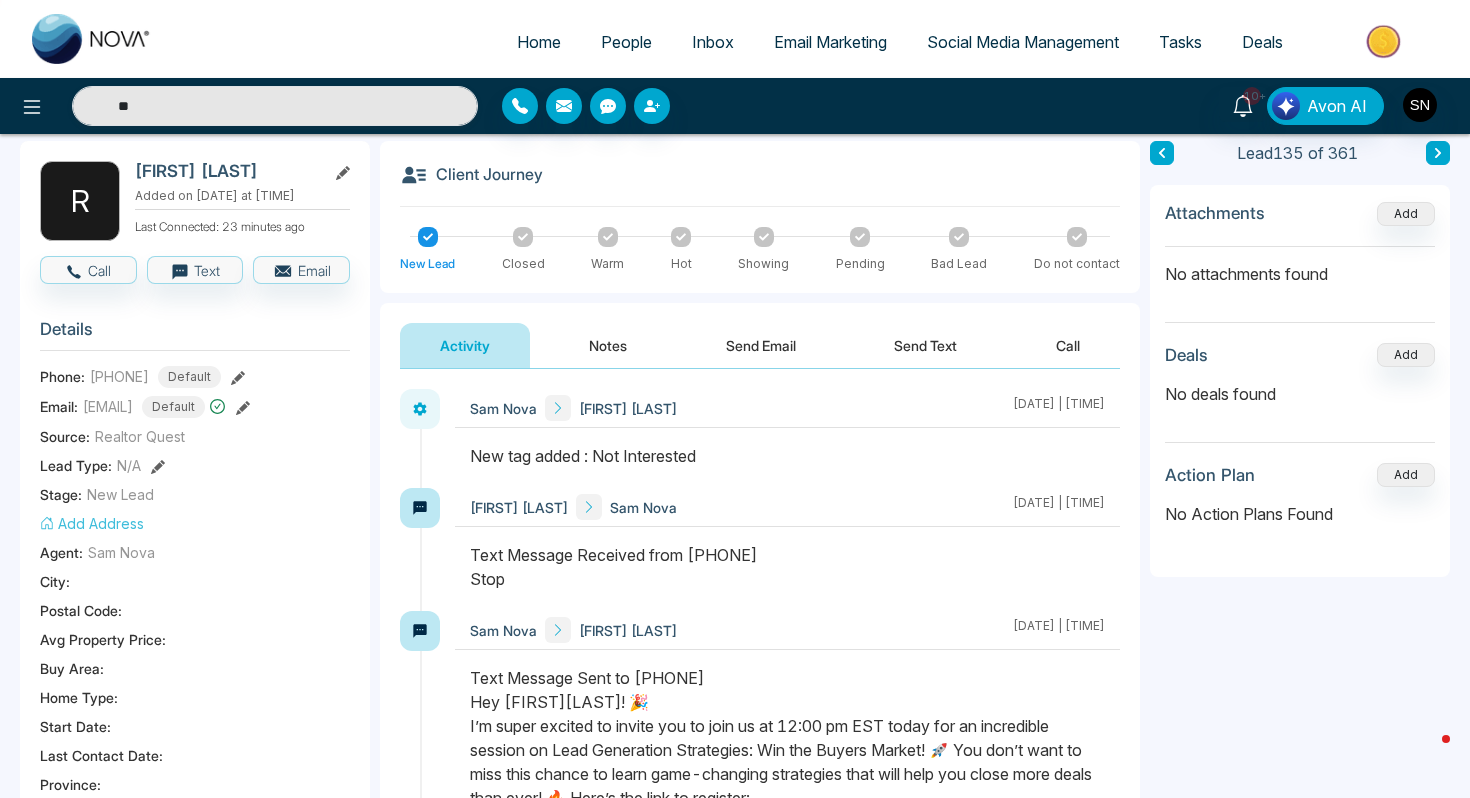 scroll, scrollTop: 0, scrollLeft: 0, axis: both 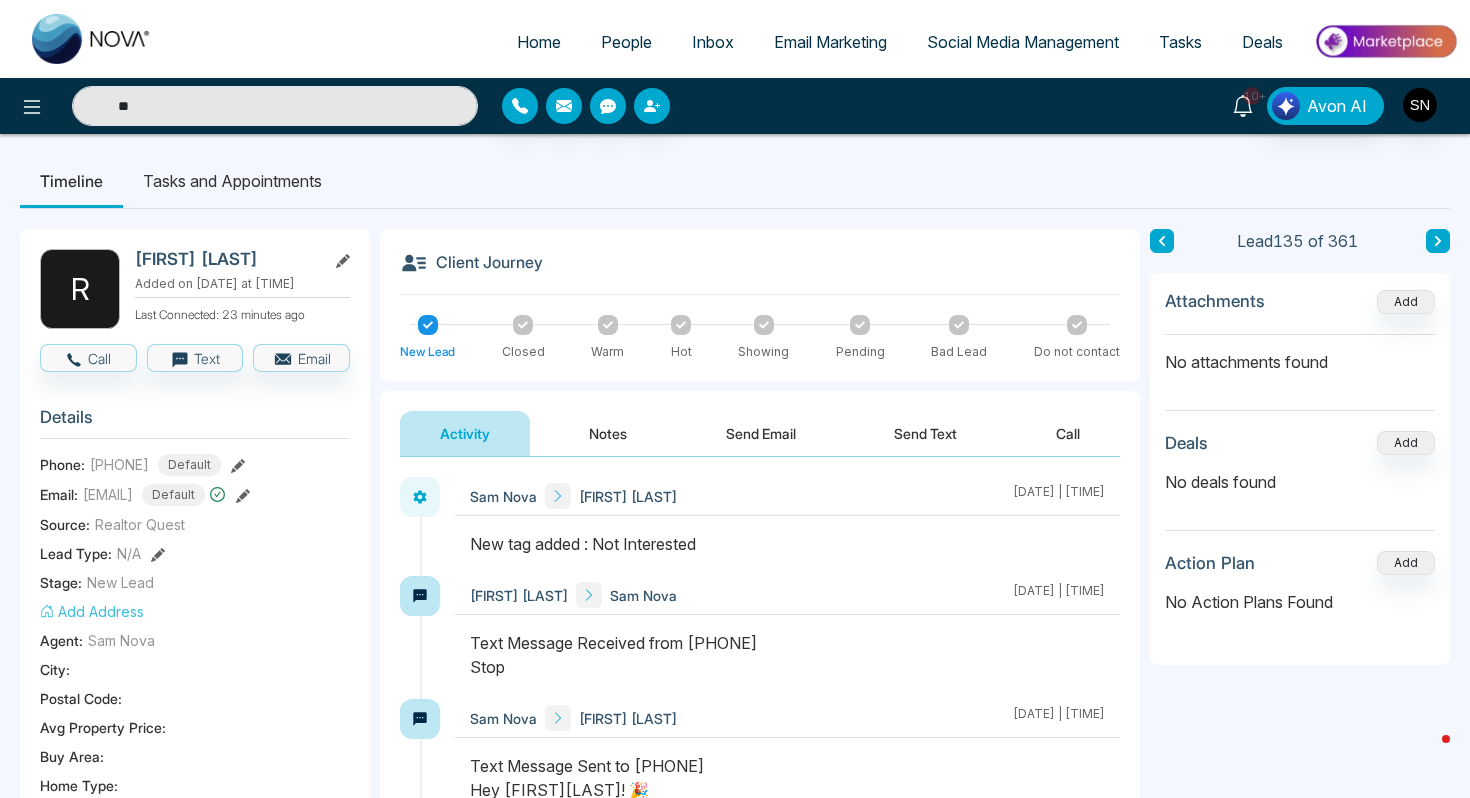 click 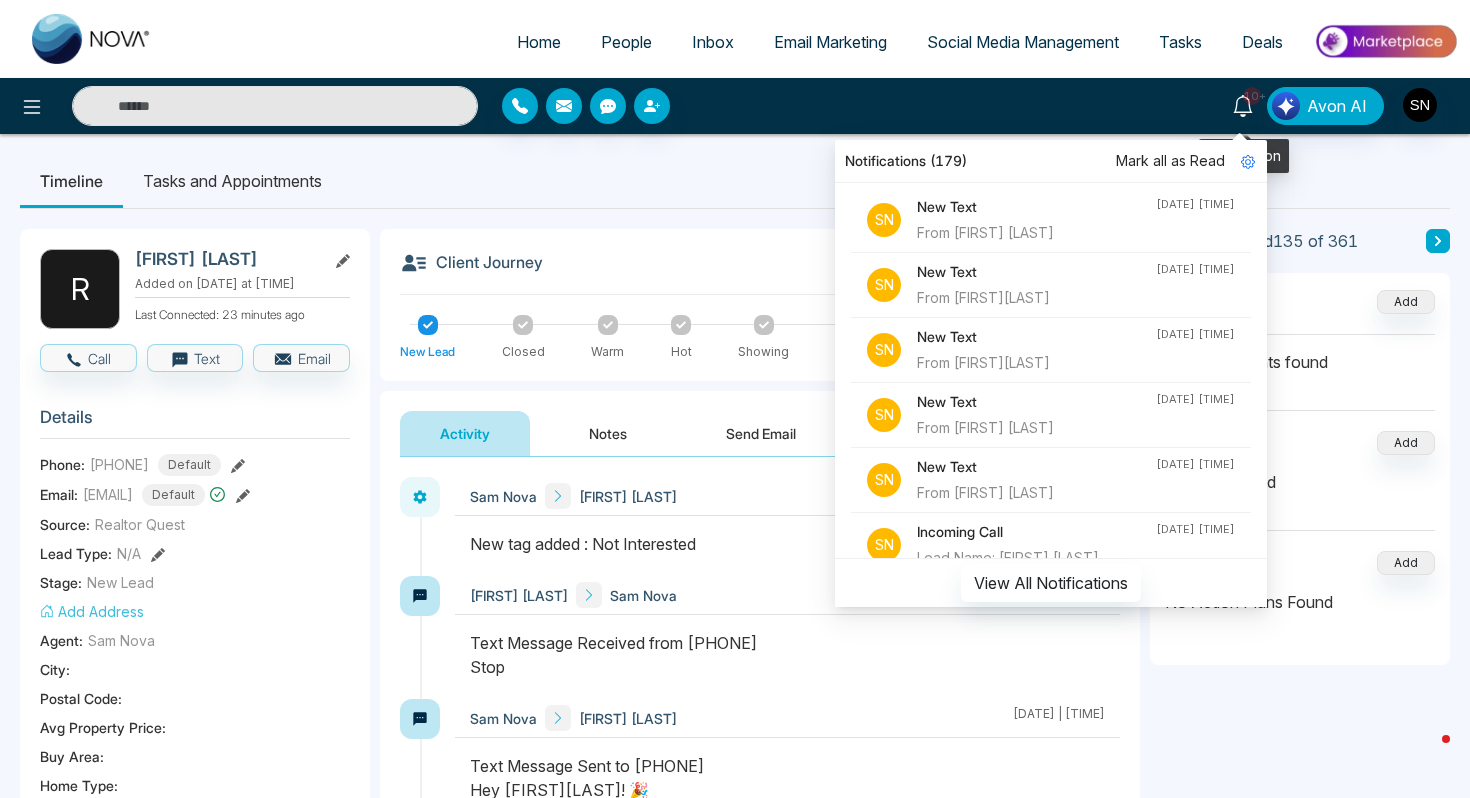 type on "**" 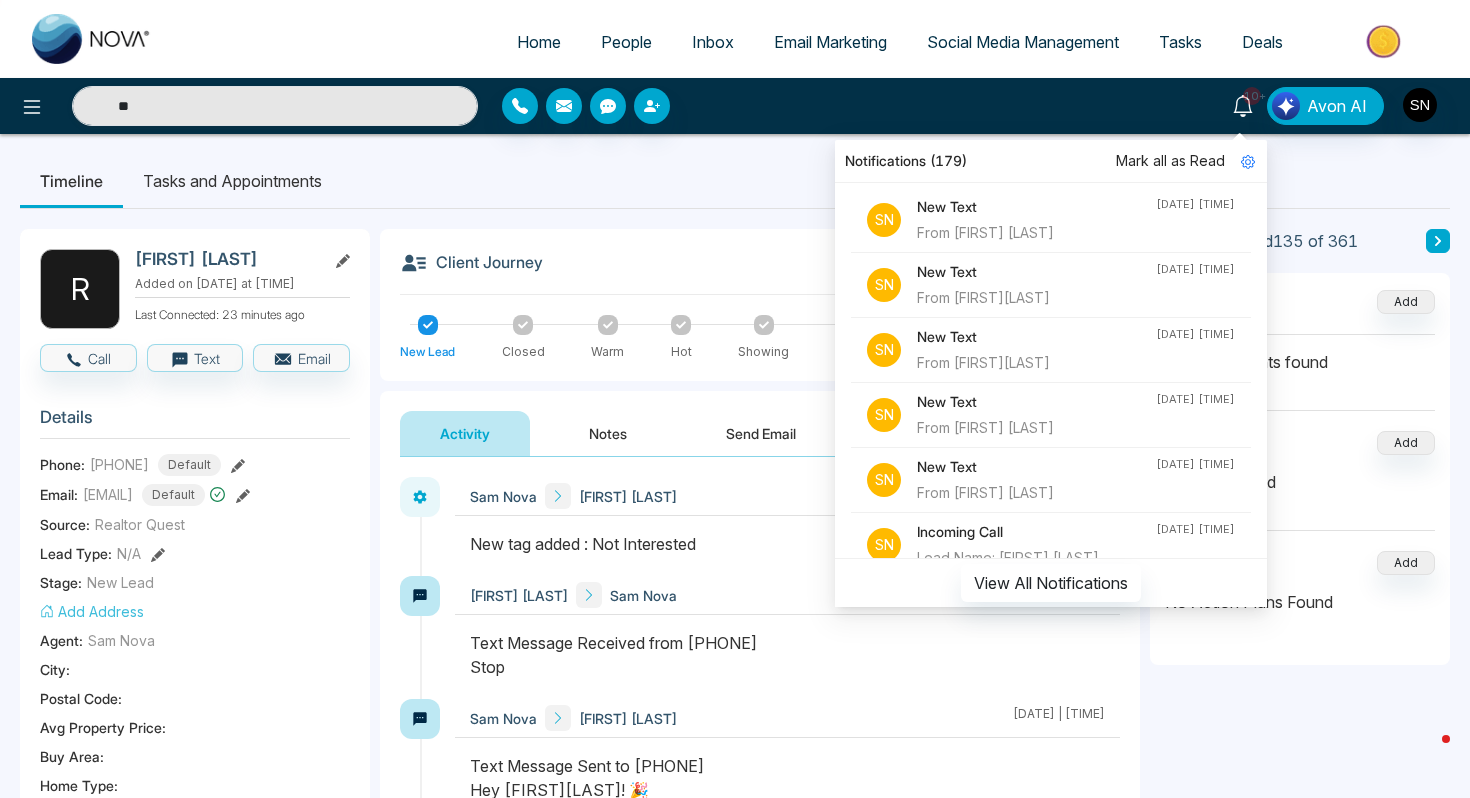 scroll, scrollTop: 155, scrollLeft: 0, axis: vertical 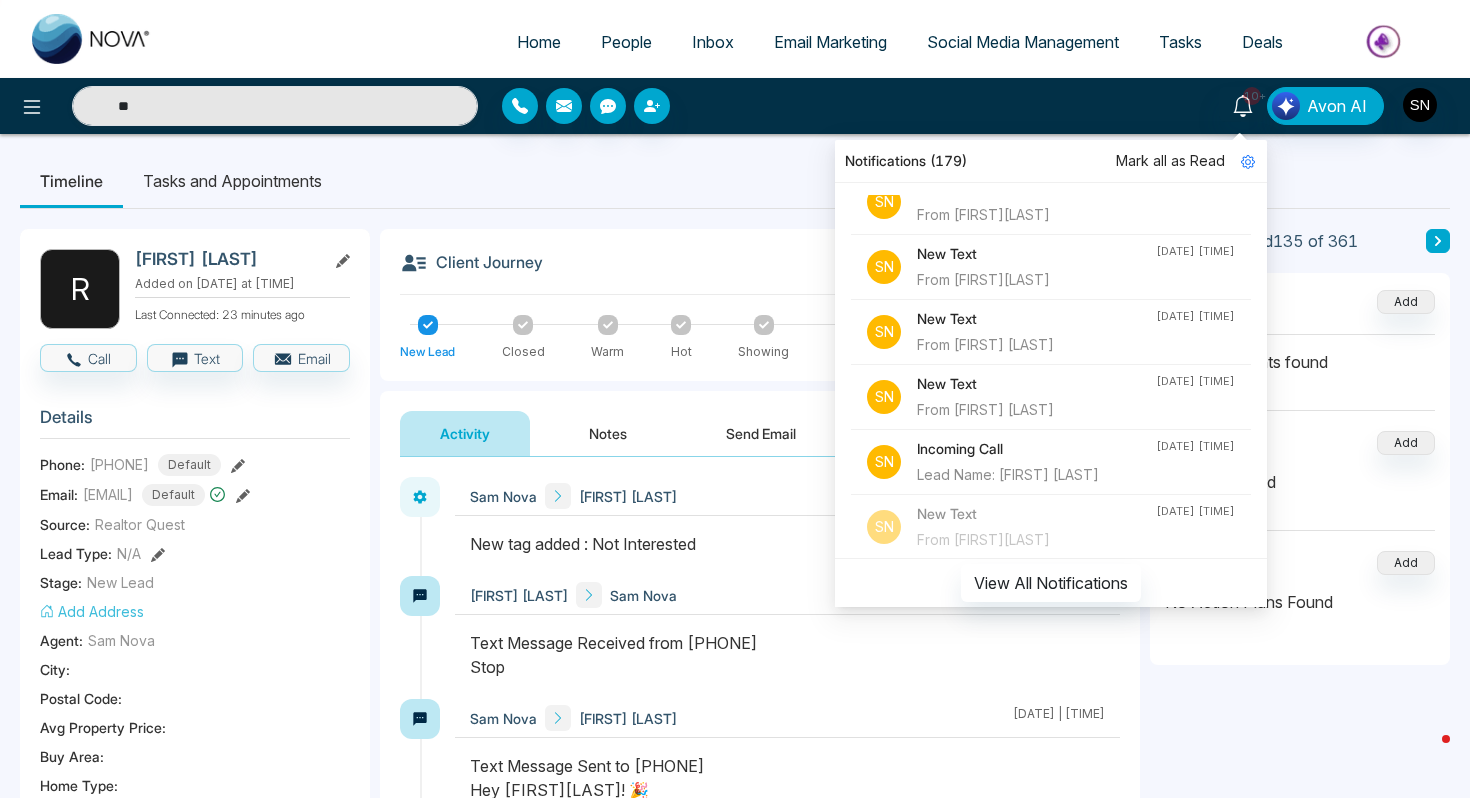 click on "New Text" at bounding box center (1036, 384) 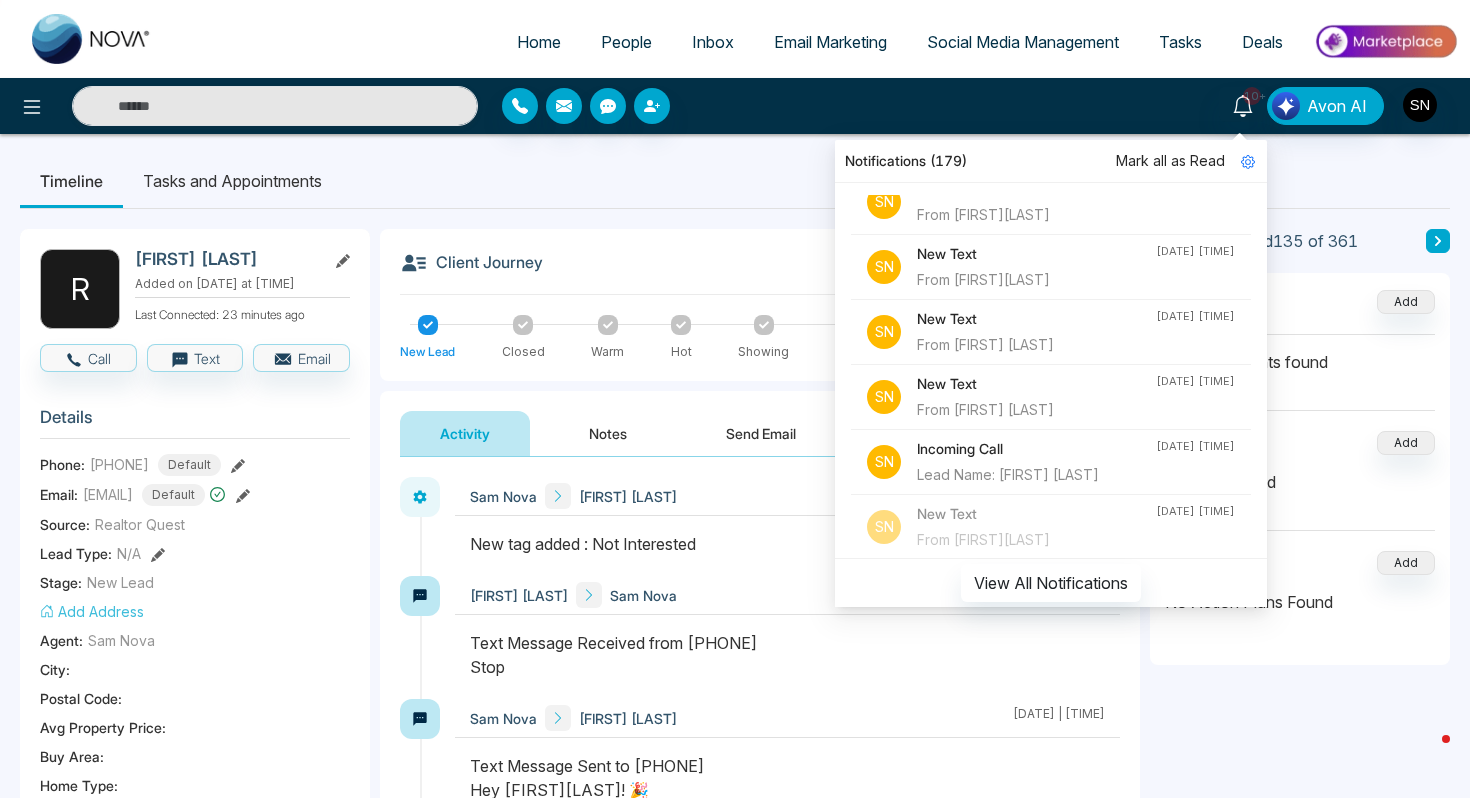 type on "**" 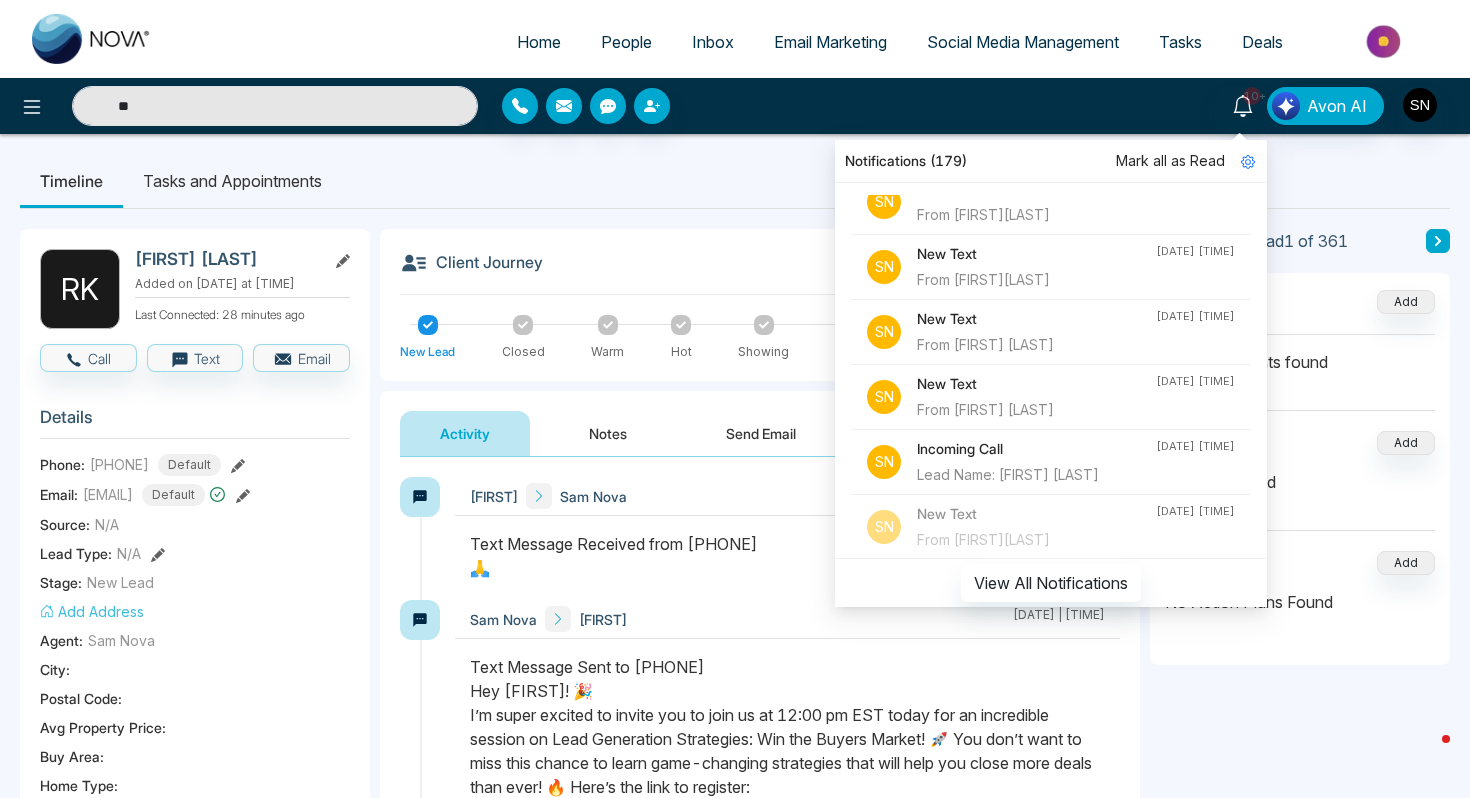 click on "S N New Text From [FIRST][LAST] [DATE] [TIME]" at bounding box center [1051, 332] 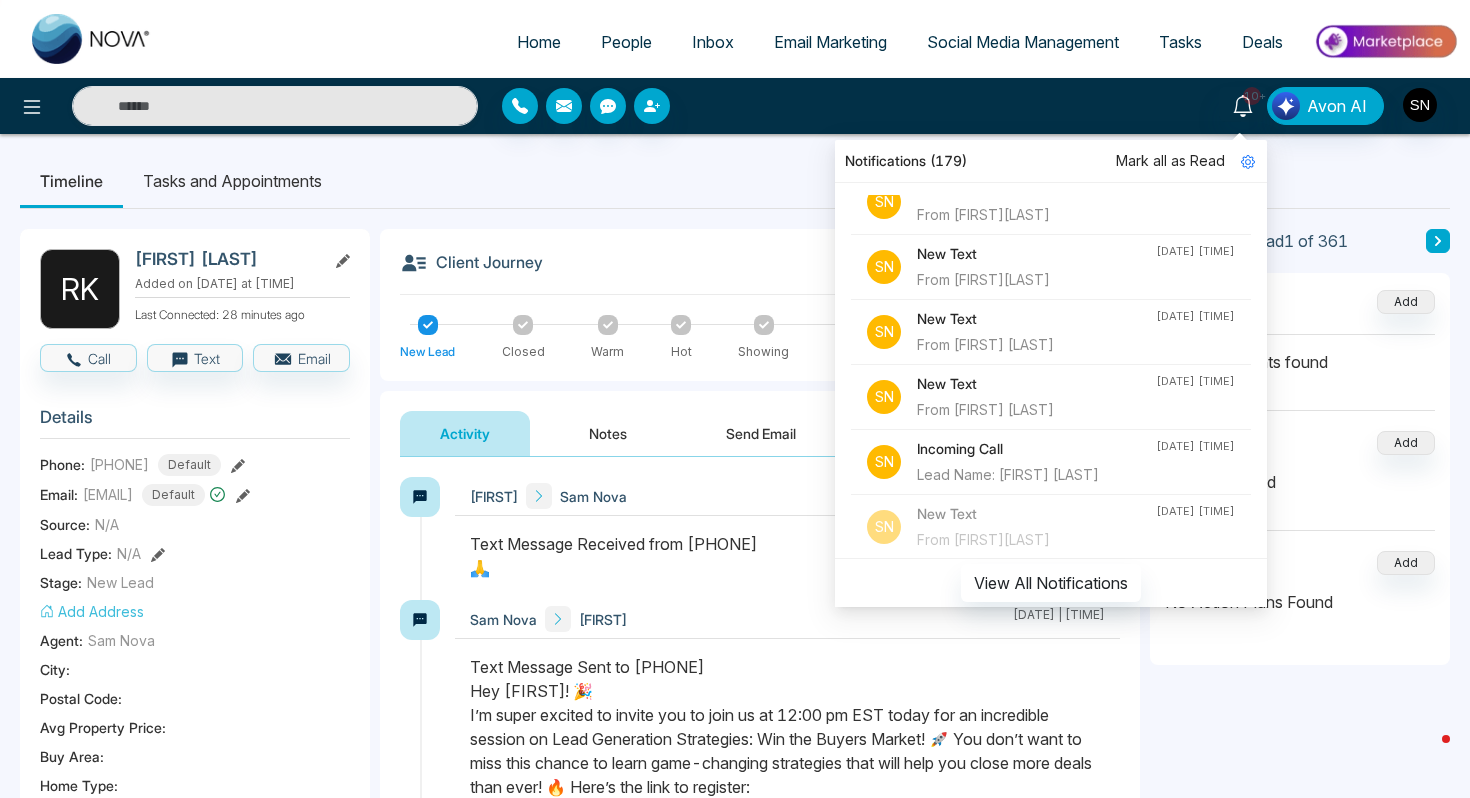 type on "**" 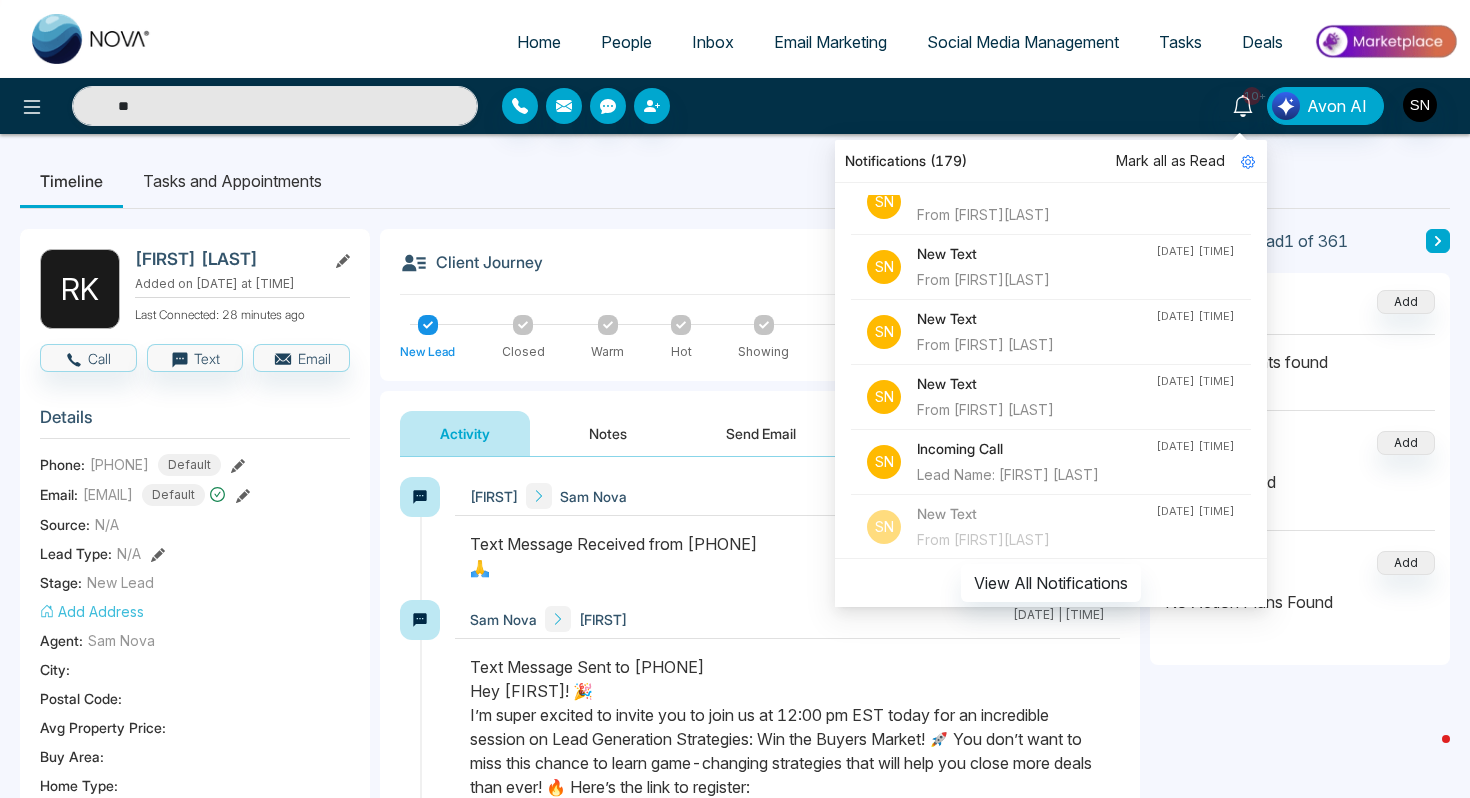 click on "New Text From [FIRST][LAST]" at bounding box center (1036, 332) 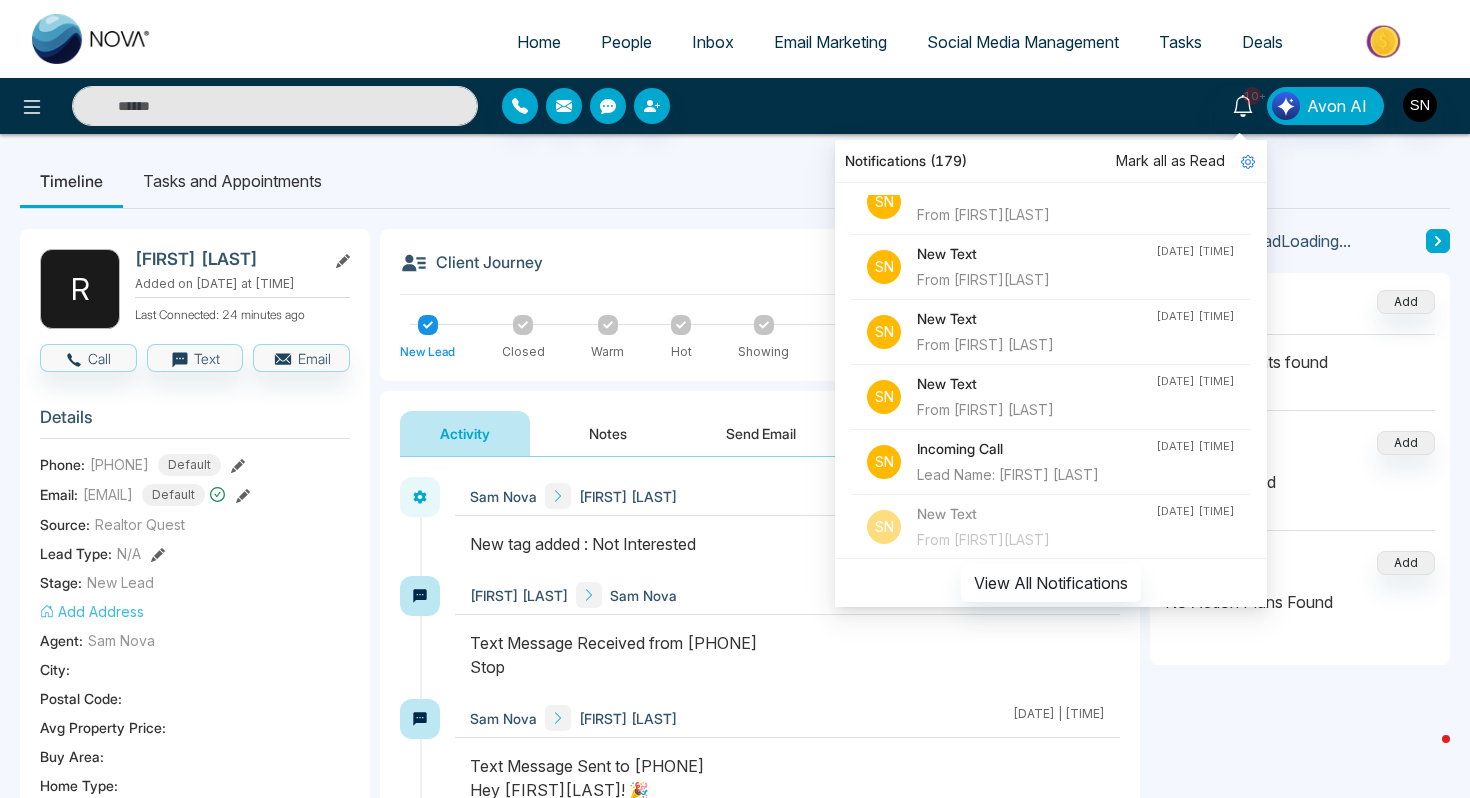 type on "**" 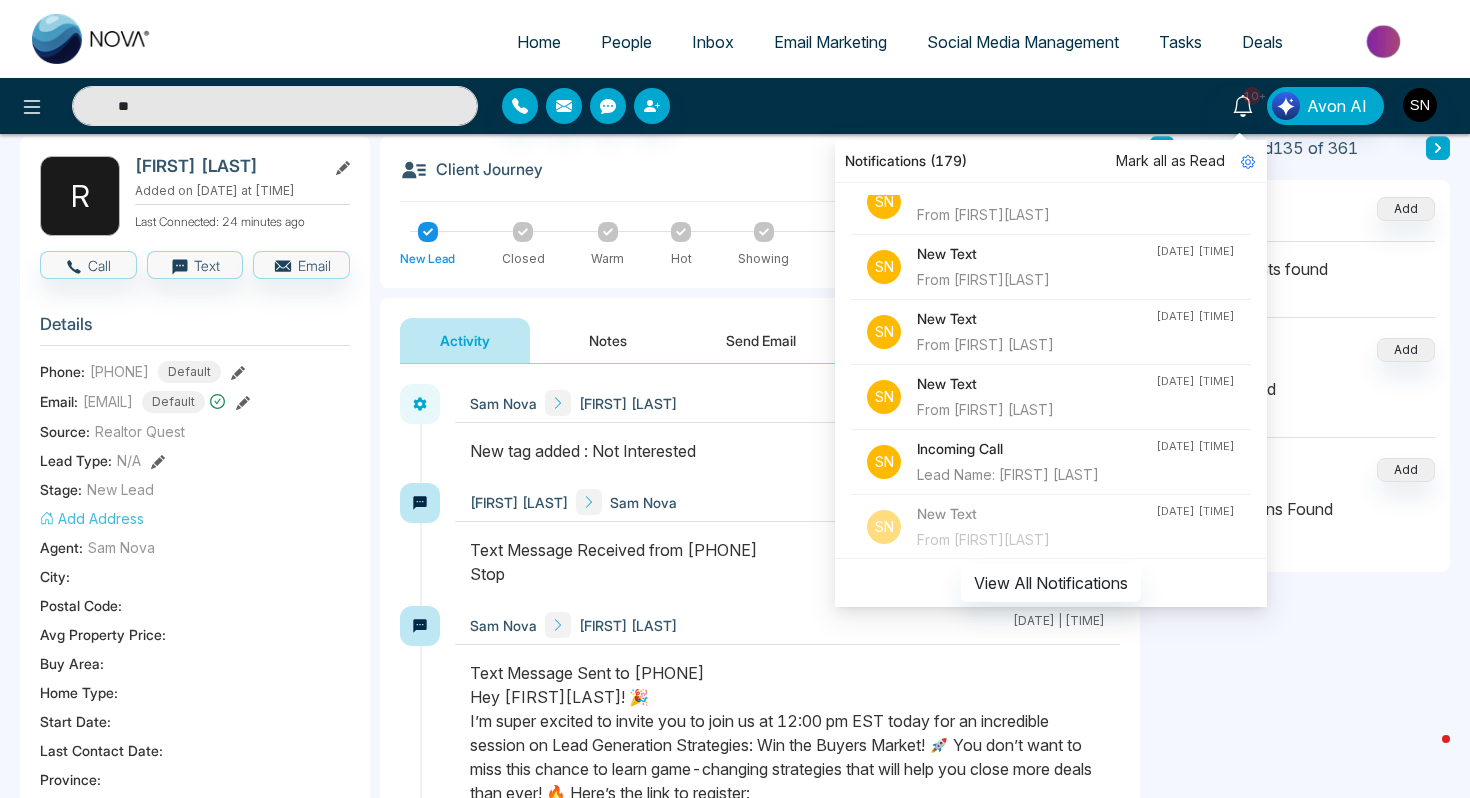 scroll, scrollTop: 0, scrollLeft: 0, axis: both 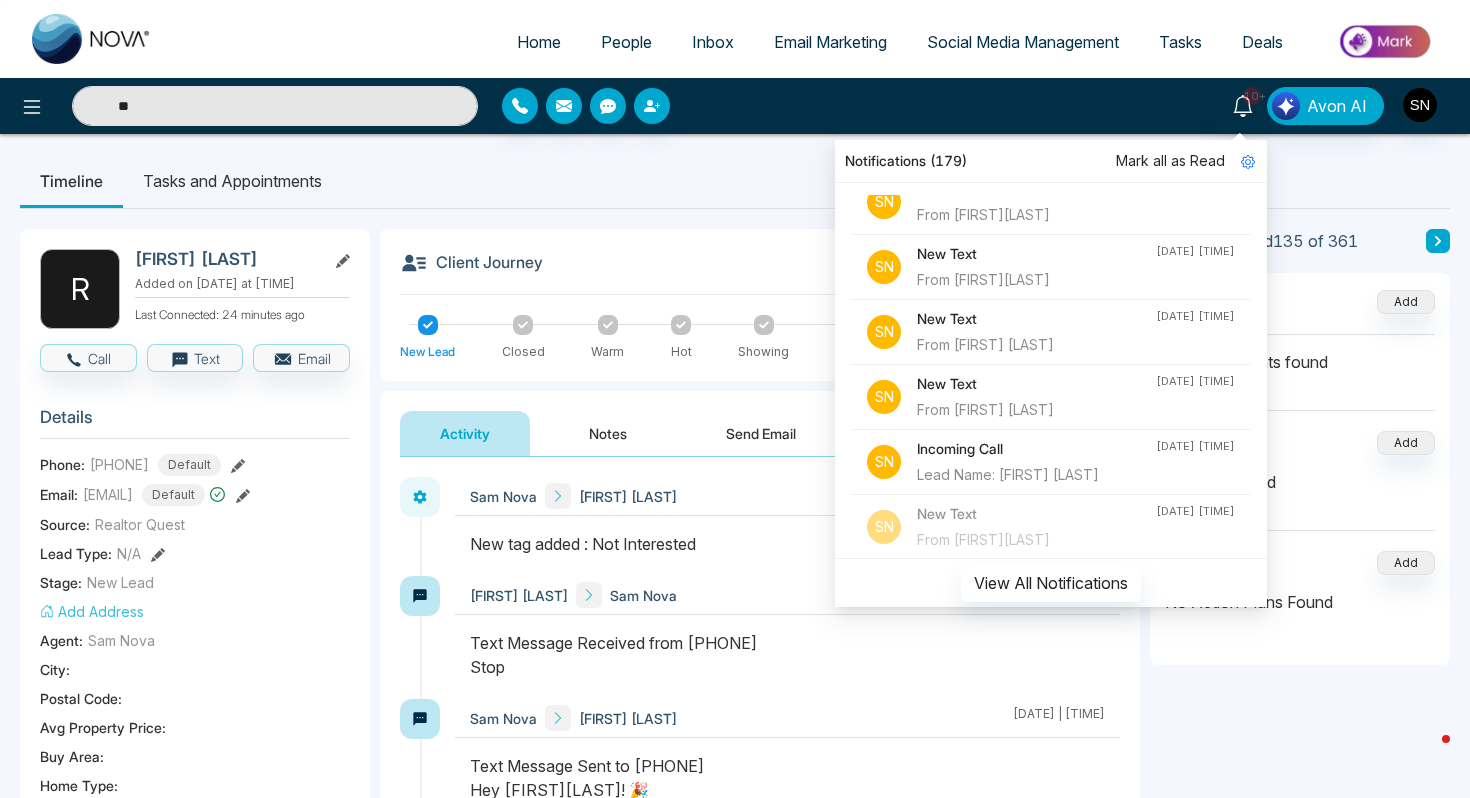 click on "From [FIRST][LAST]" at bounding box center (1036, 280) 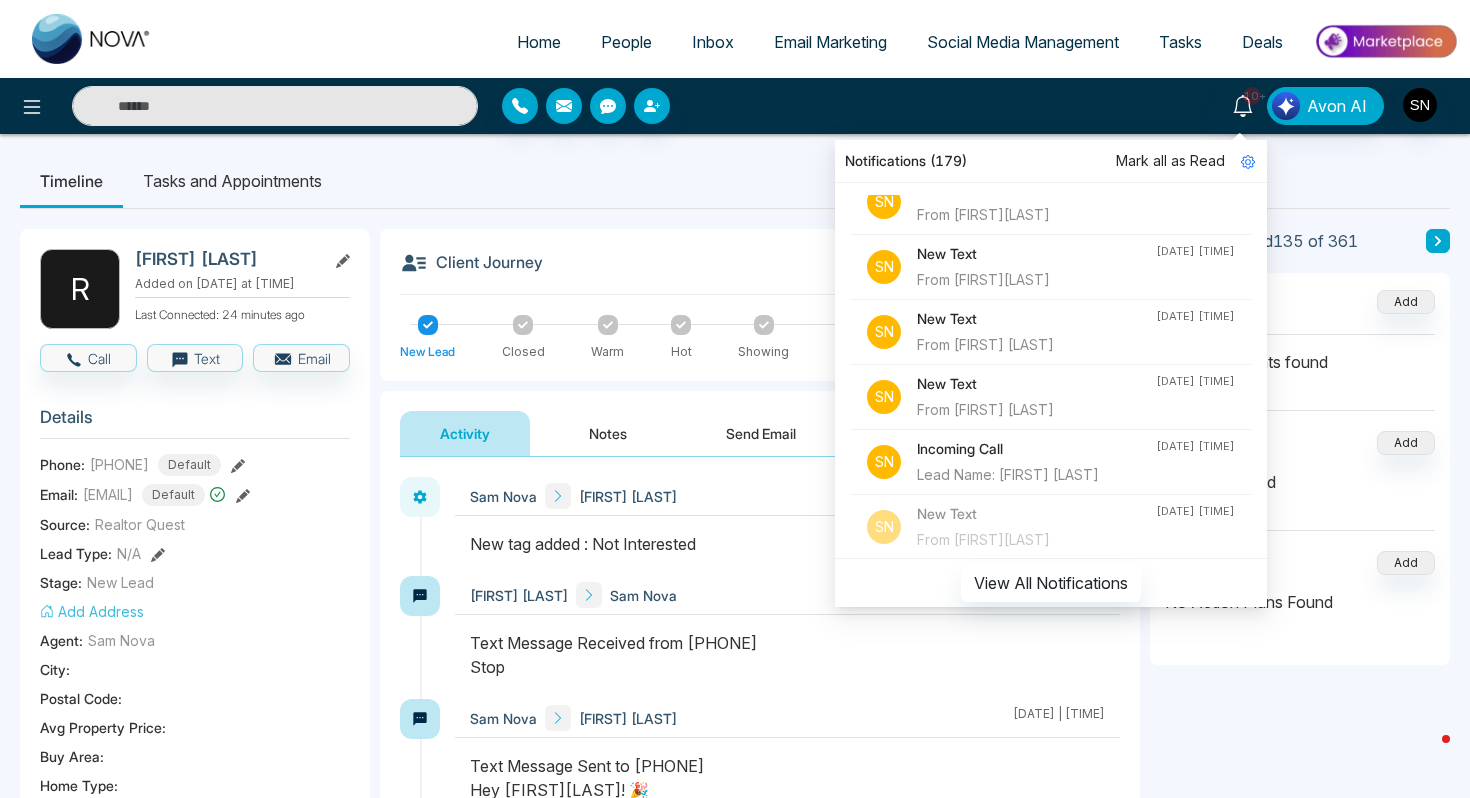 type on "**" 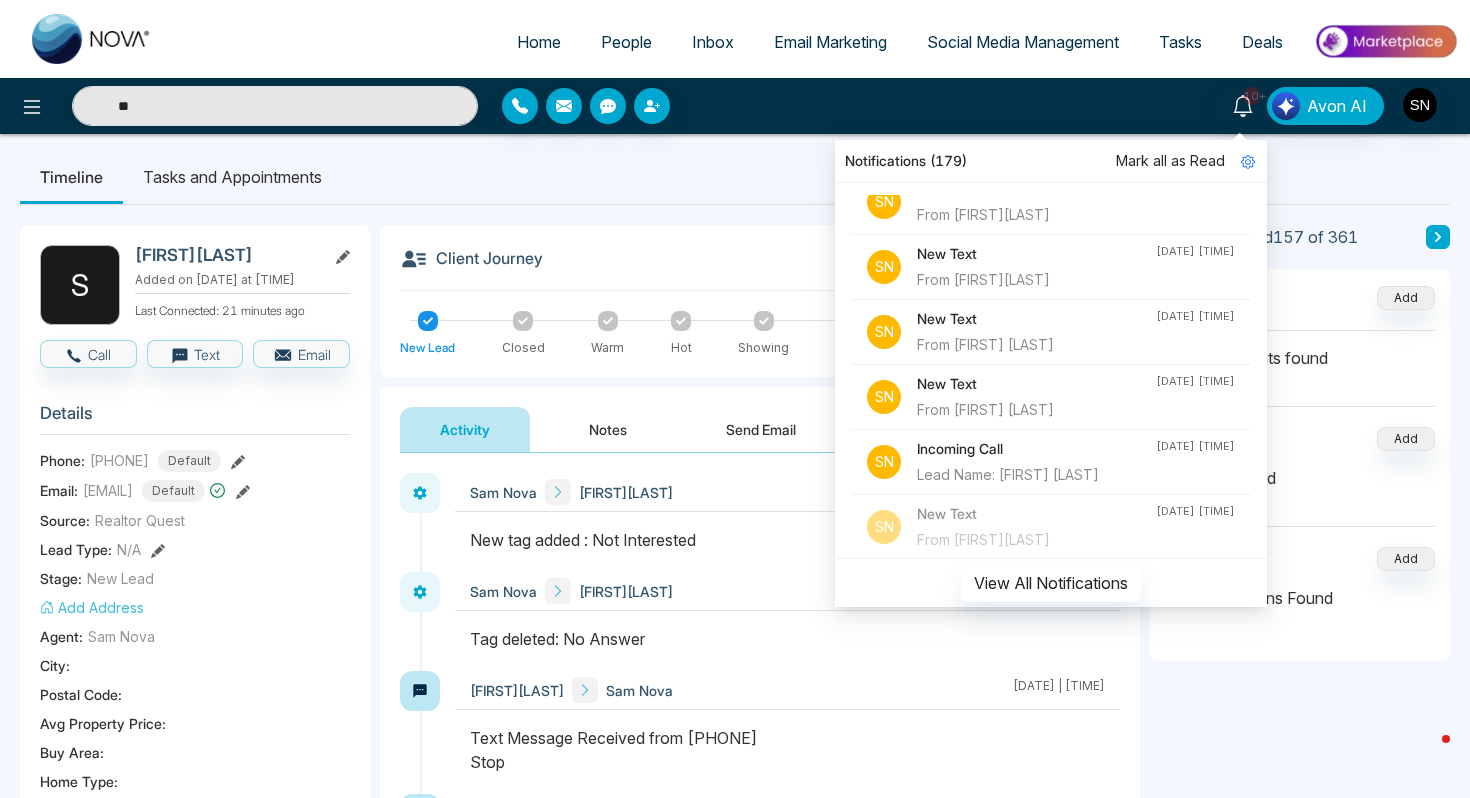 scroll, scrollTop: 0, scrollLeft: 0, axis: both 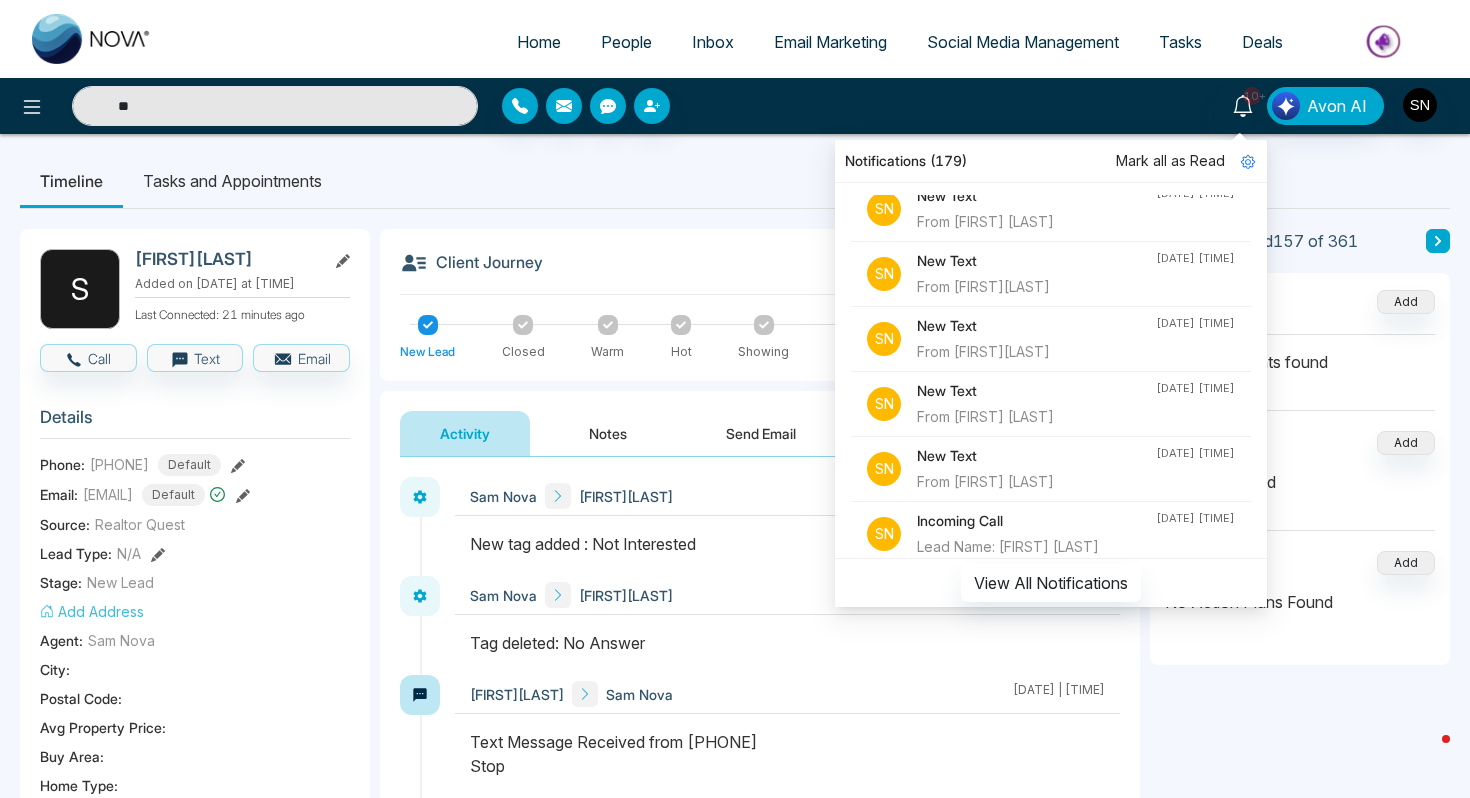 click on "From [FIRST][LAST]" at bounding box center [1036, 287] 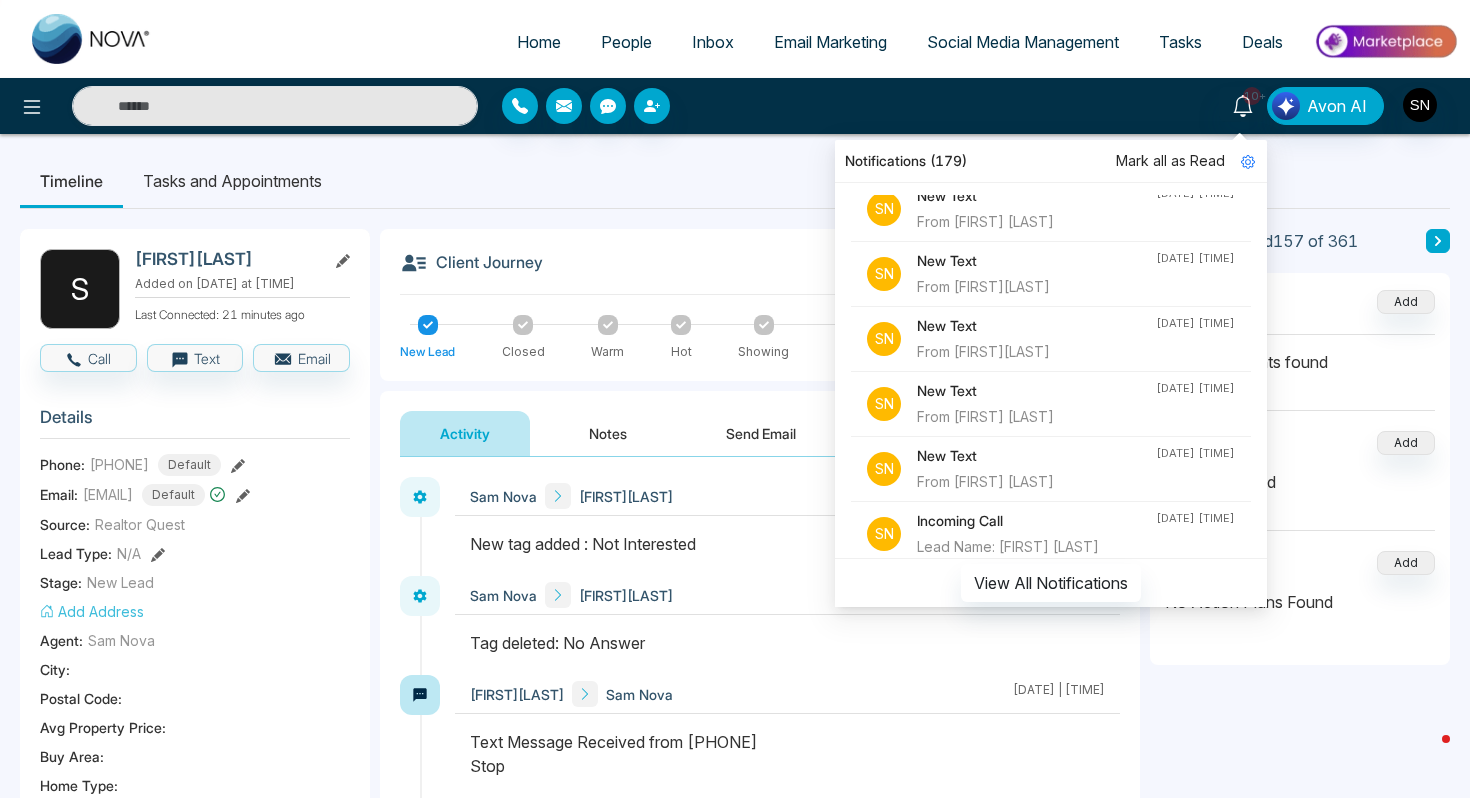 type on "**" 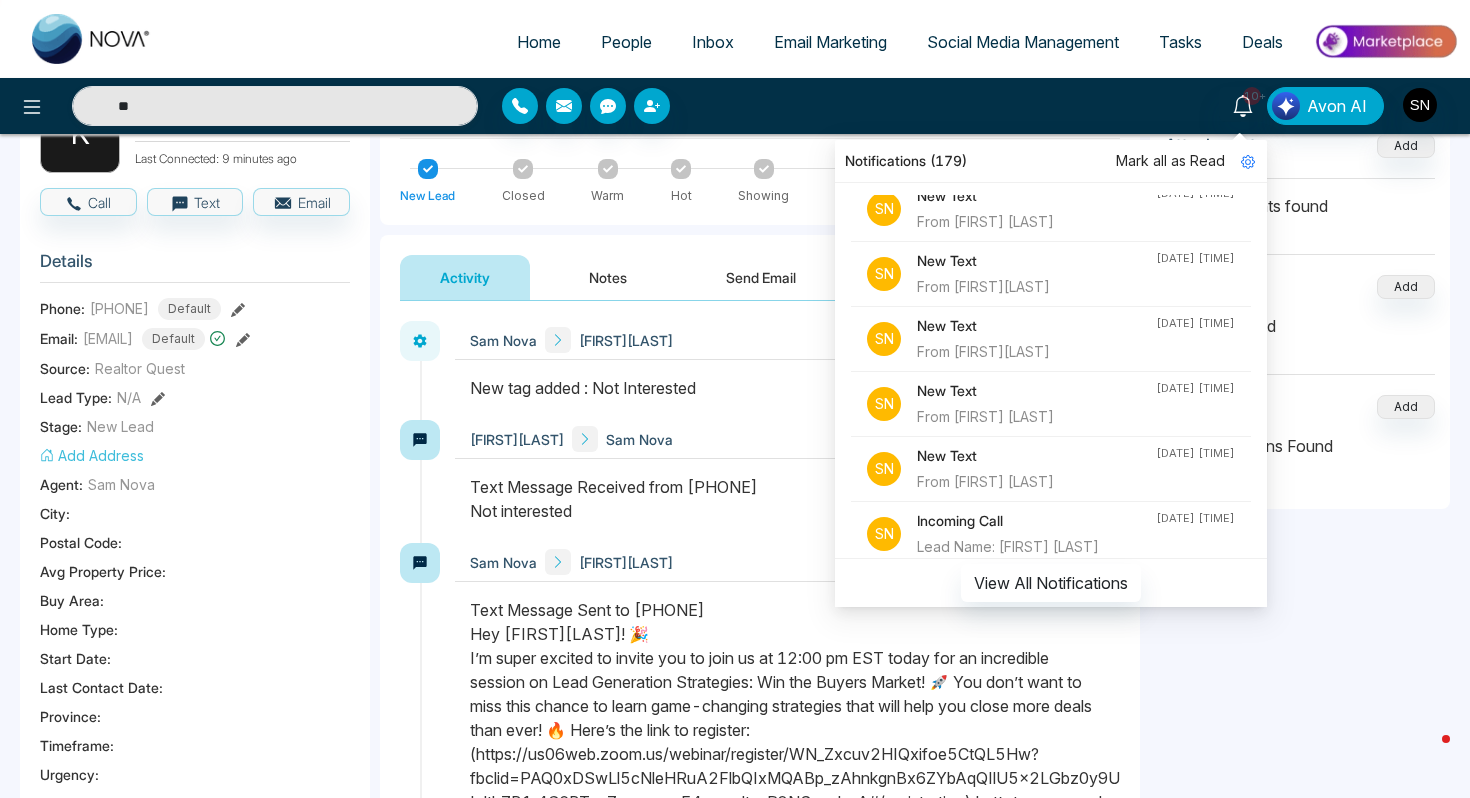 scroll, scrollTop: 0, scrollLeft: 0, axis: both 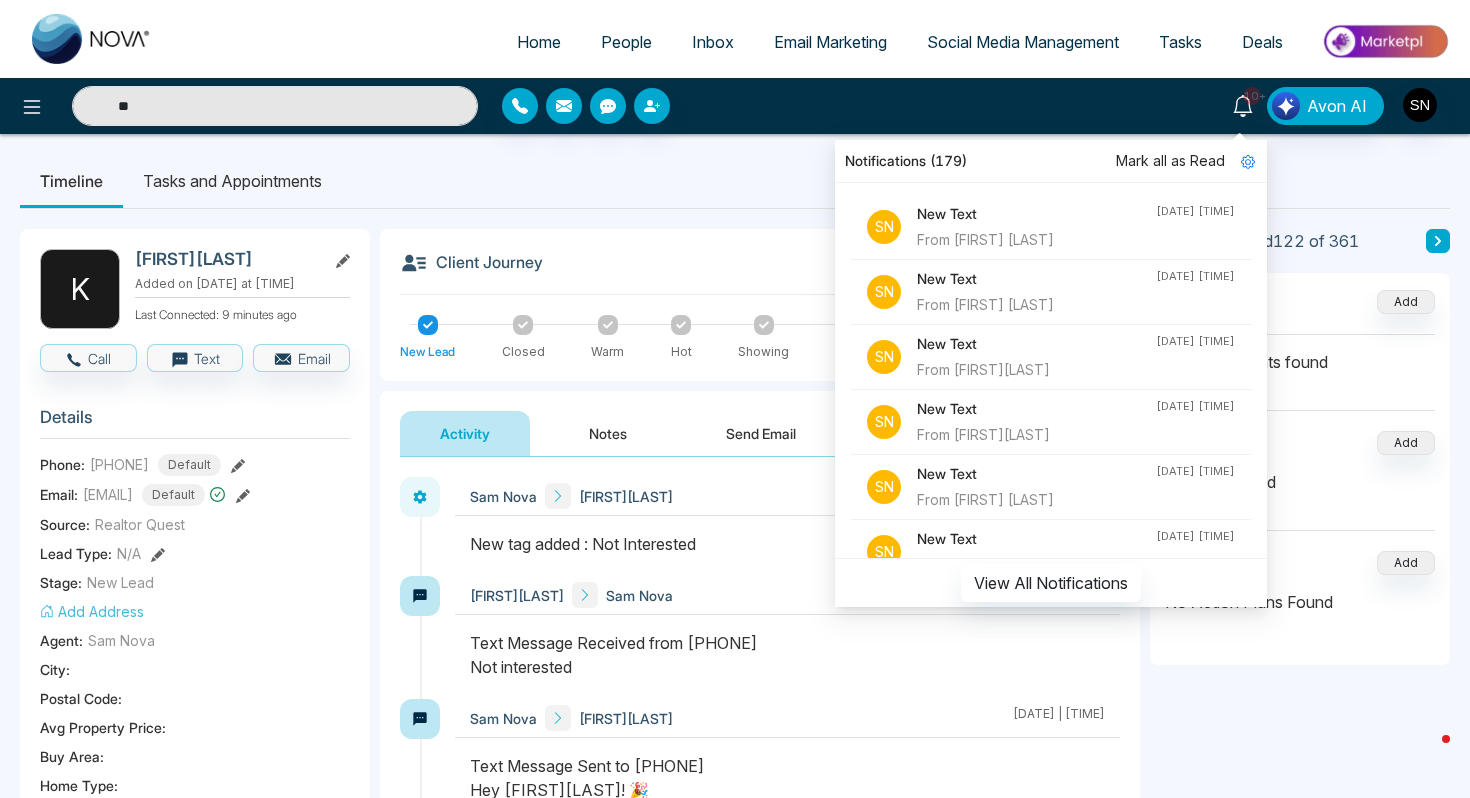 click on "10+" at bounding box center (1252, 96) 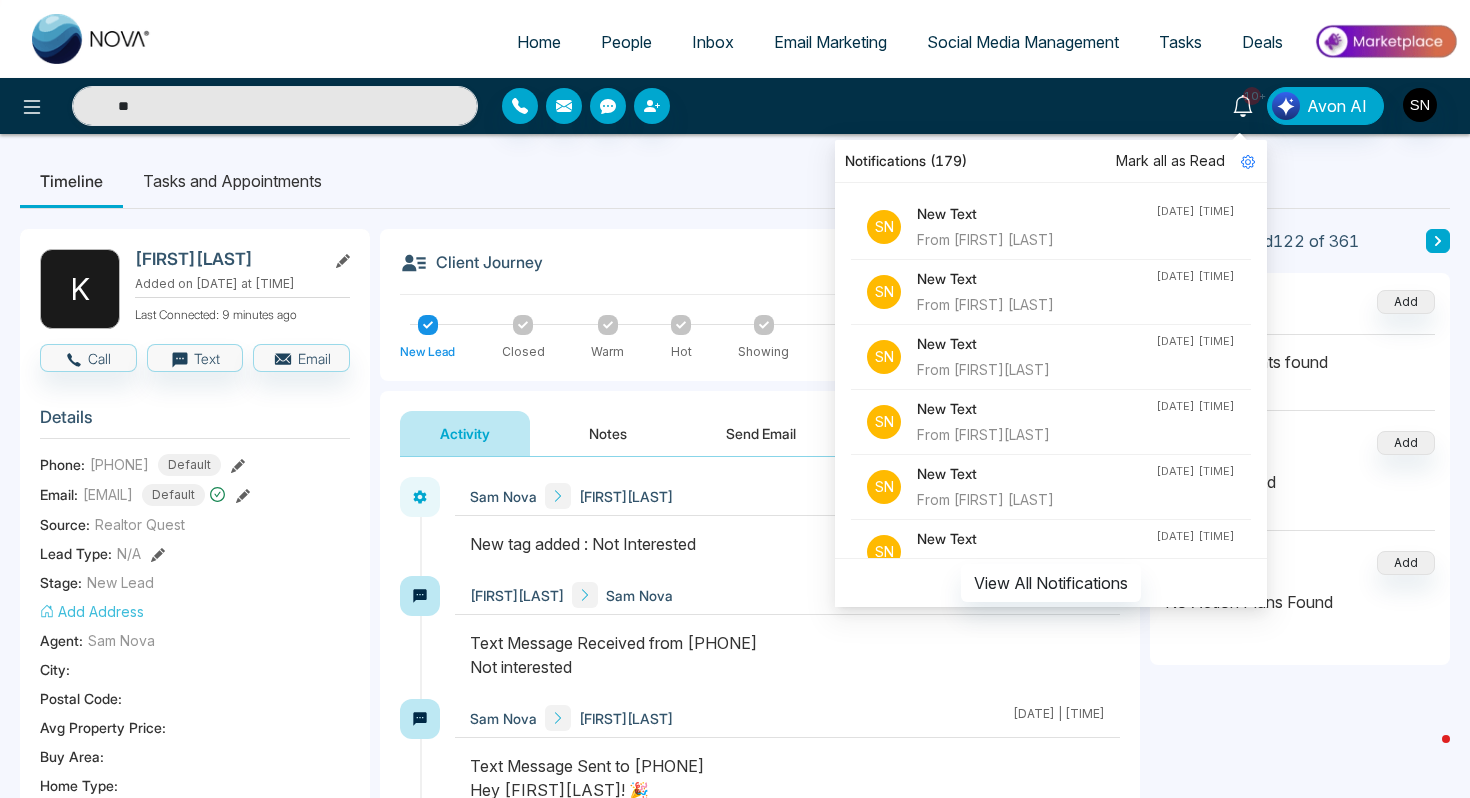 type 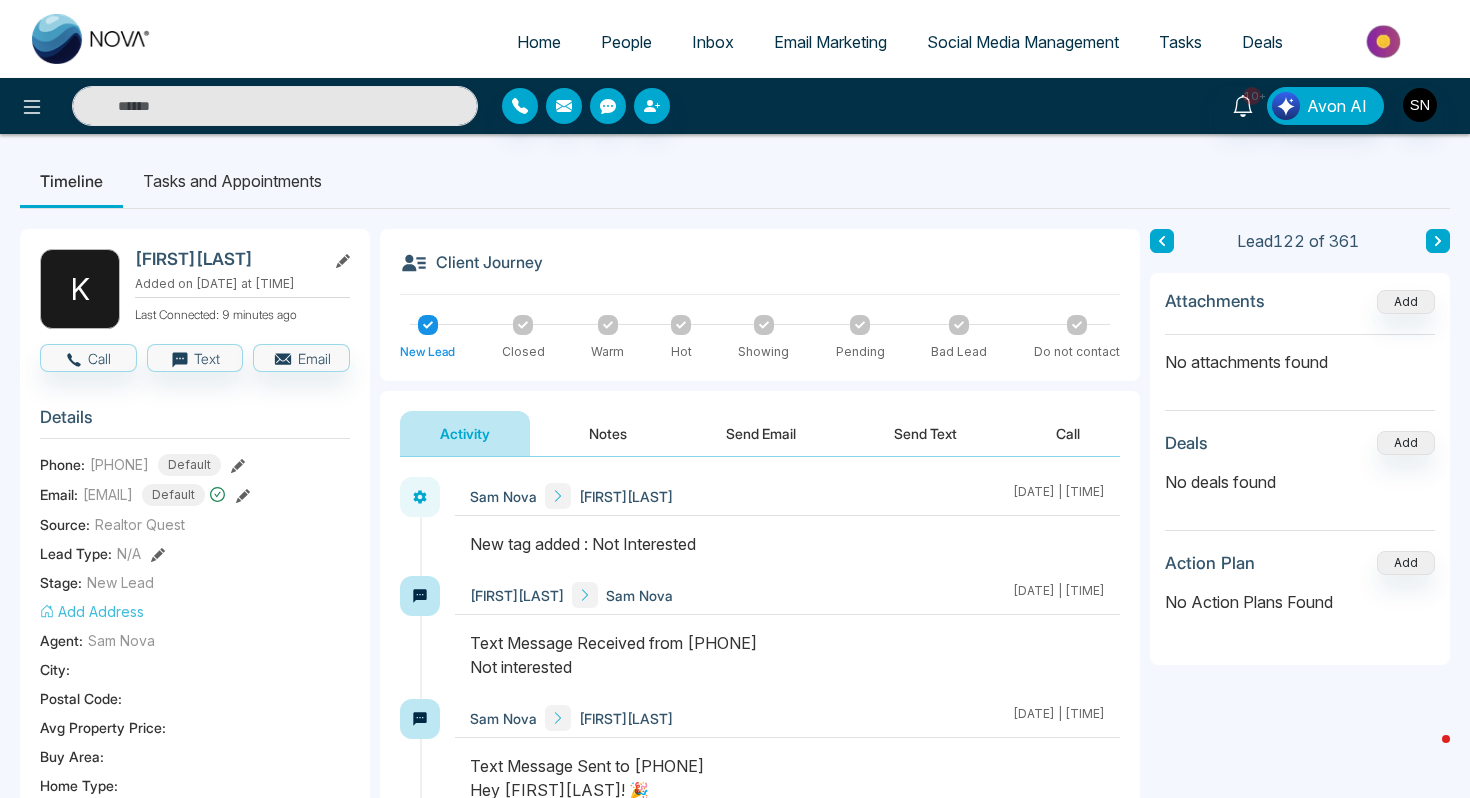 click on "Home" at bounding box center [539, 42] 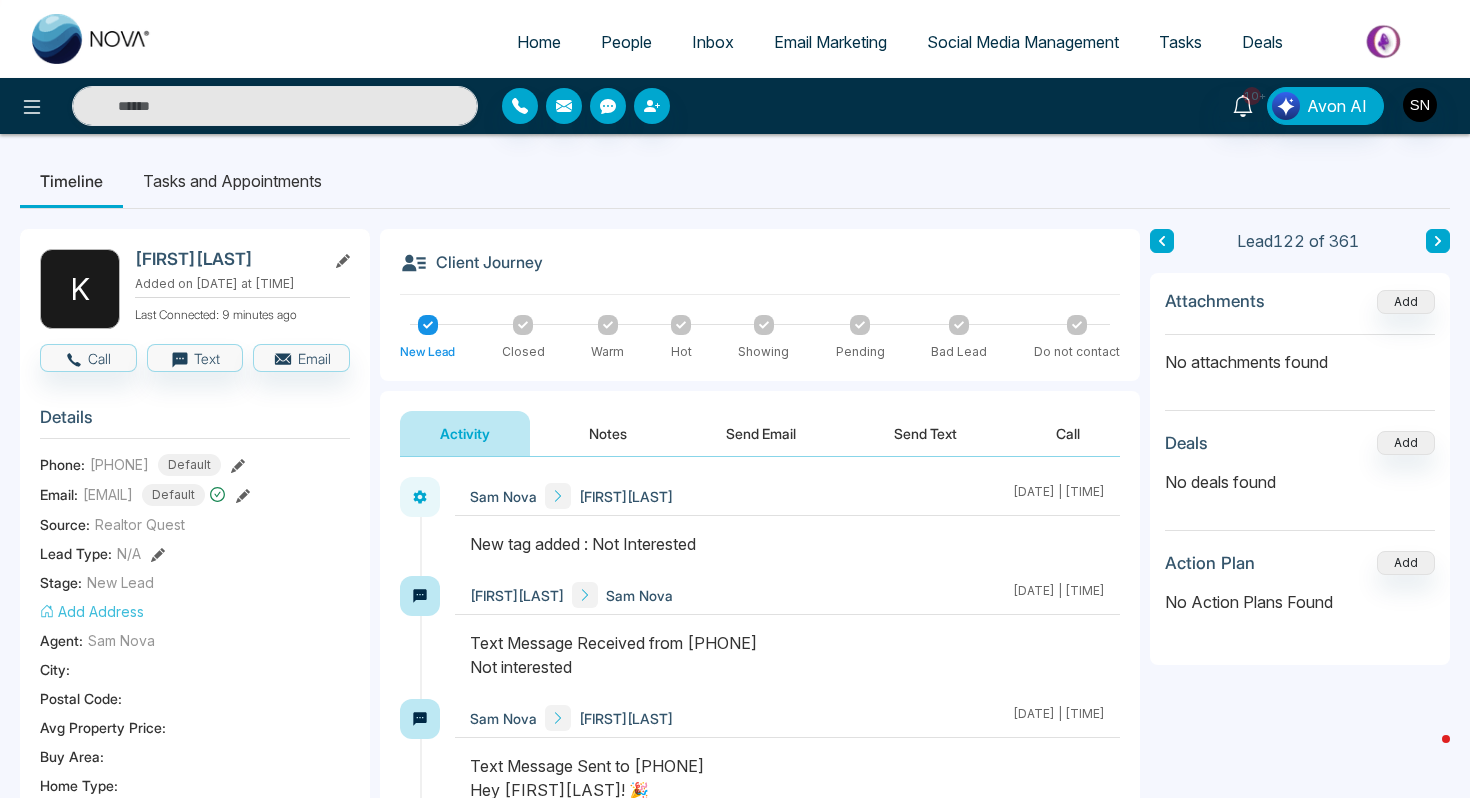 select on "*" 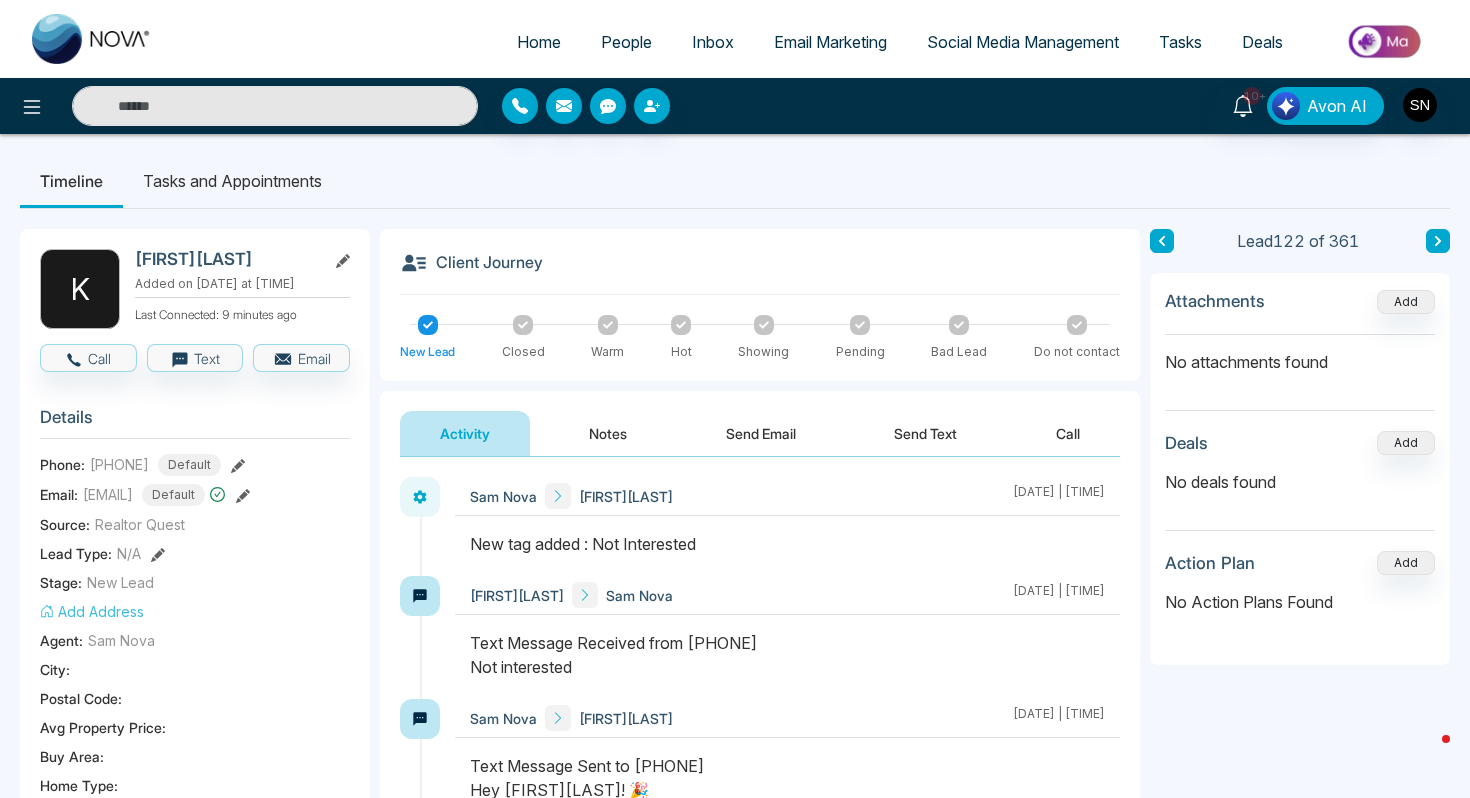 select on "*" 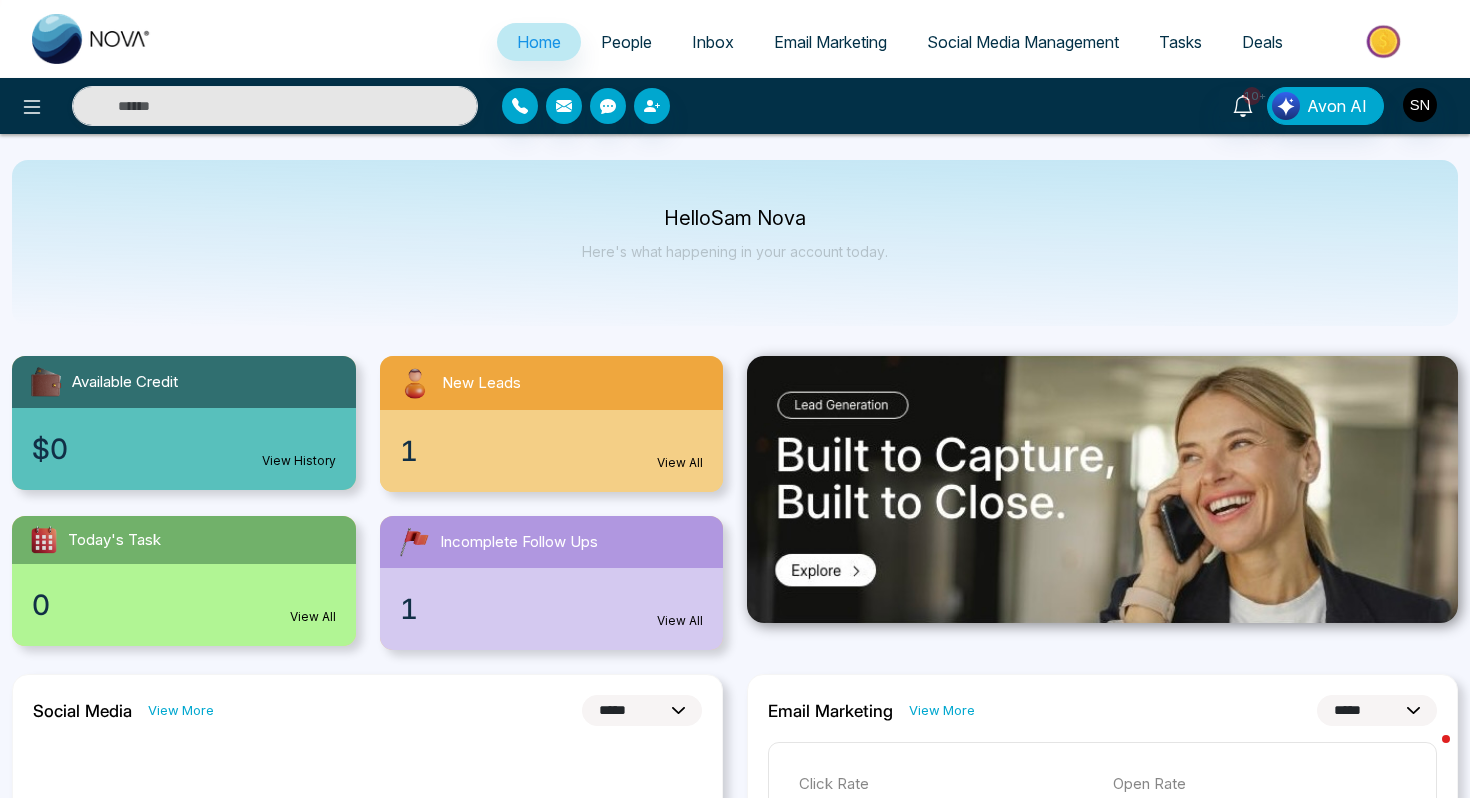 click on "People" at bounding box center (626, 42) 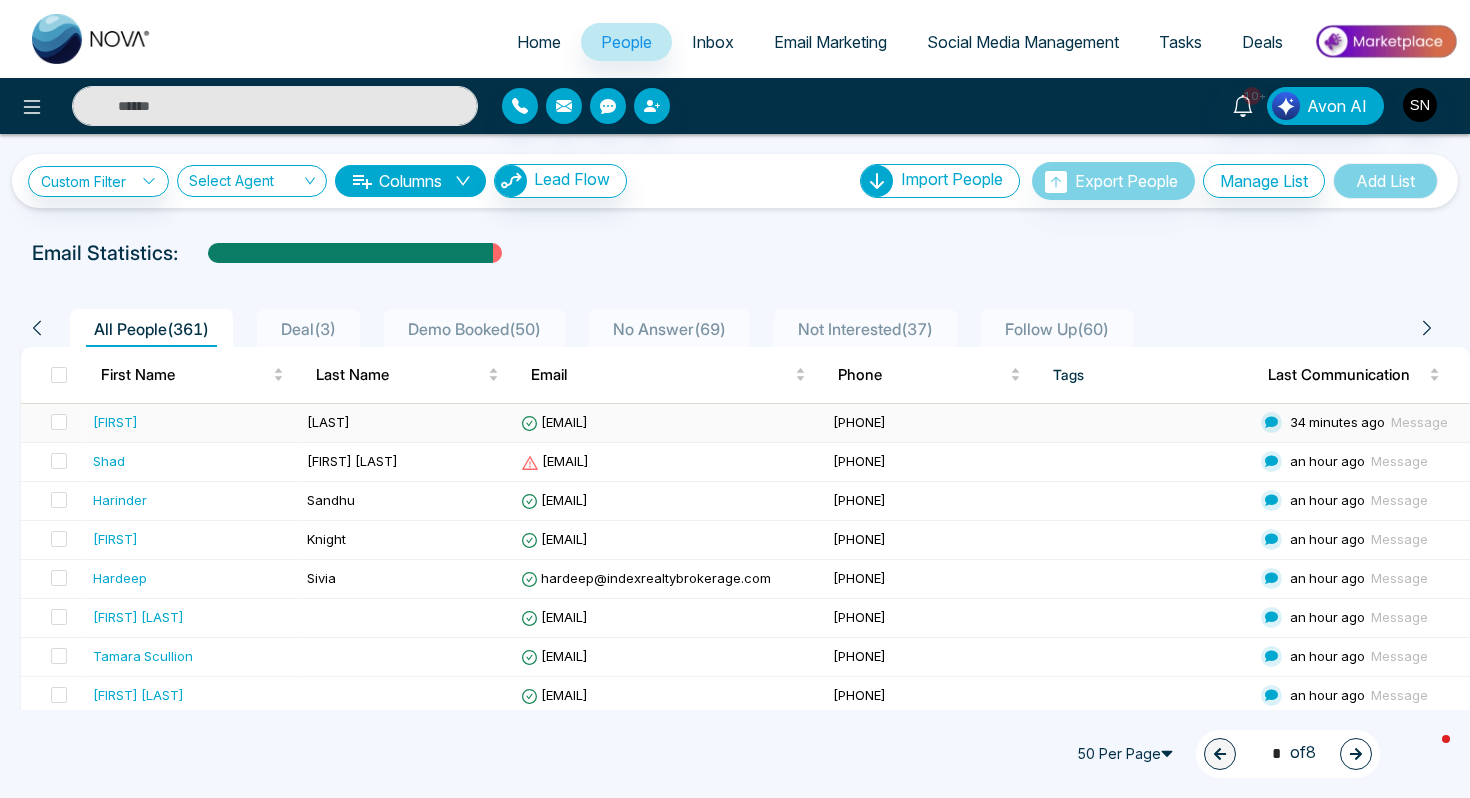 drag, startPoint x: 83, startPoint y: 422, endPoint x: 637, endPoint y: 424, distance: 554.0036 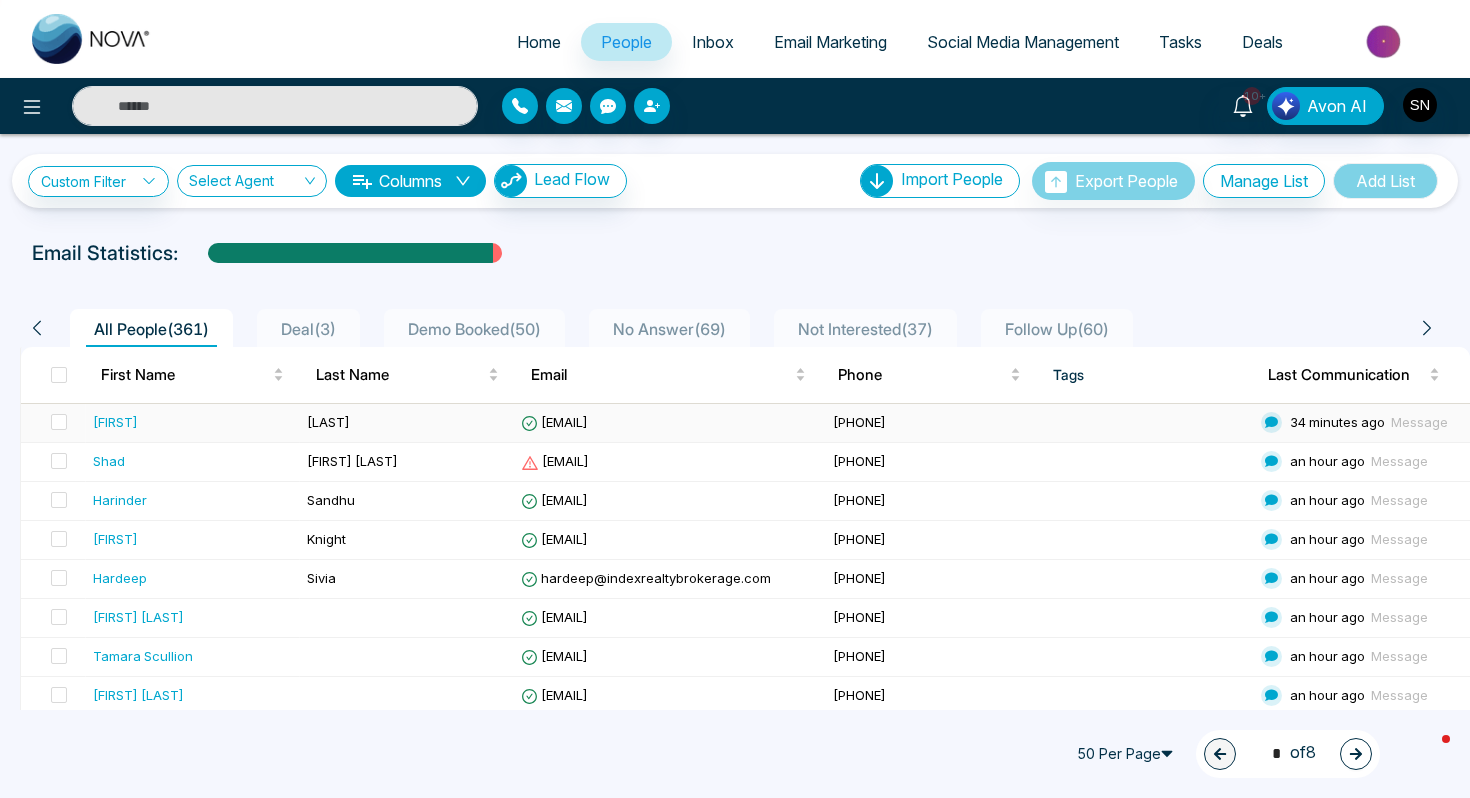 click on "[FIRST] [LAST] [EMAIL] [PHONE] [TIME]" at bounding box center (745, 423) 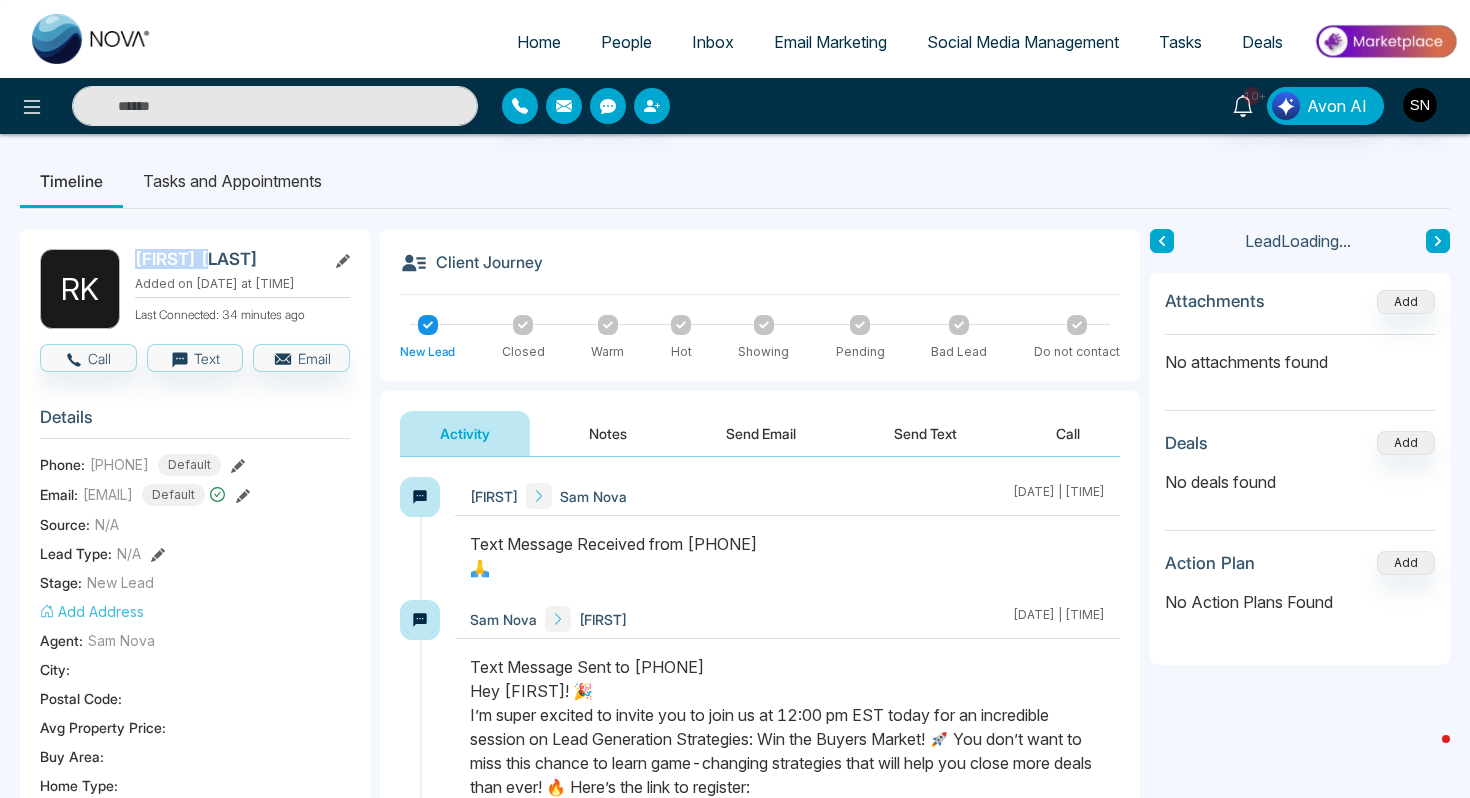 drag, startPoint x: 128, startPoint y: 258, endPoint x: 216, endPoint y: 259, distance: 88.005684 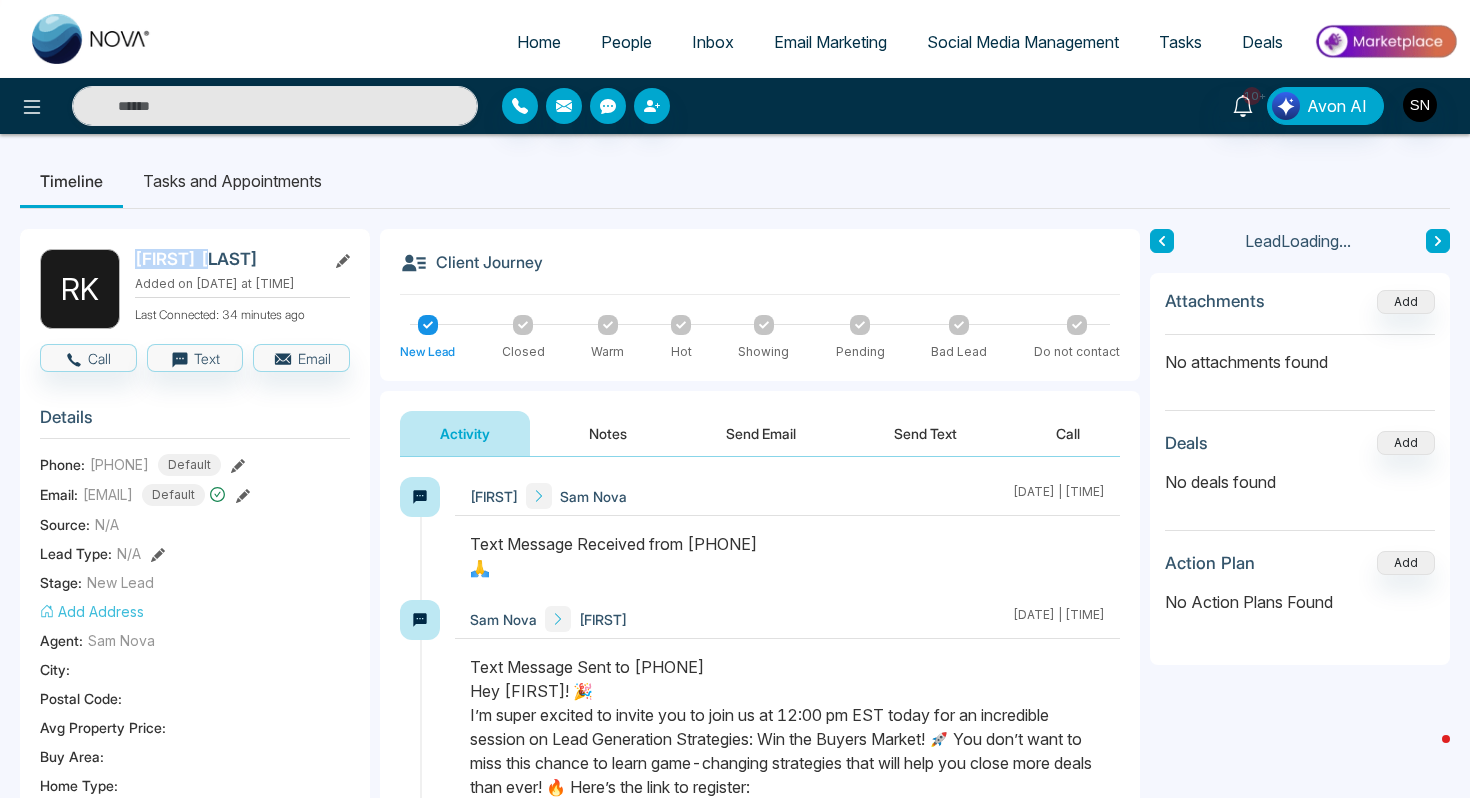 click on "[FIRST] [LAST] Added on [DATE] at [TIME] Last Connected: [TIME]" at bounding box center (195, 289) 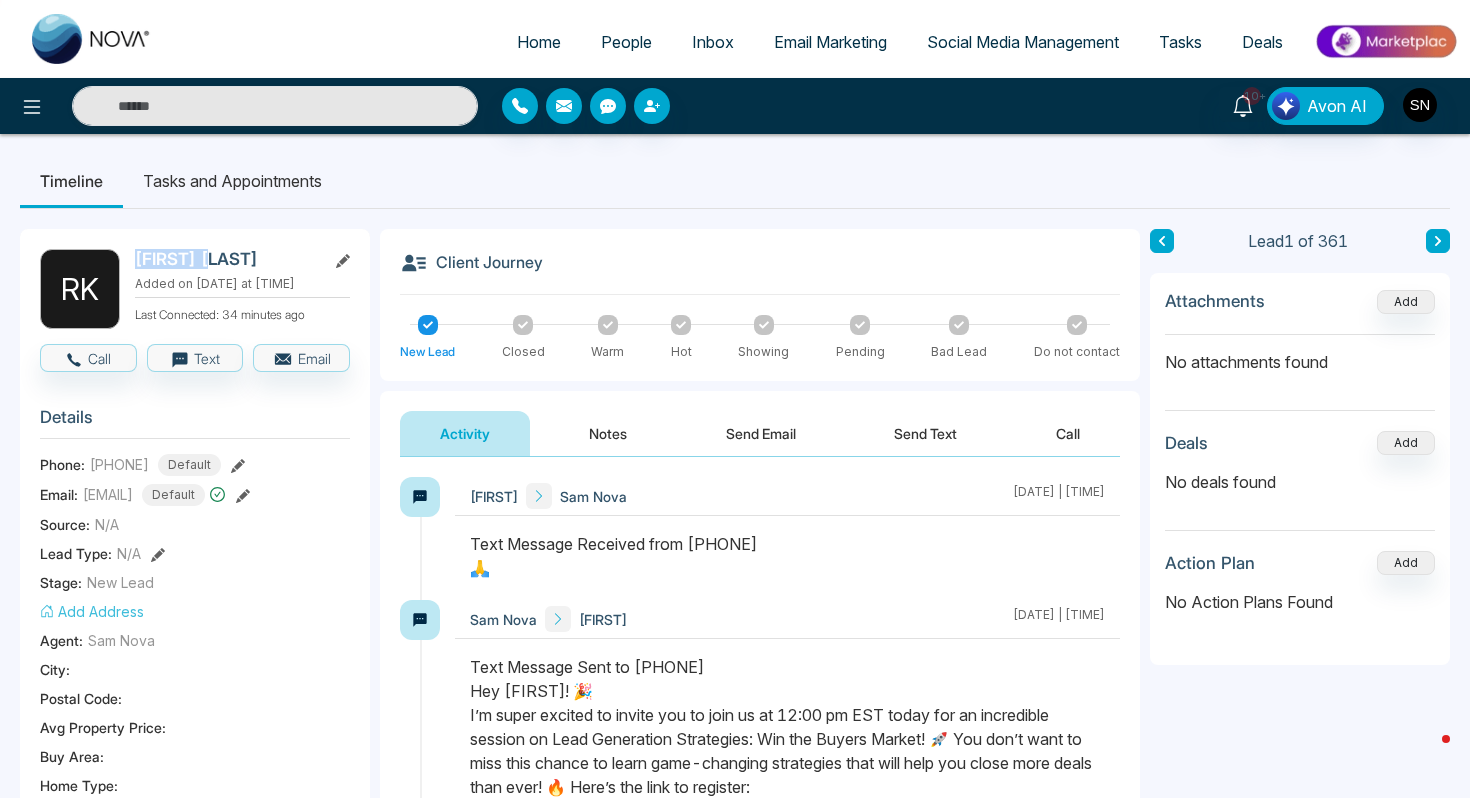 copy on "[FIRST] [LAST]" 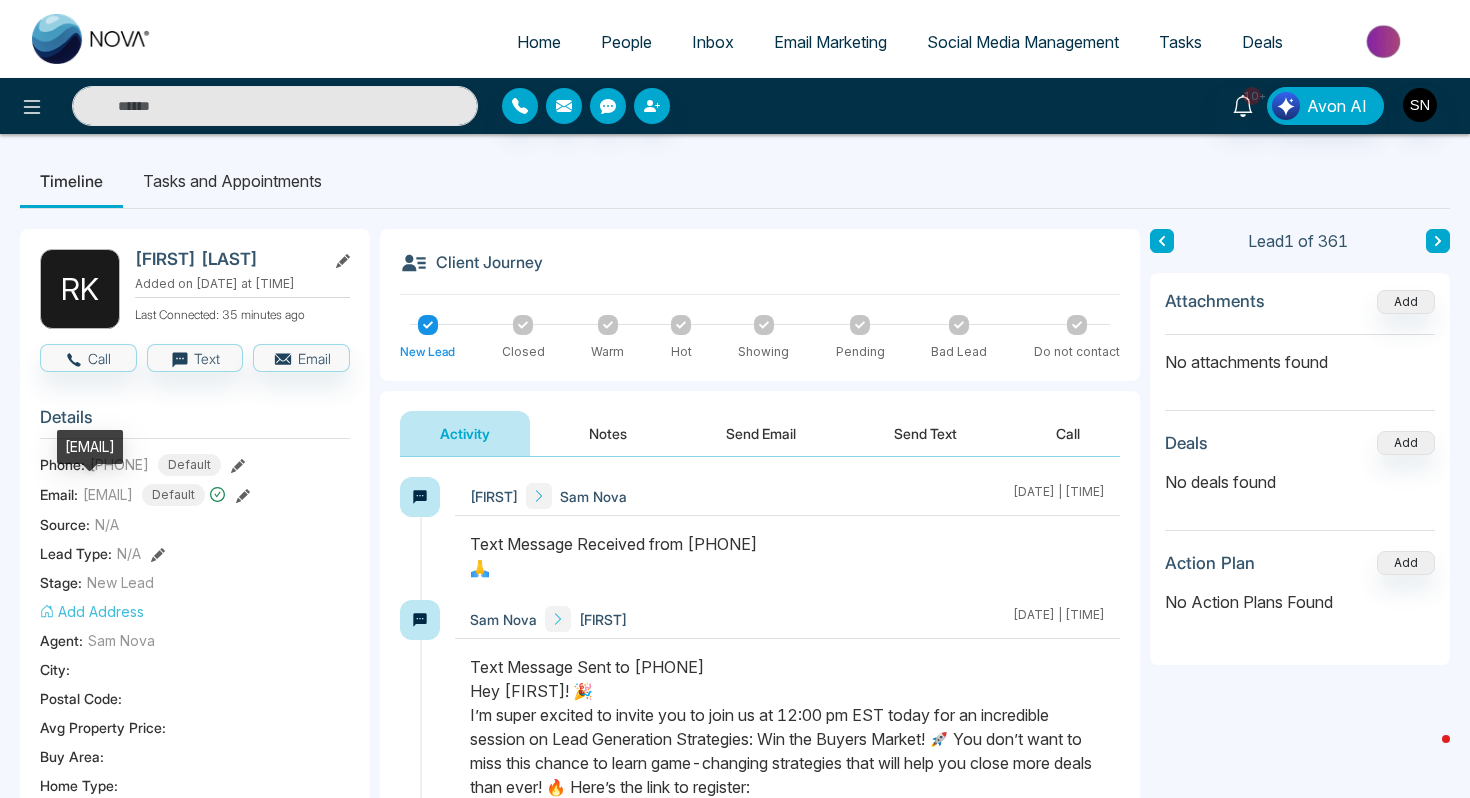 drag, startPoint x: 57, startPoint y: 450, endPoint x: 226, endPoint y: 440, distance: 169.2956 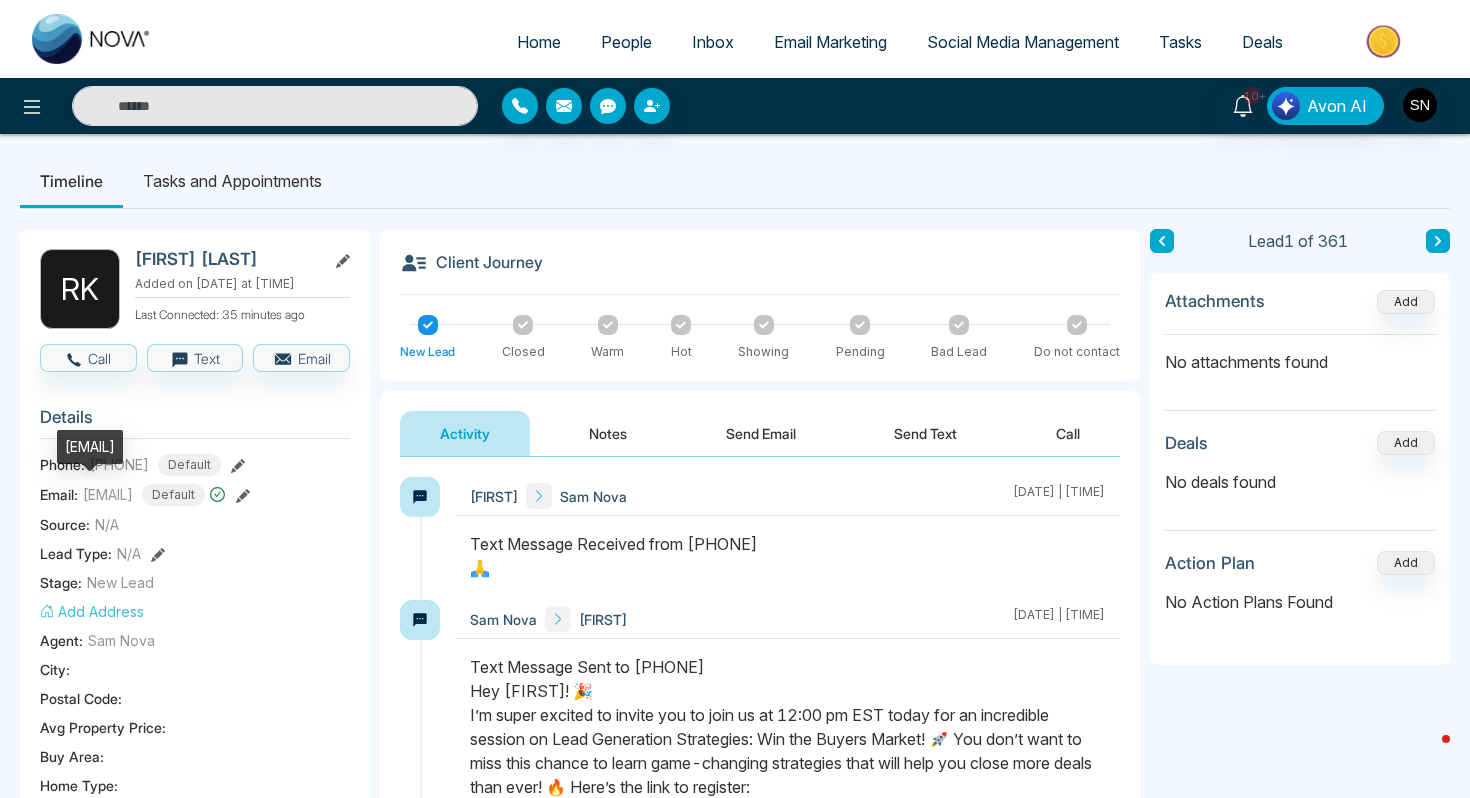 click on "[EMAIL]" at bounding box center (90, 447) 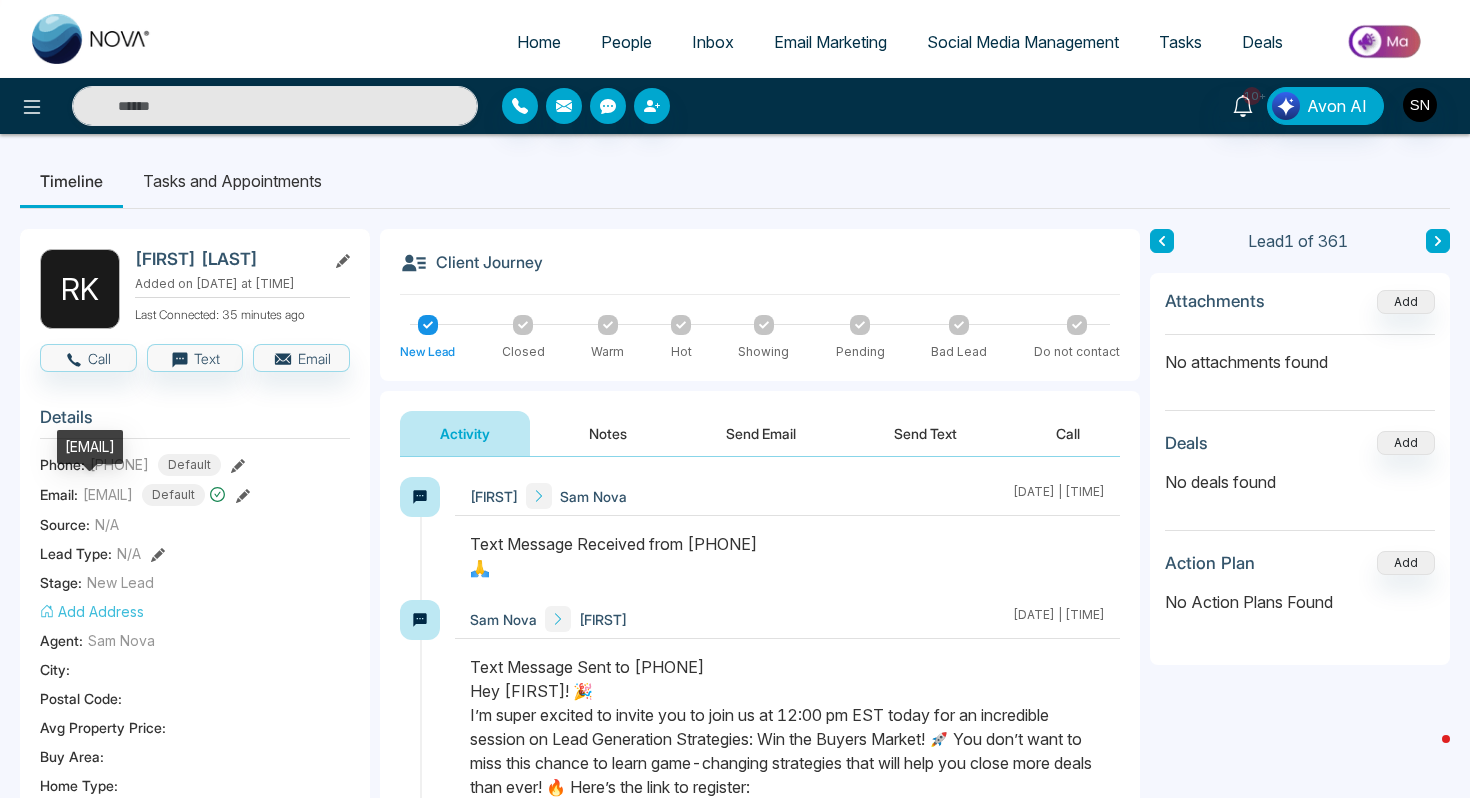 drag, startPoint x: 67, startPoint y: 445, endPoint x: 251, endPoint y: 453, distance: 184.17383 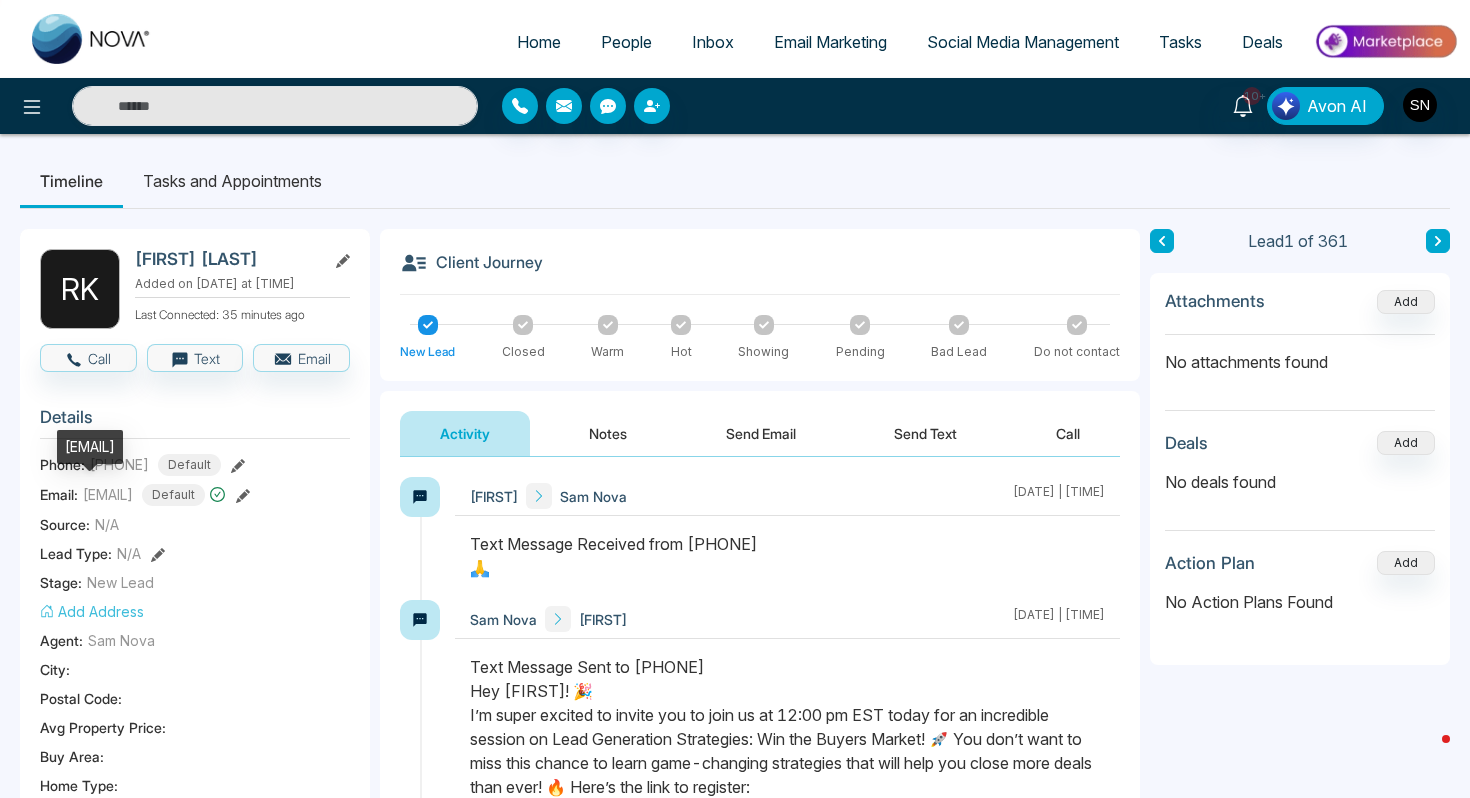 click on "[EMAIL]" at bounding box center (90, 447) 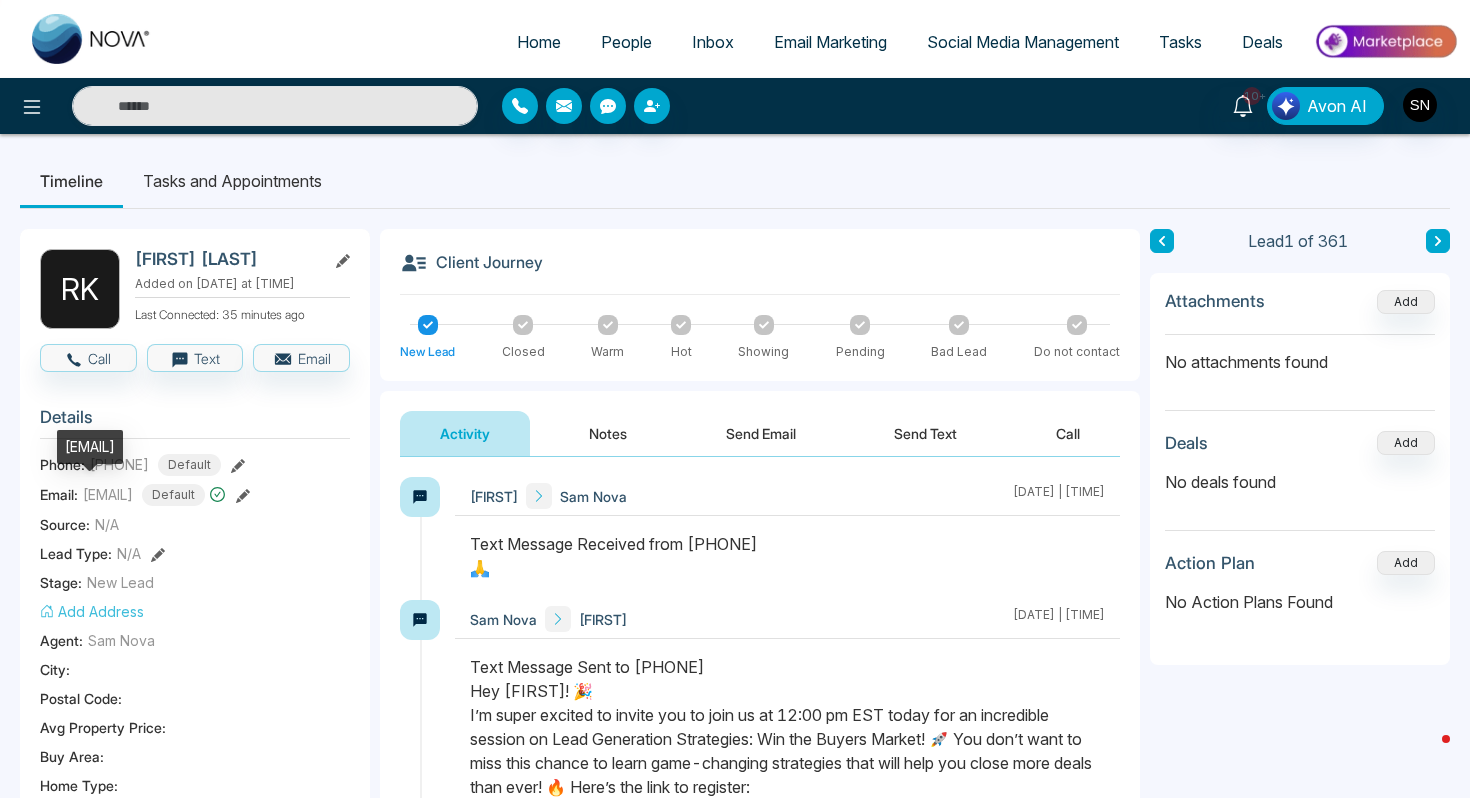 copy on "[EMAIL]" 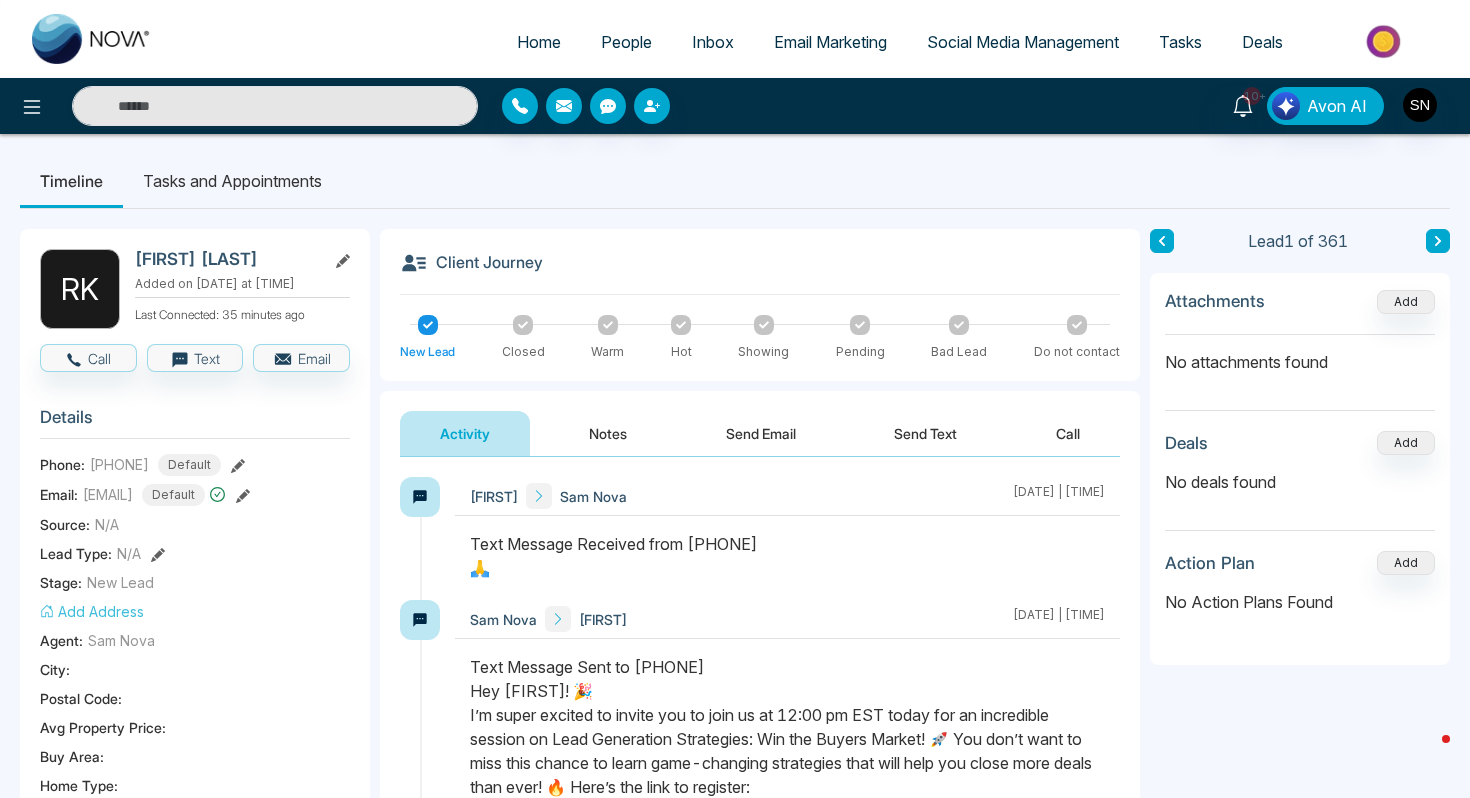 click on "[PHONE]" at bounding box center [119, 464] 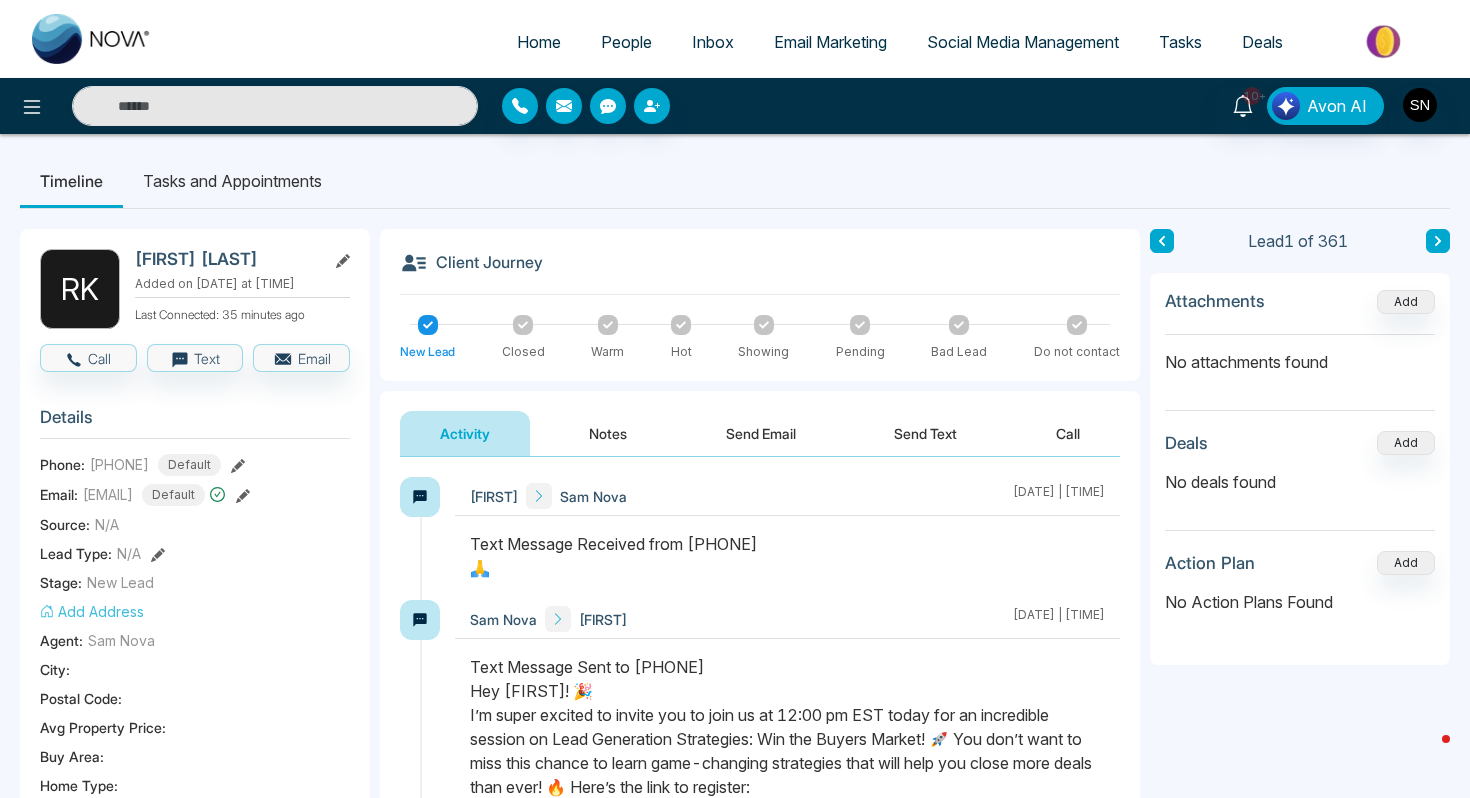 click on "[PHONE]" at bounding box center (119, 464) 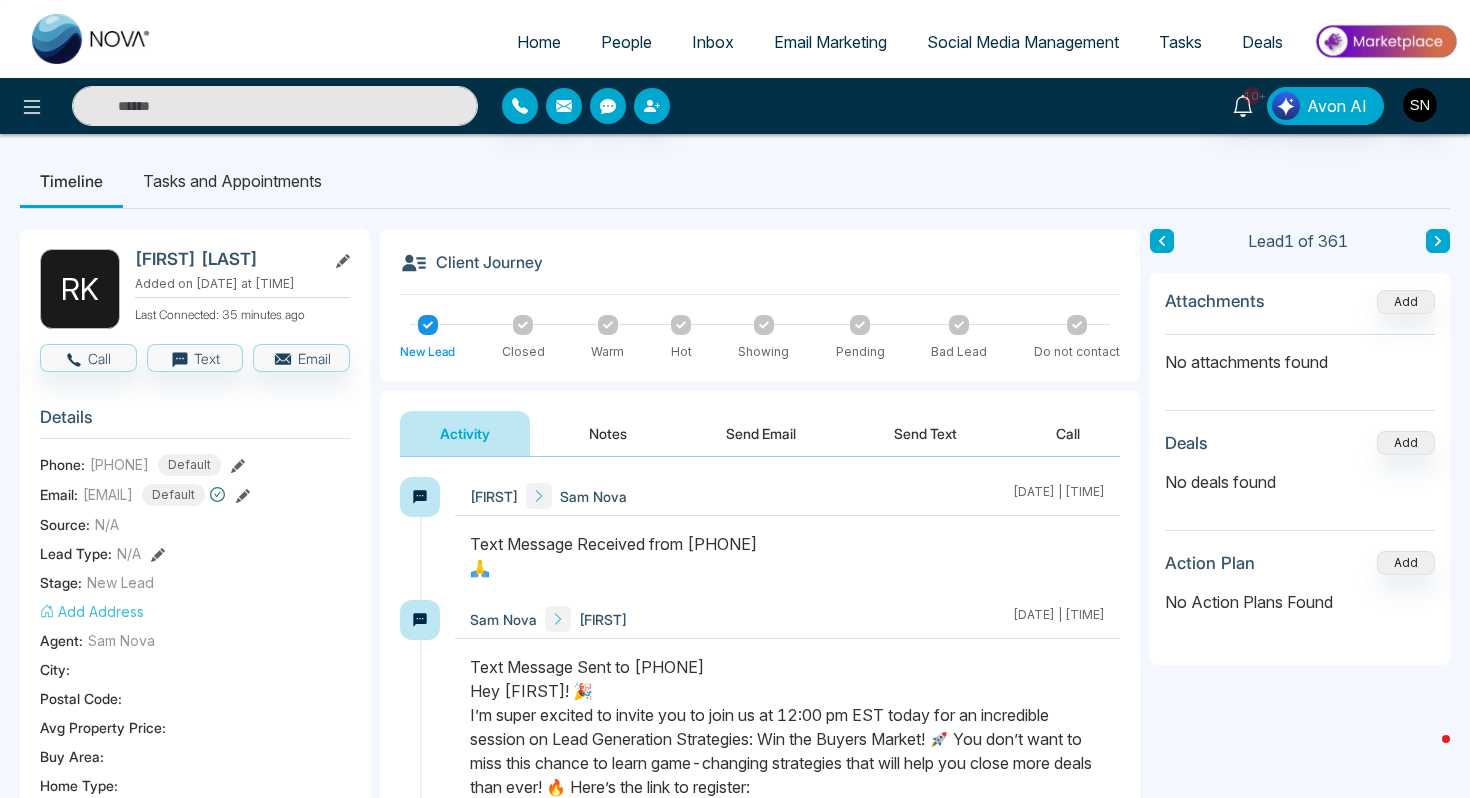 click on "[PHONE]" at bounding box center (119, 464) 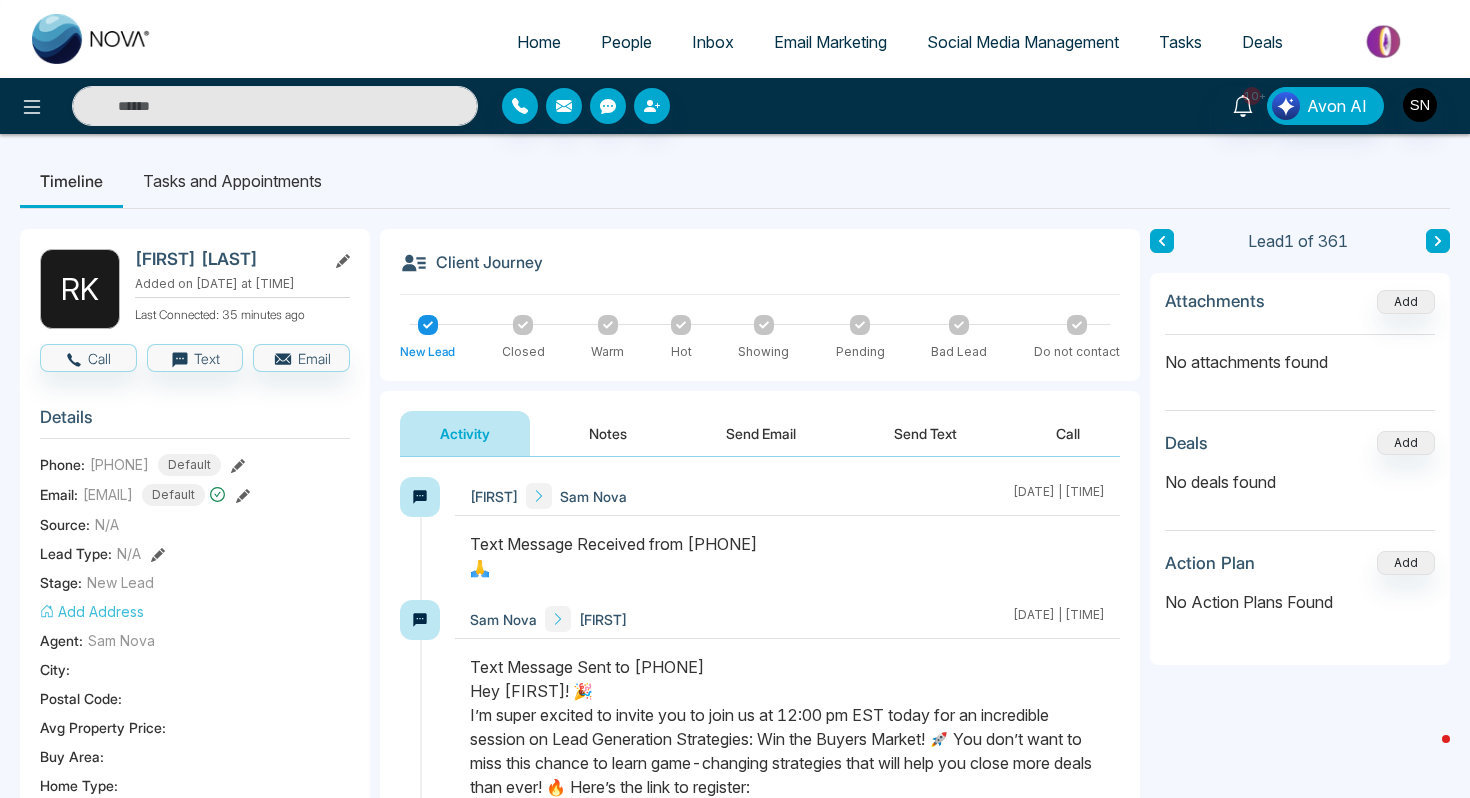 click on "[PHONE]" at bounding box center [119, 464] 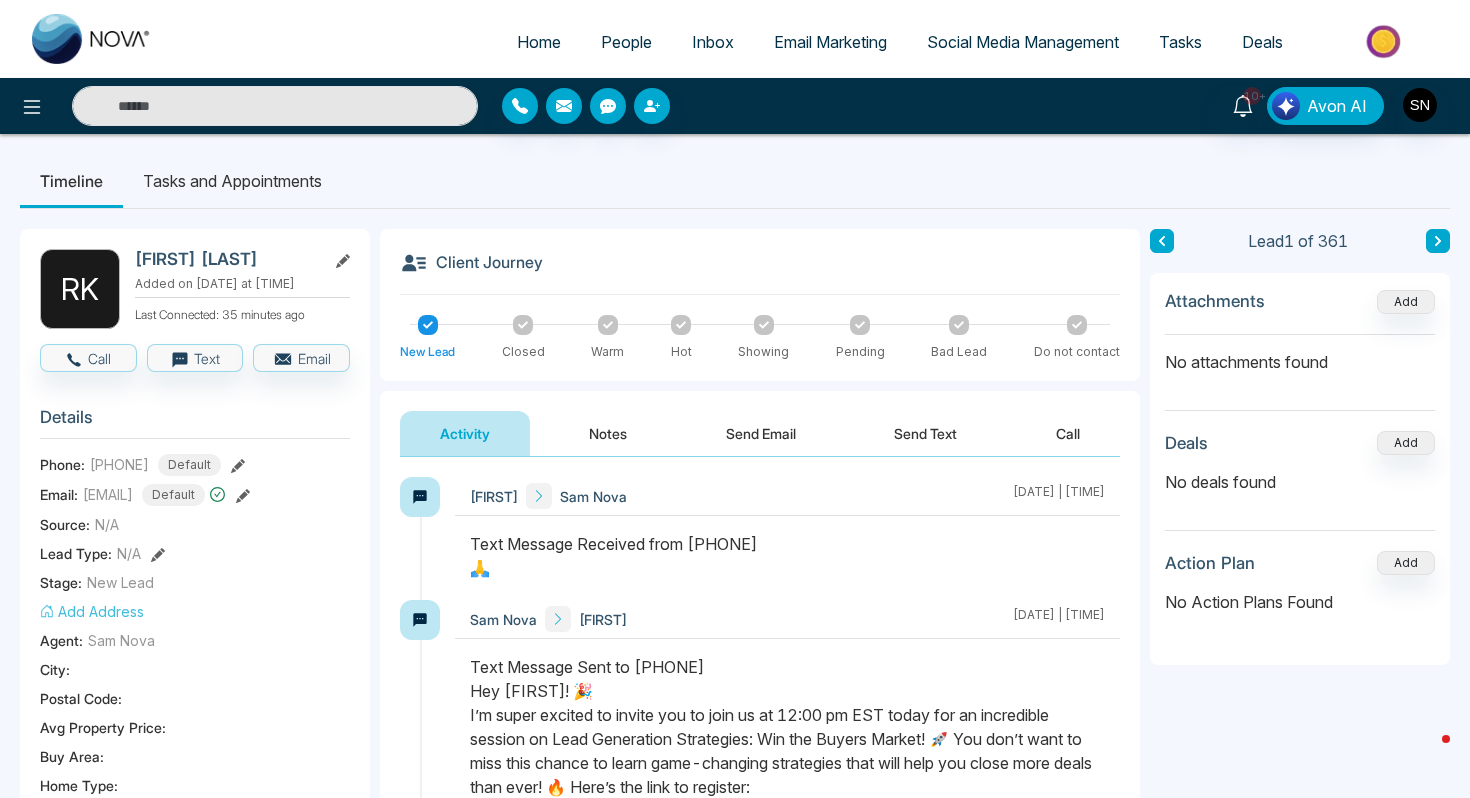 drag, startPoint x: 90, startPoint y: 466, endPoint x: 180, endPoint y: 466, distance: 90 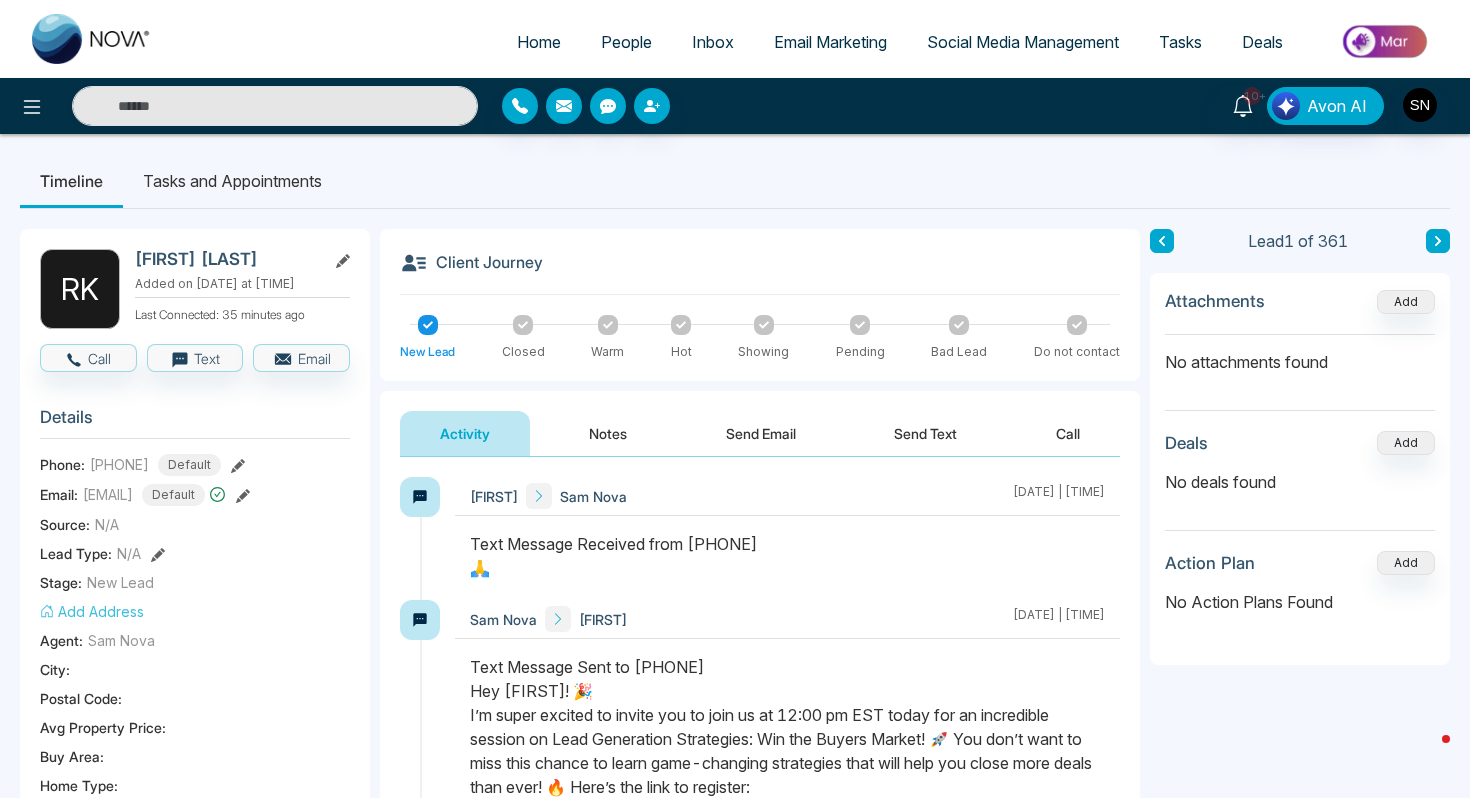 click on "[PHONE]" at bounding box center [119, 464] 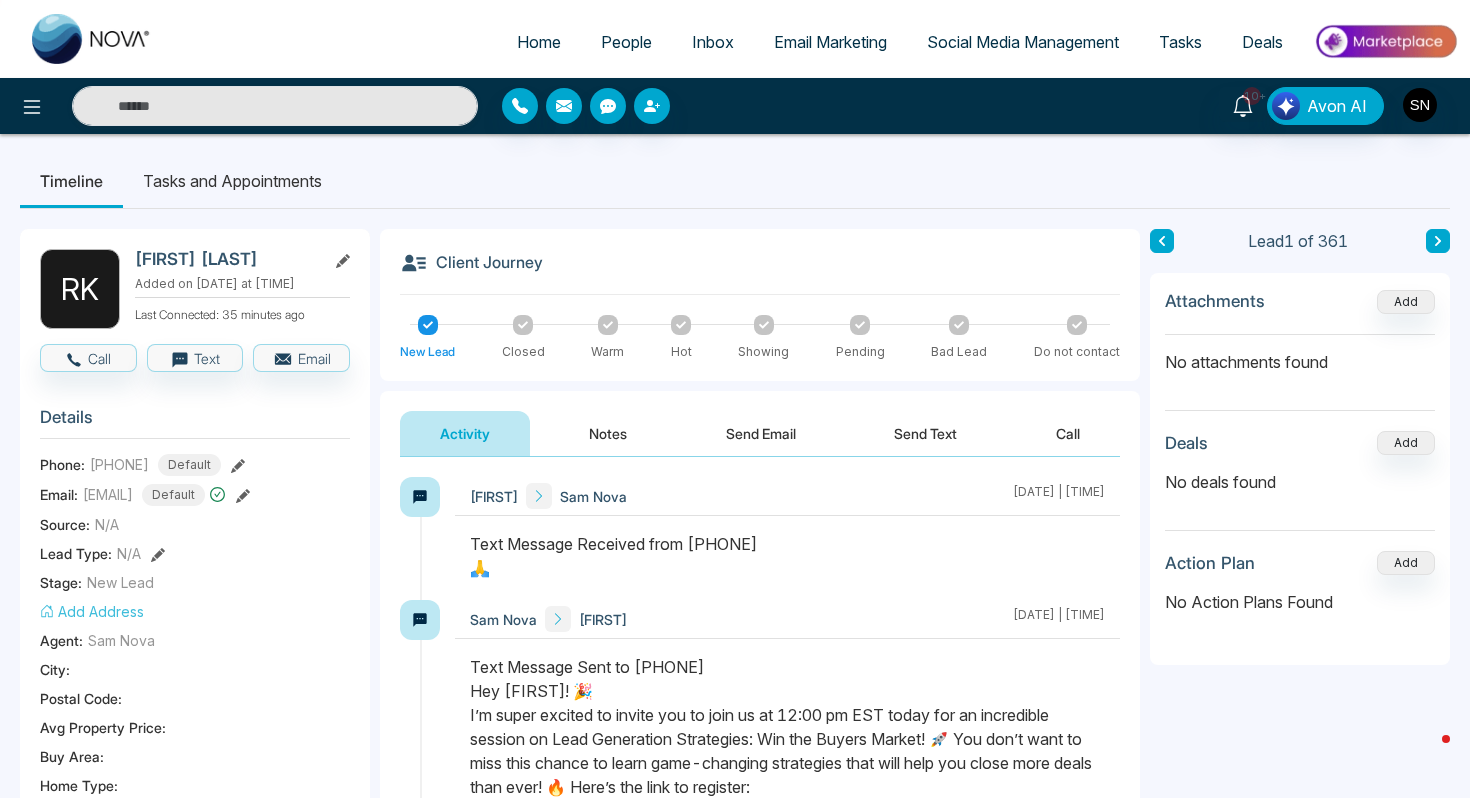 copy on "[PHONE]" 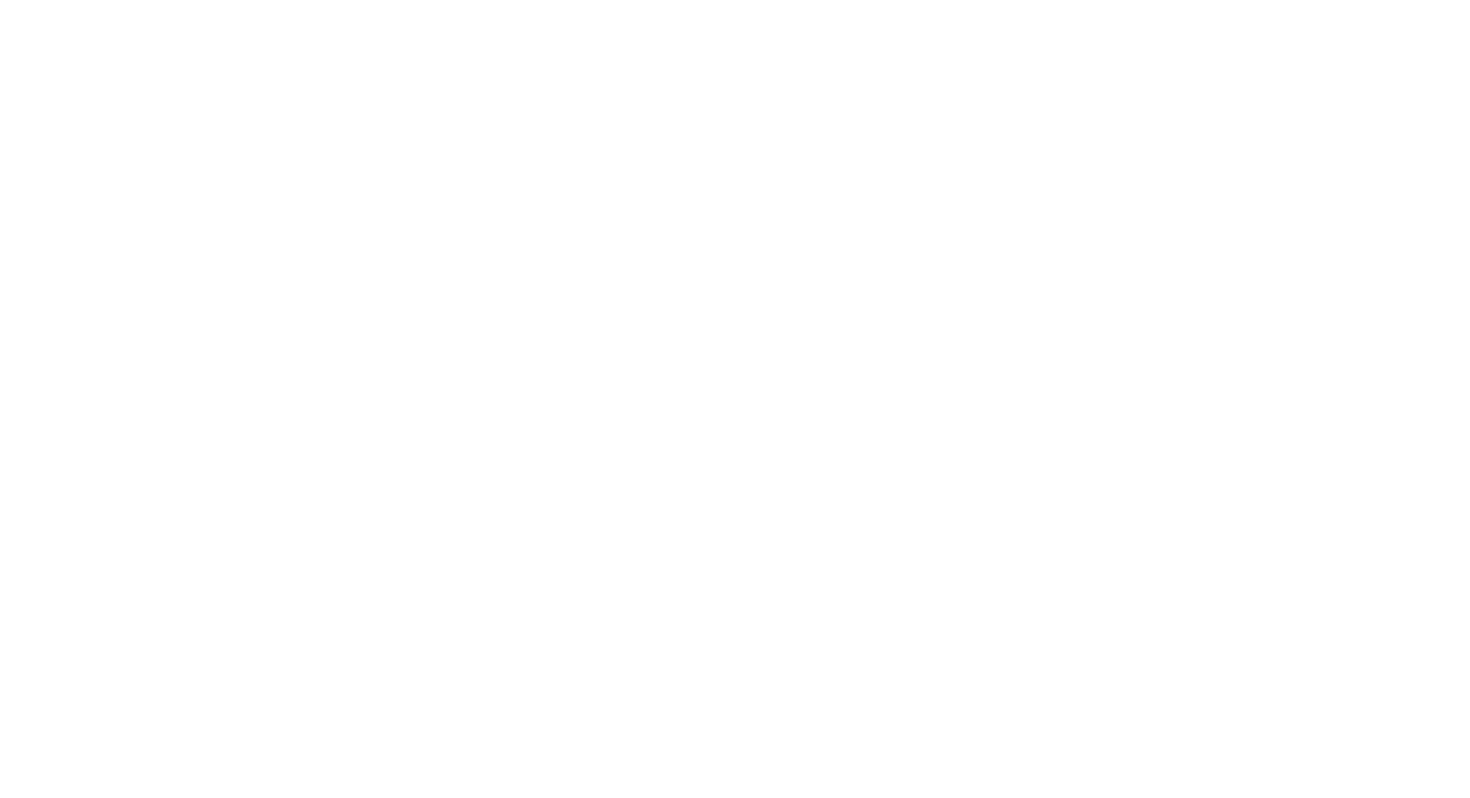 scroll, scrollTop: 0, scrollLeft: 0, axis: both 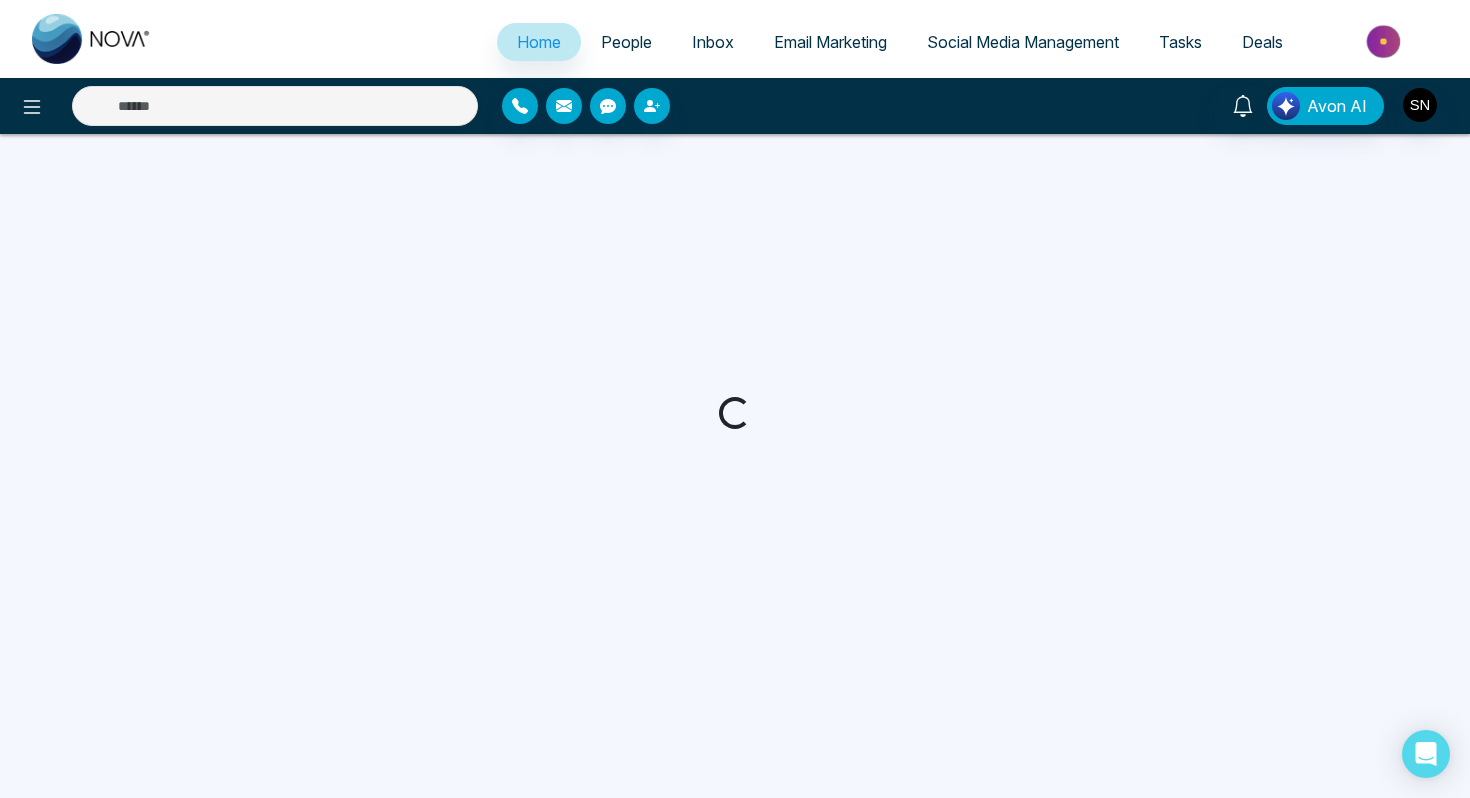 select on "*" 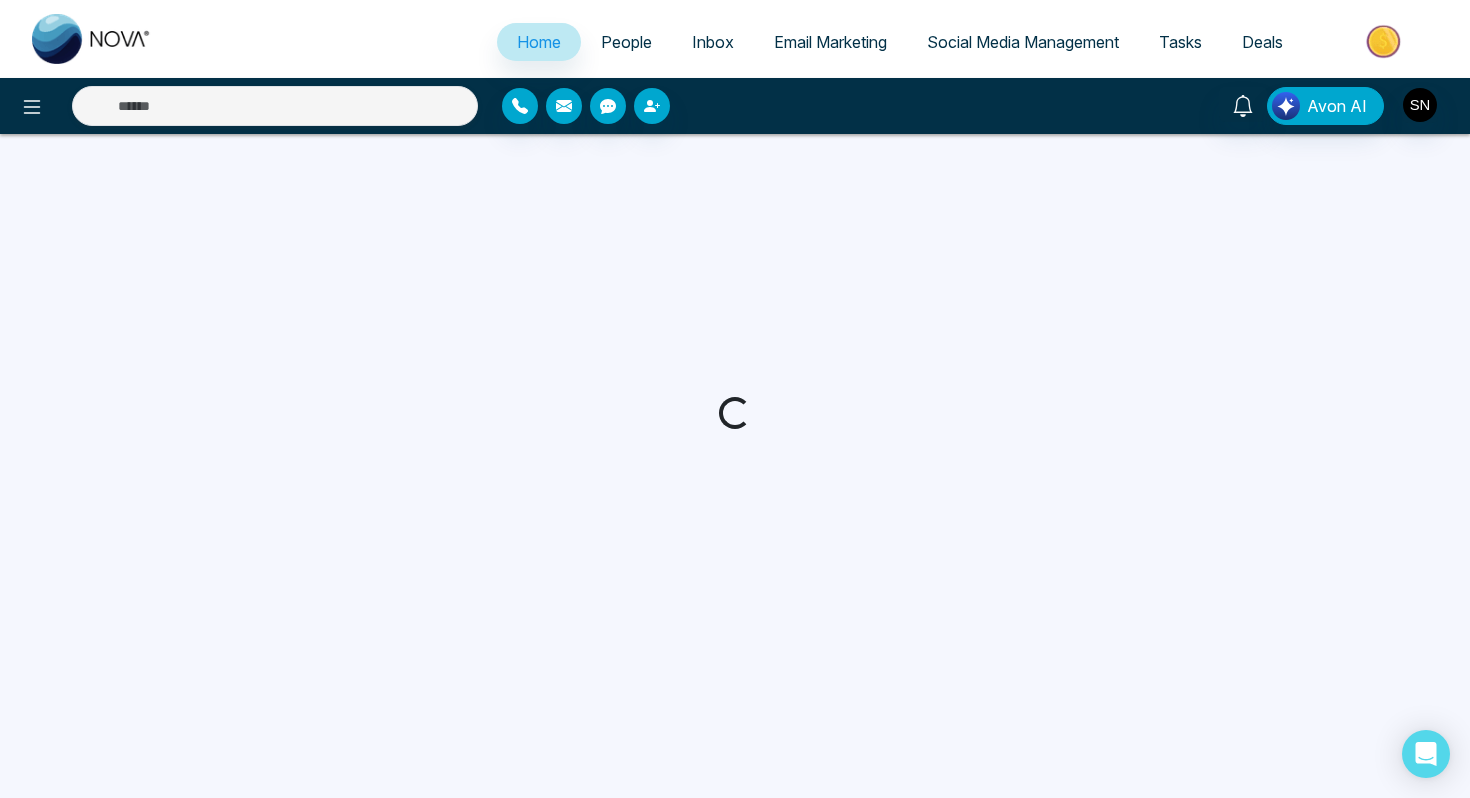 select on "*" 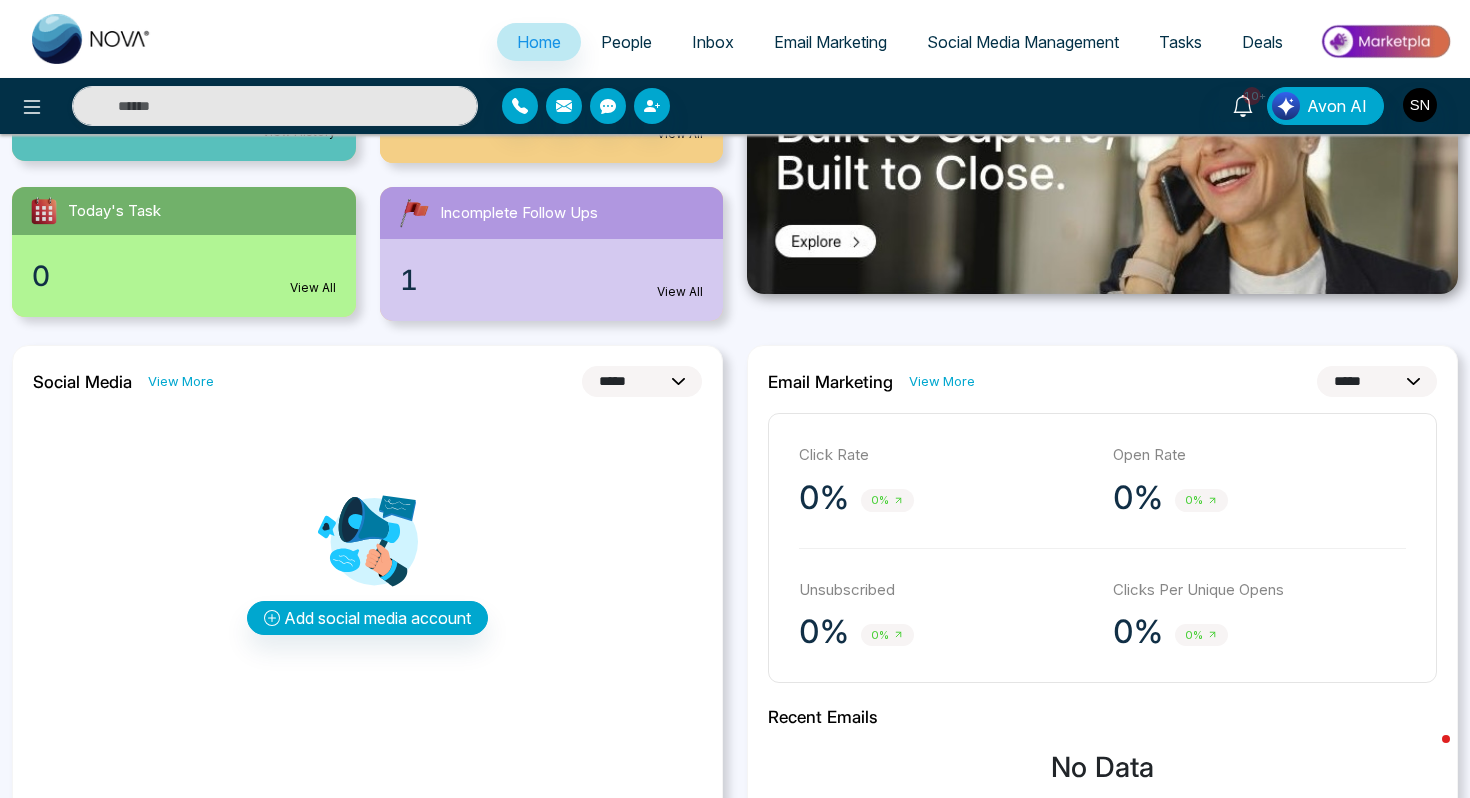 scroll, scrollTop: 326, scrollLeft: 0, axis: vertical 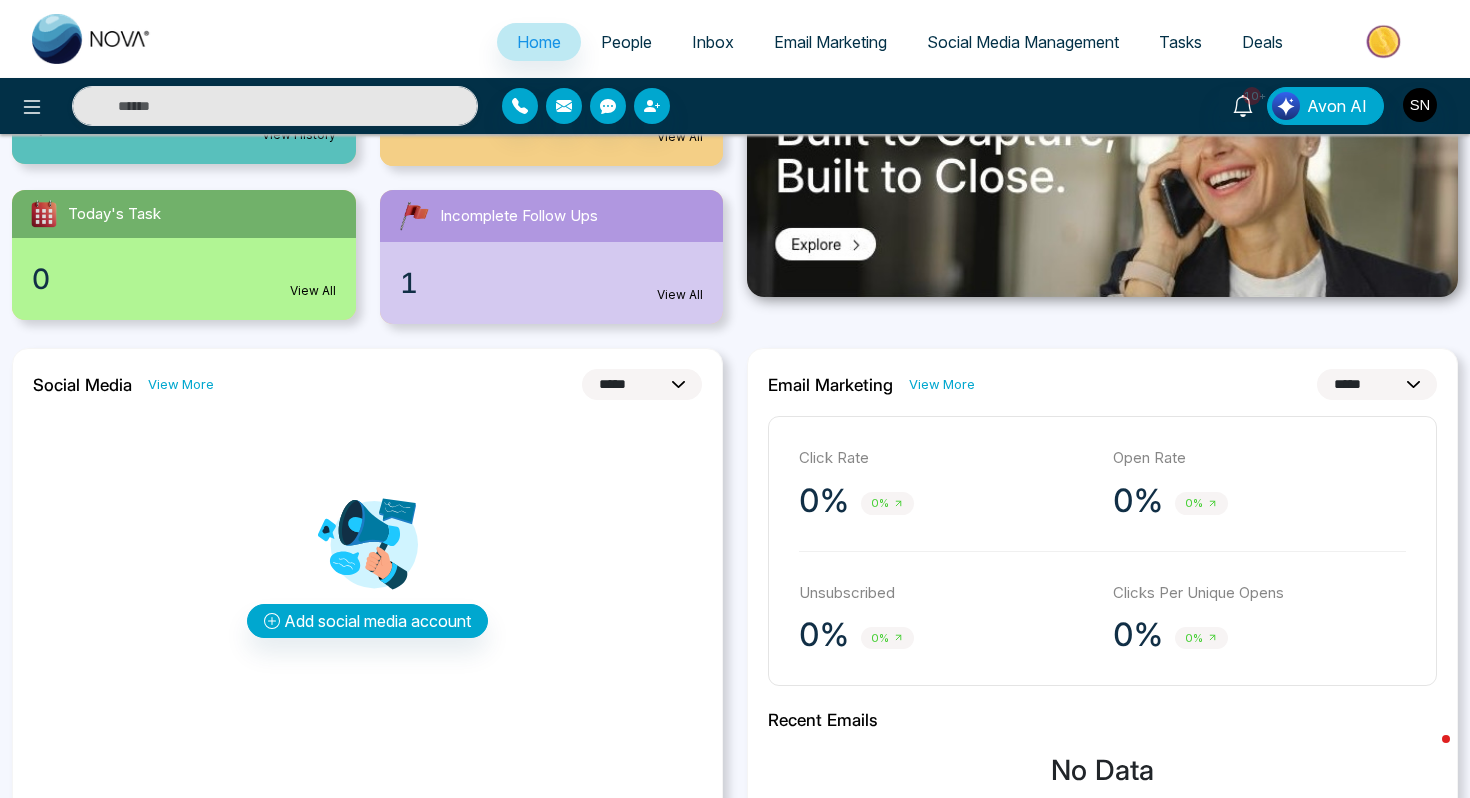 click on "Incomplete Follow Ups" at bounding box center [552, 216] 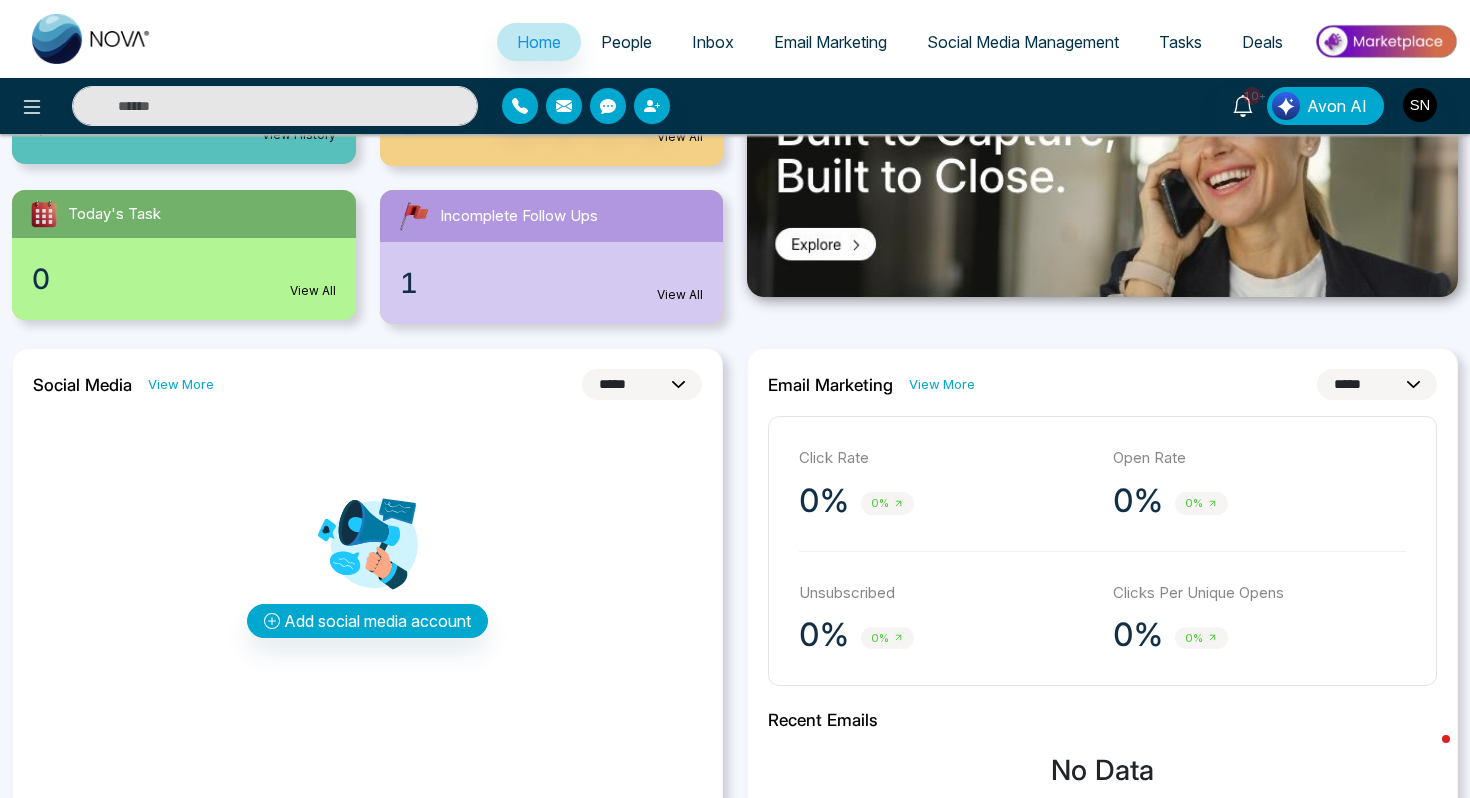 scroll, scrollTop: 0, scrollLeft: 0, axis: both 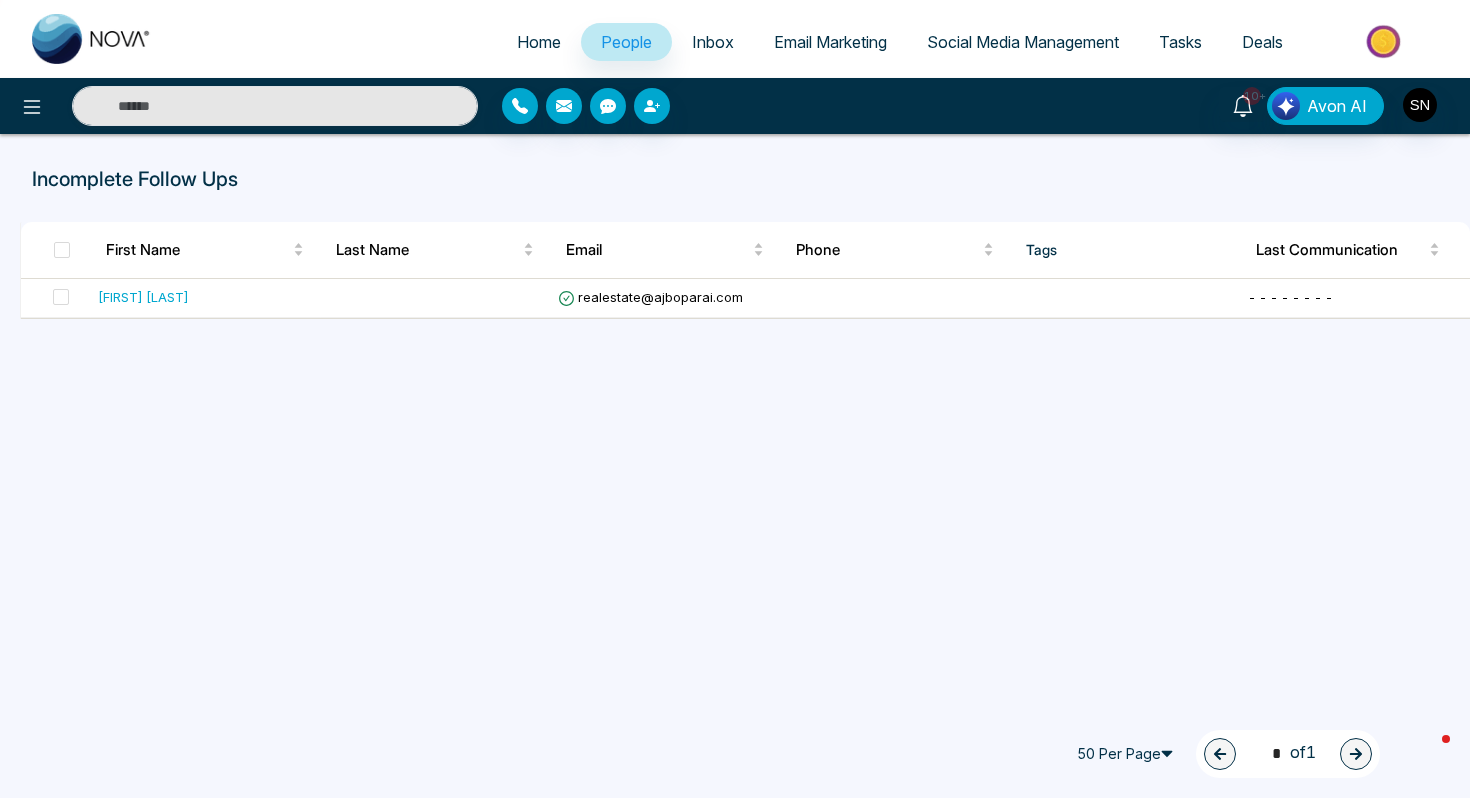click on "Home" at bounding box center (539, 42) 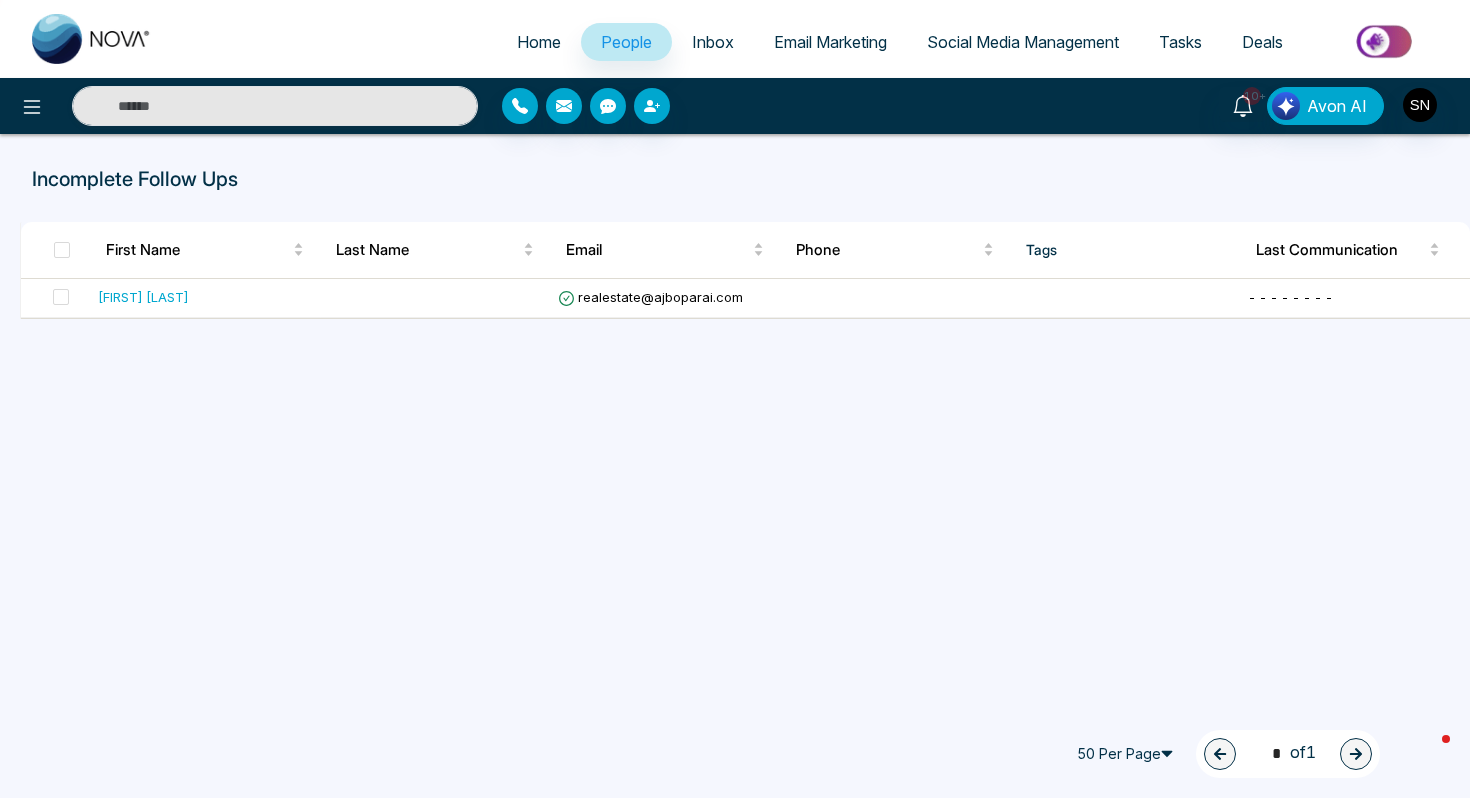 select on "*" 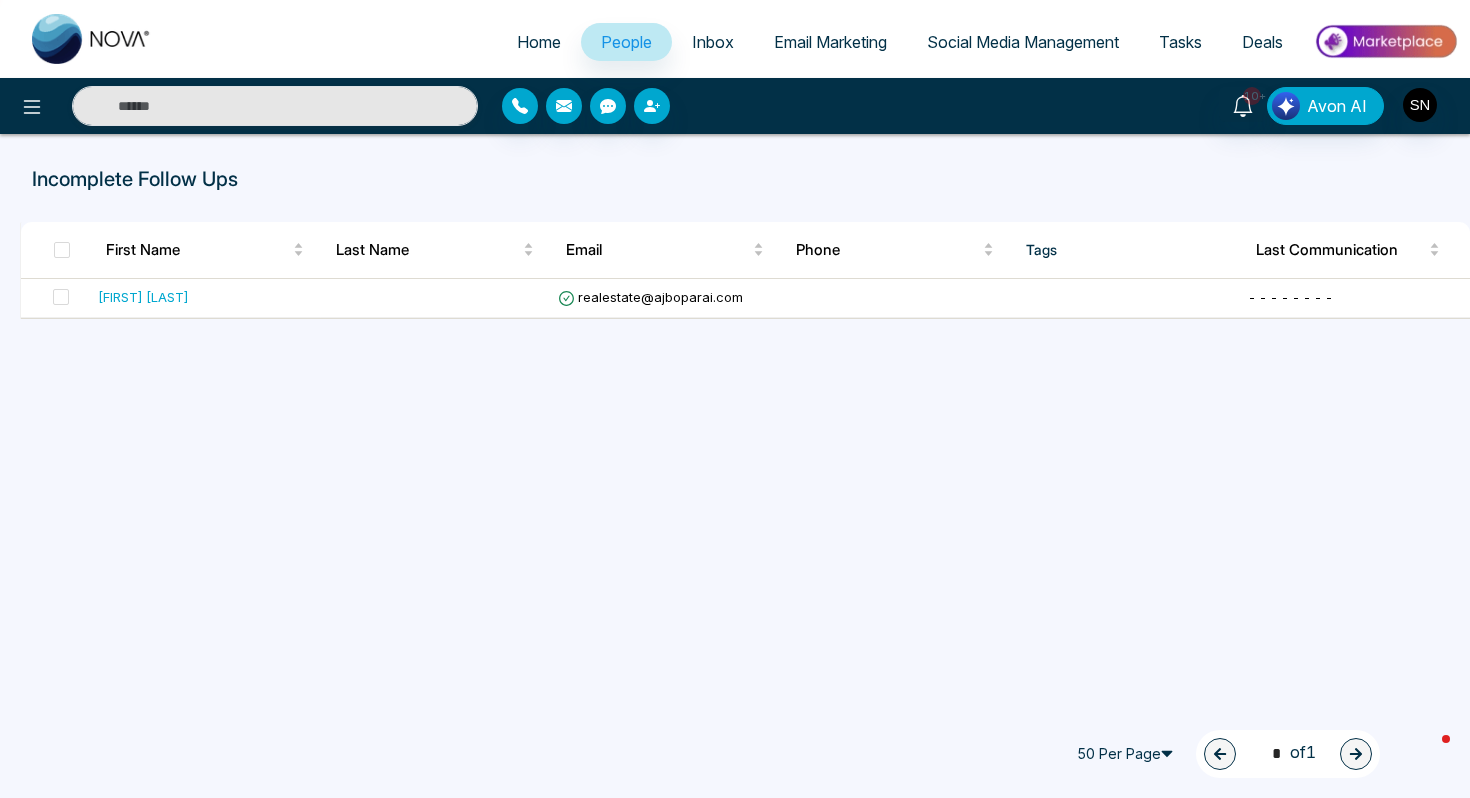 select on "*" 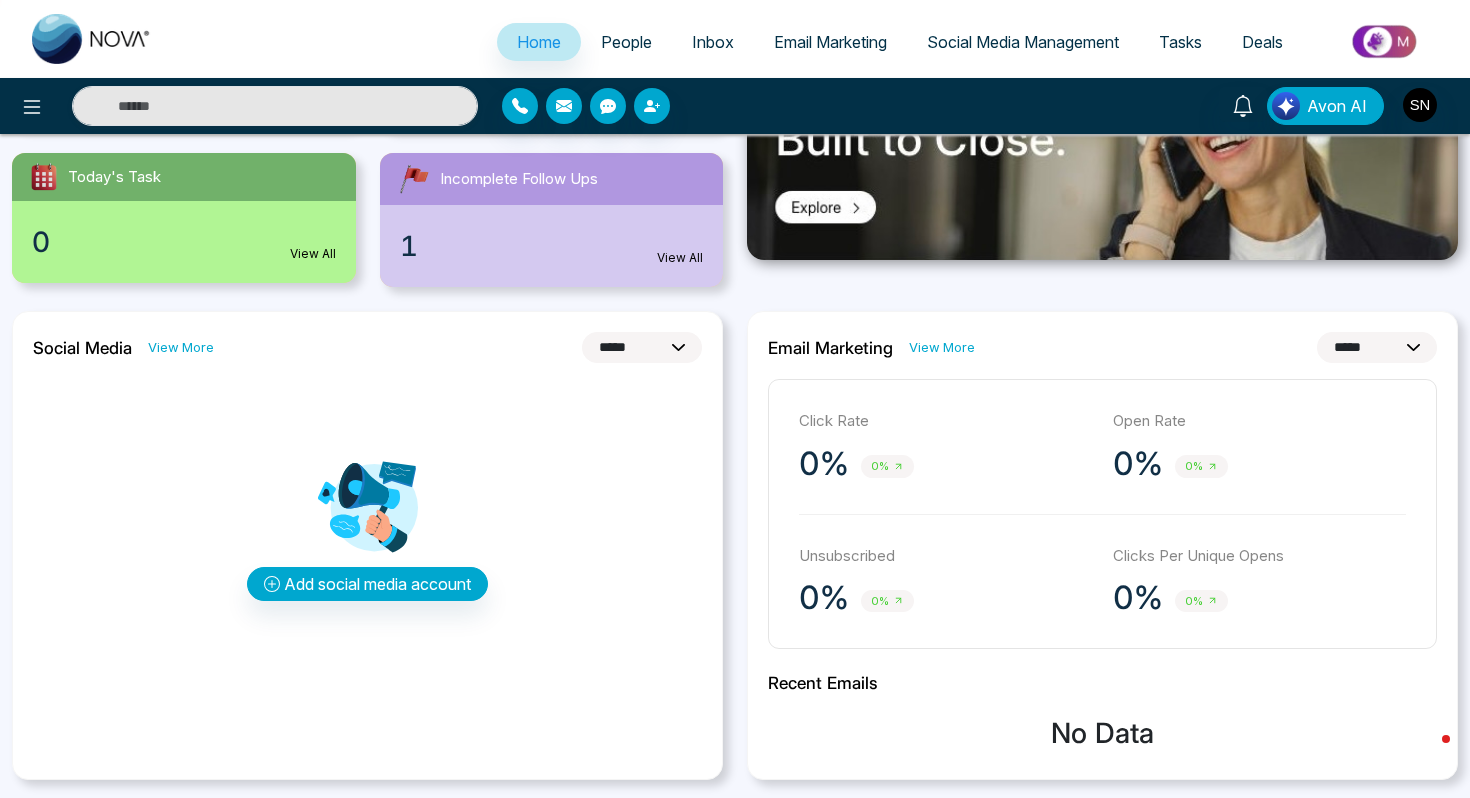 scroll, scrollTop: 513, scrollLeft: 0, axis: vertical 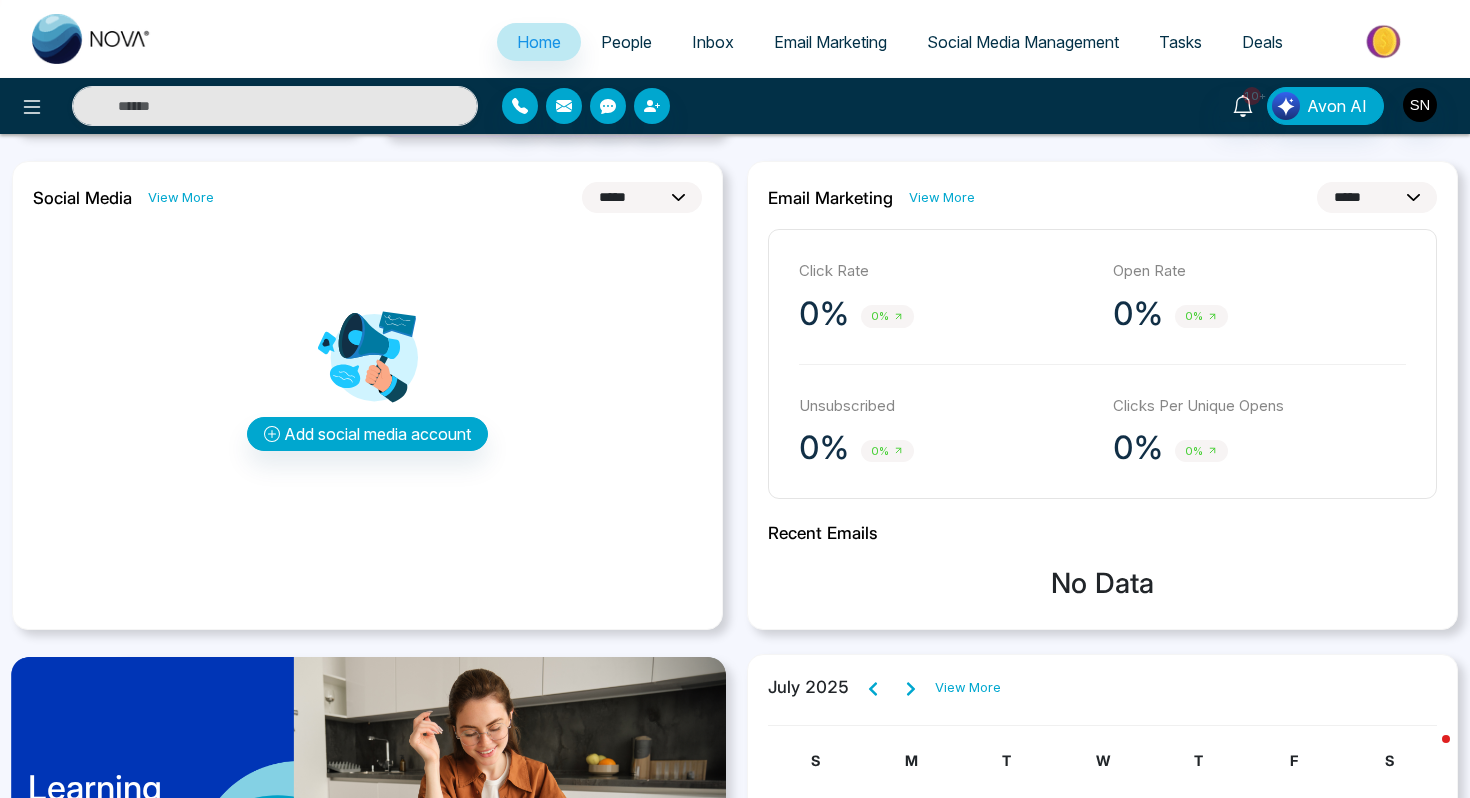click on "10+ Avon AI" at bounding box center (1164, 106) 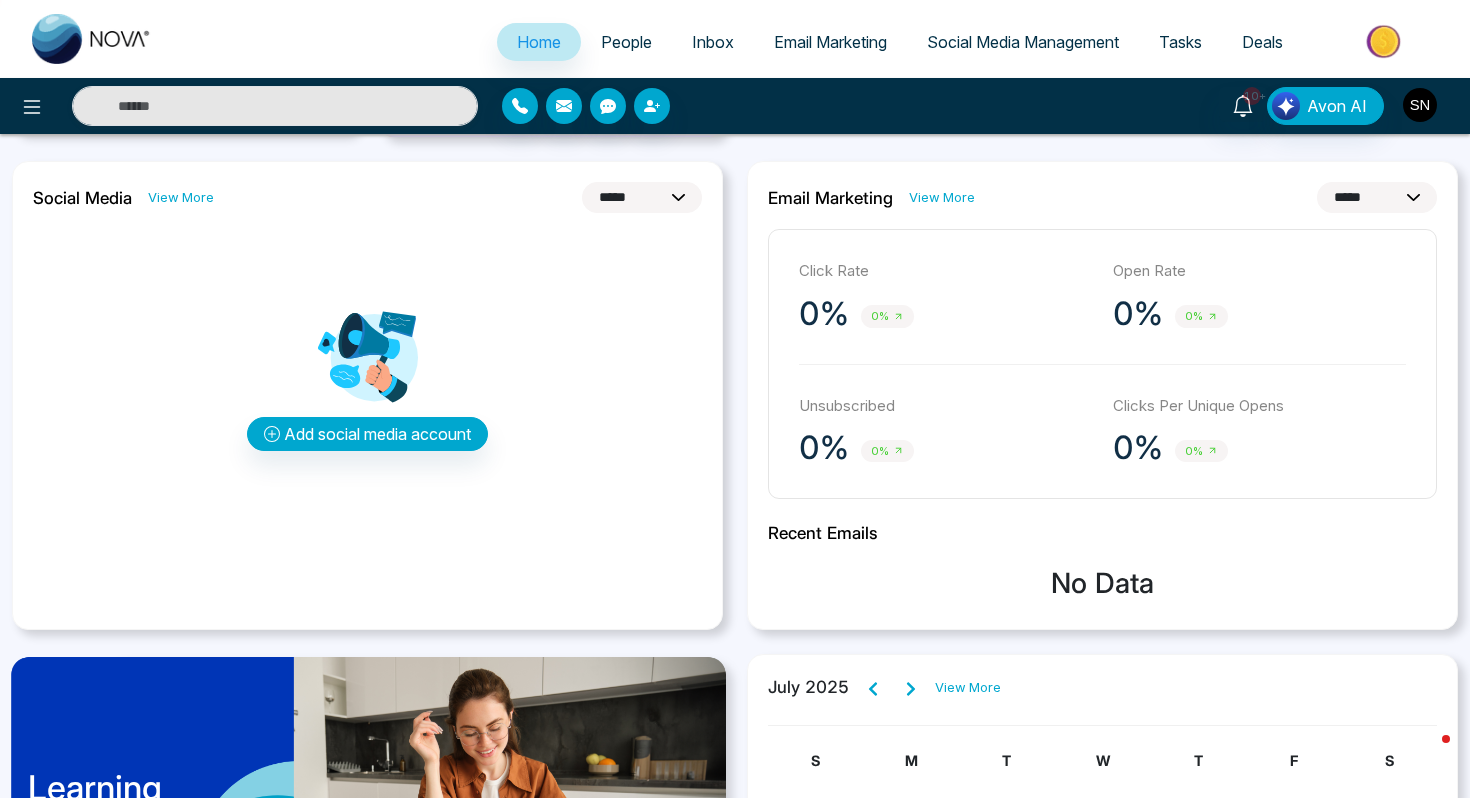 click at bounding box center (1420, 105) 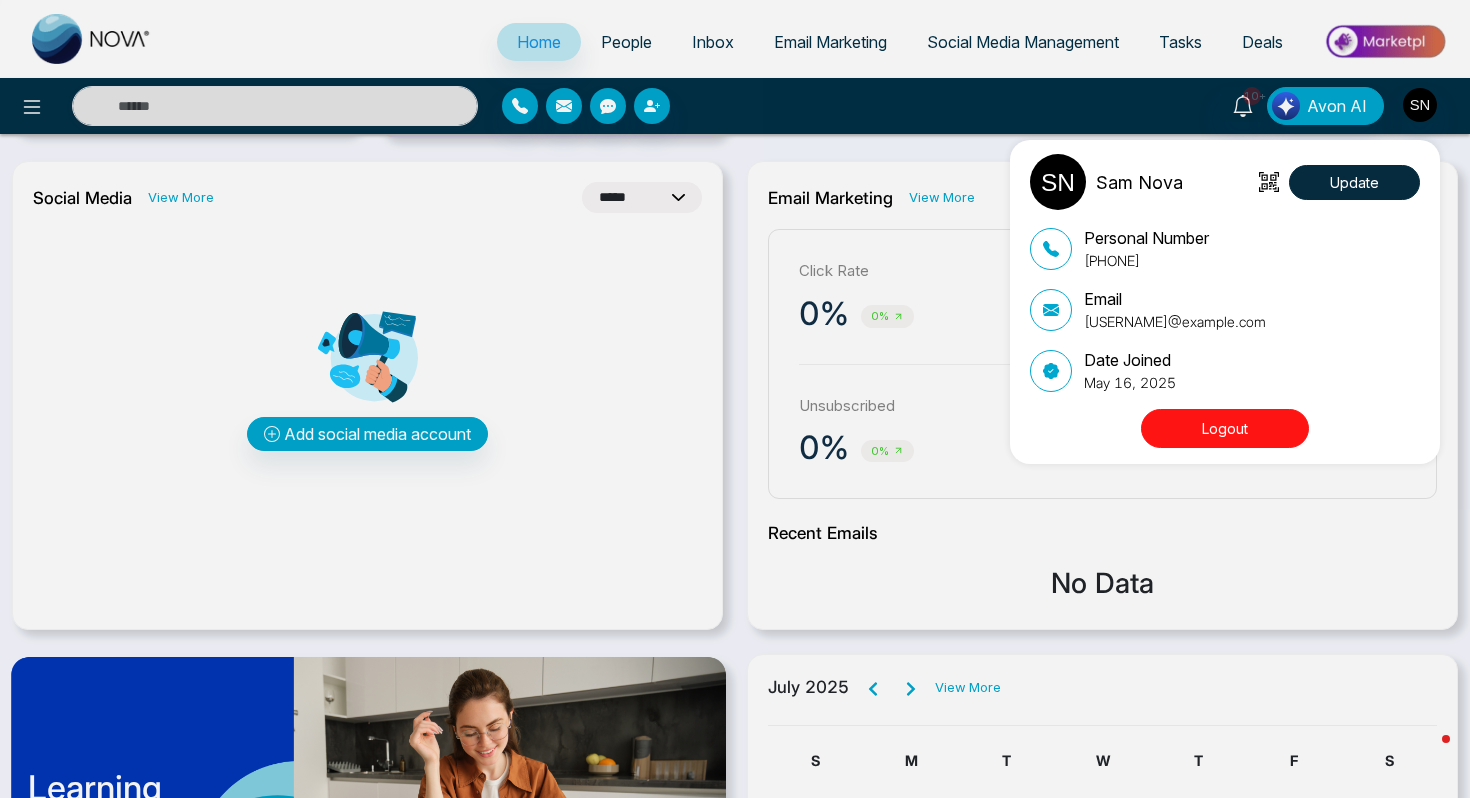 click on "Logout" at bounding box center [1225, 428] 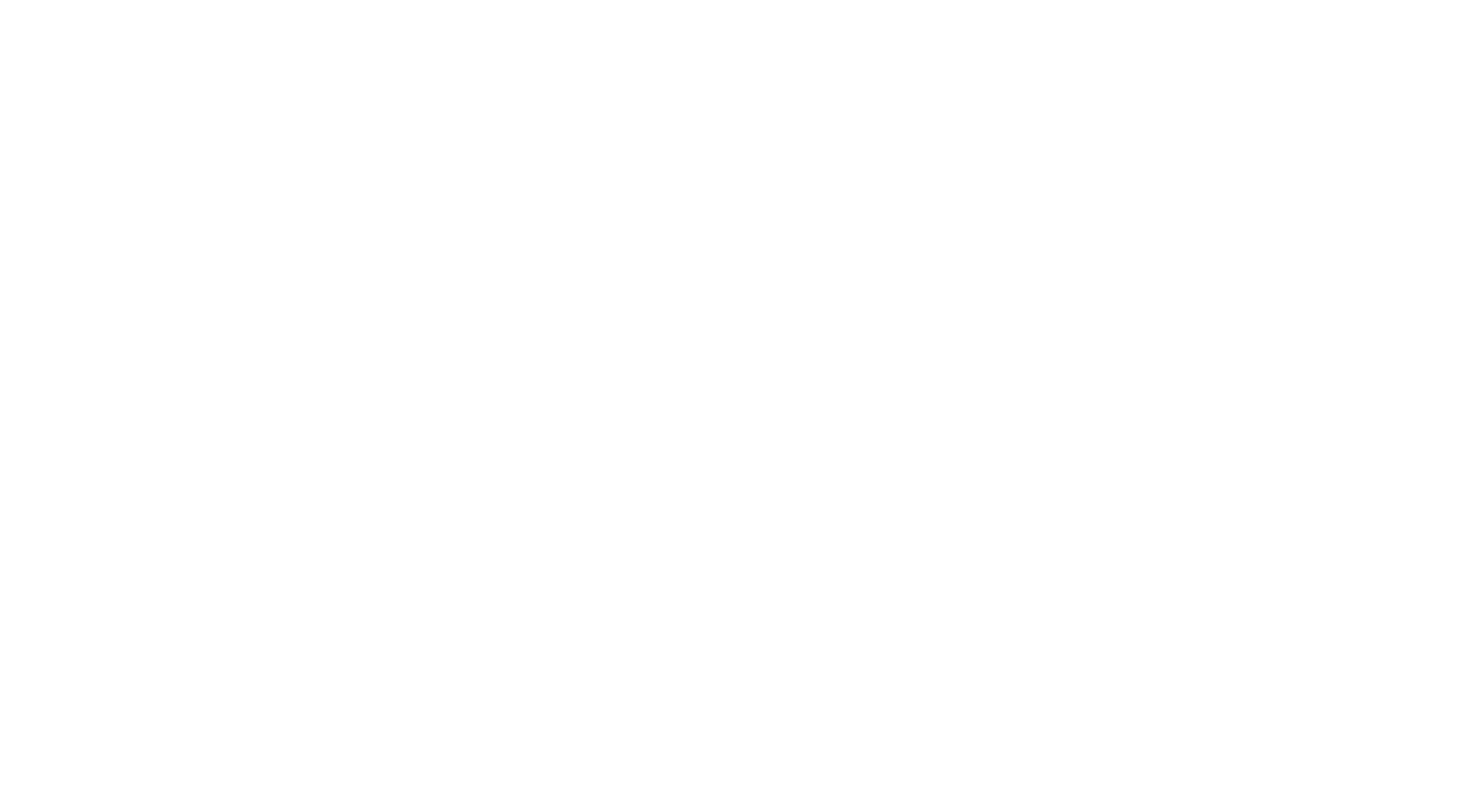 scroll, scrollTop: 0, scrollLeft: 0, axis: both 